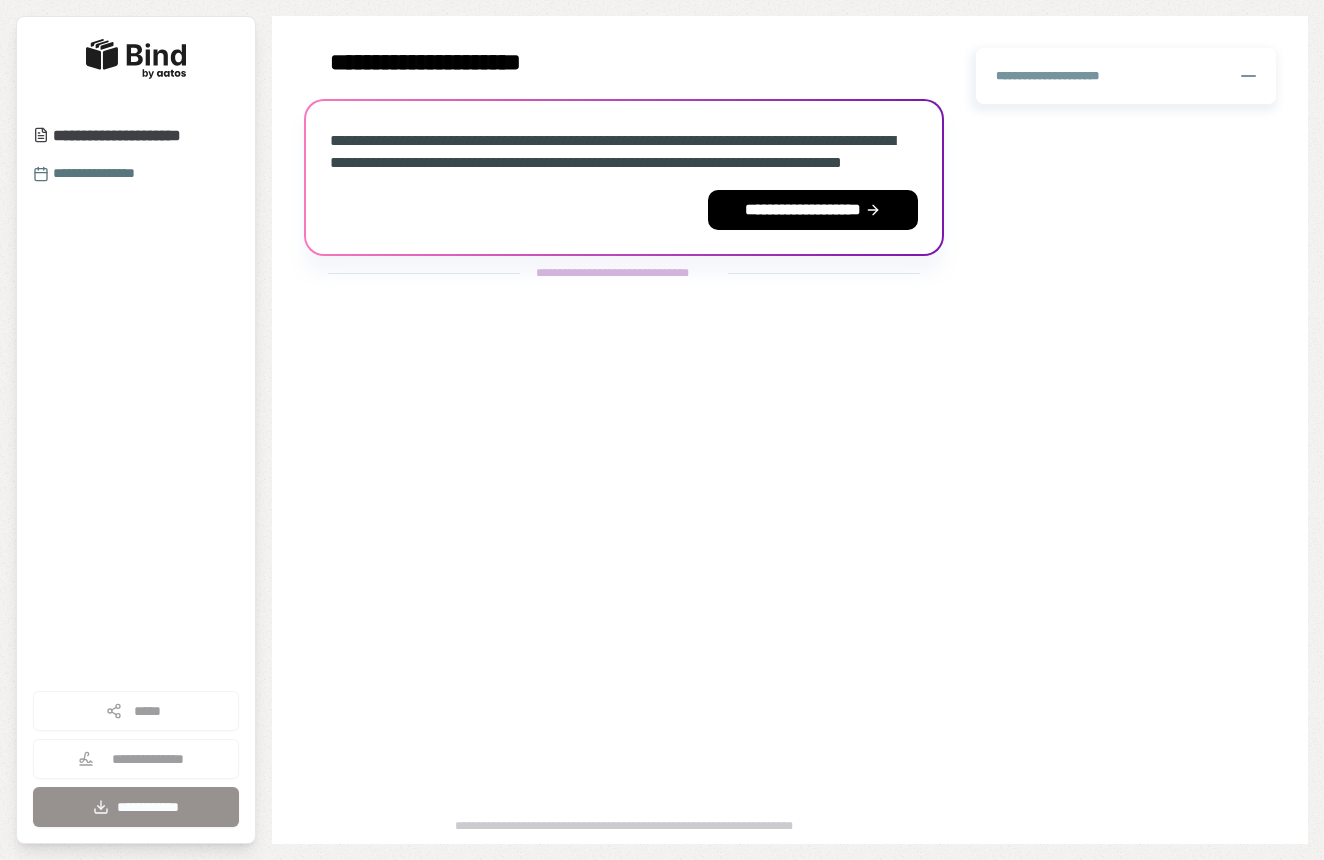 scroll, scrollTop: 0, scrollLeft: 0, axis: both 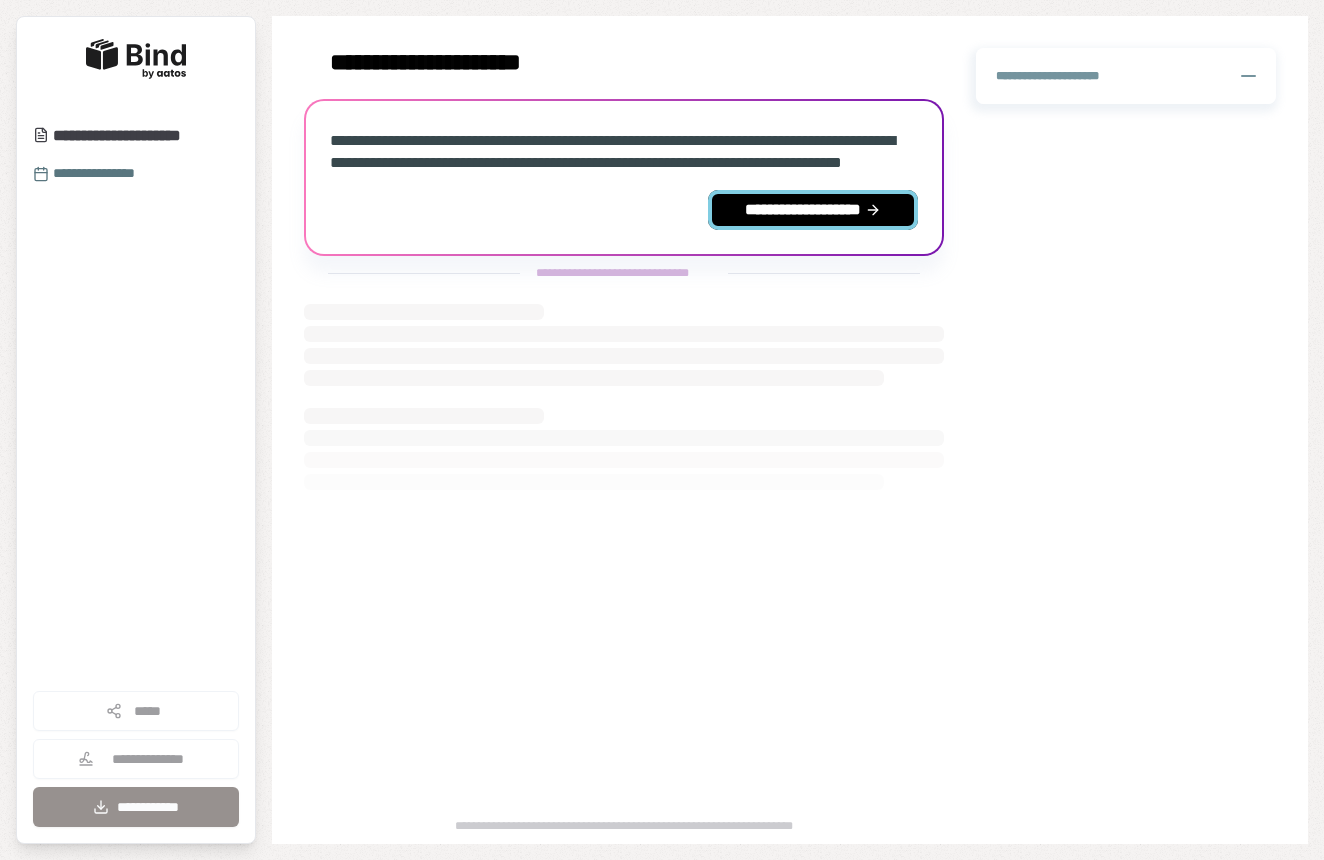 click on "**********" at bounding box center [813, 210] 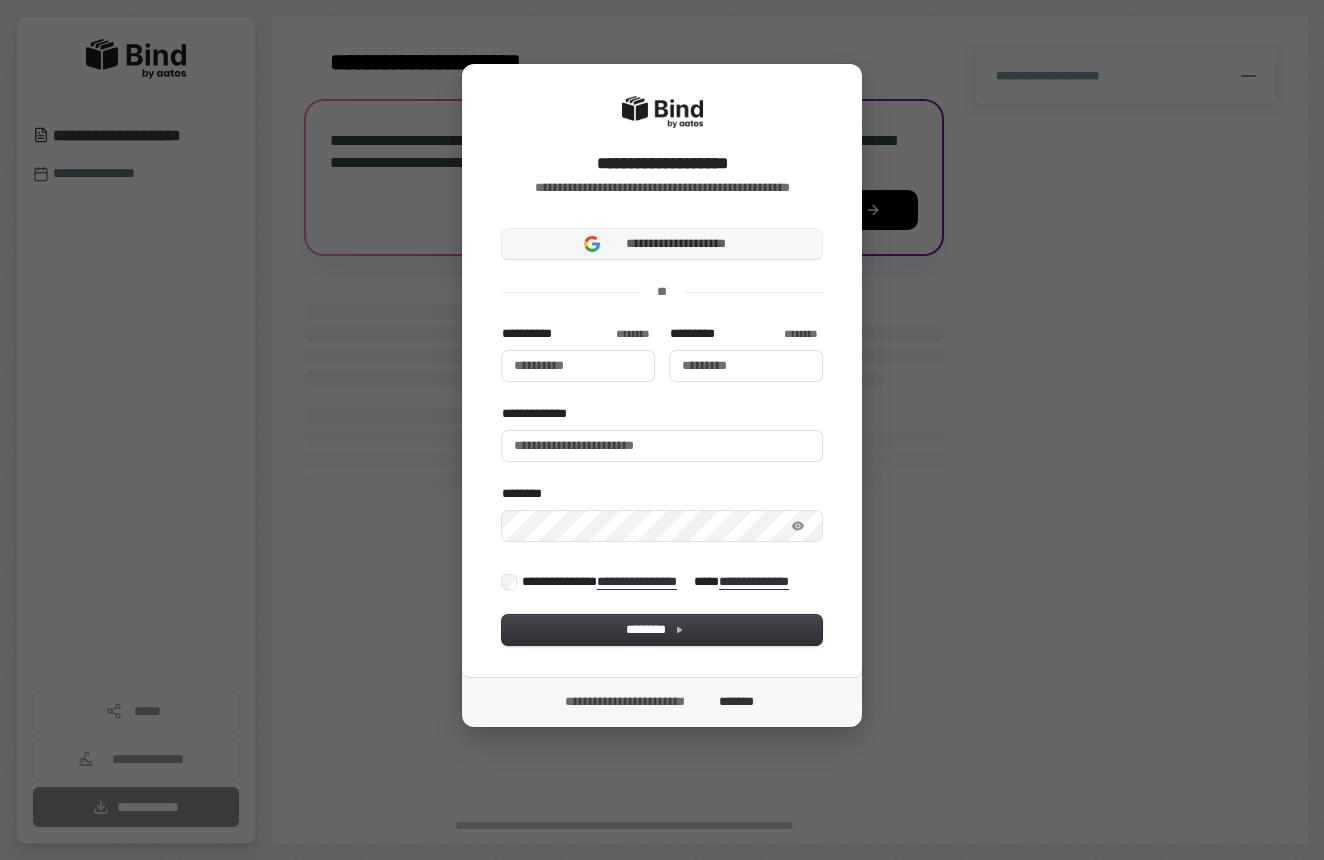 click on "**********" at bounding box center [662, 244] 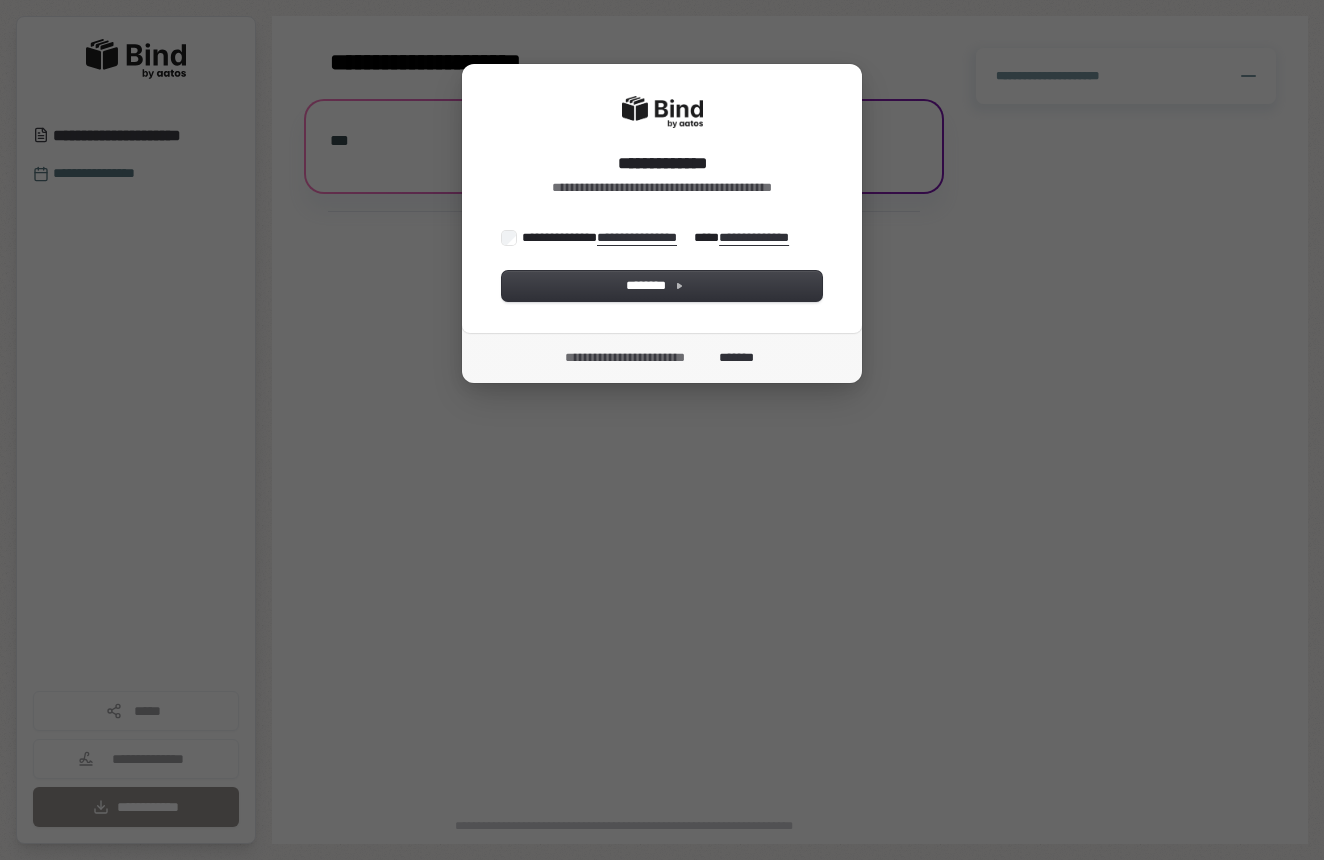 scroll, scrollTop: 0, scrollLeft: 0, axis: both 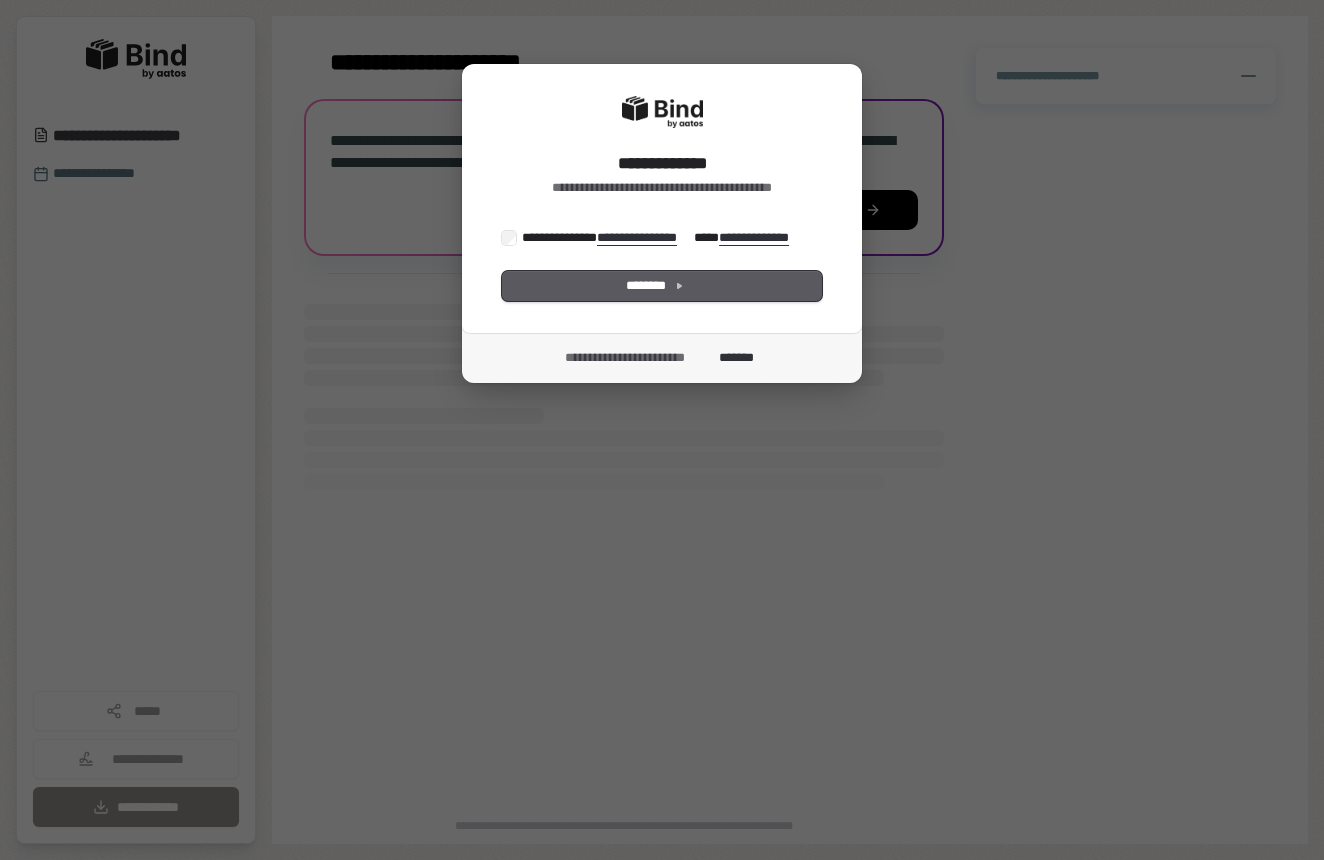 click on "********" at bounding box center [662, 286] 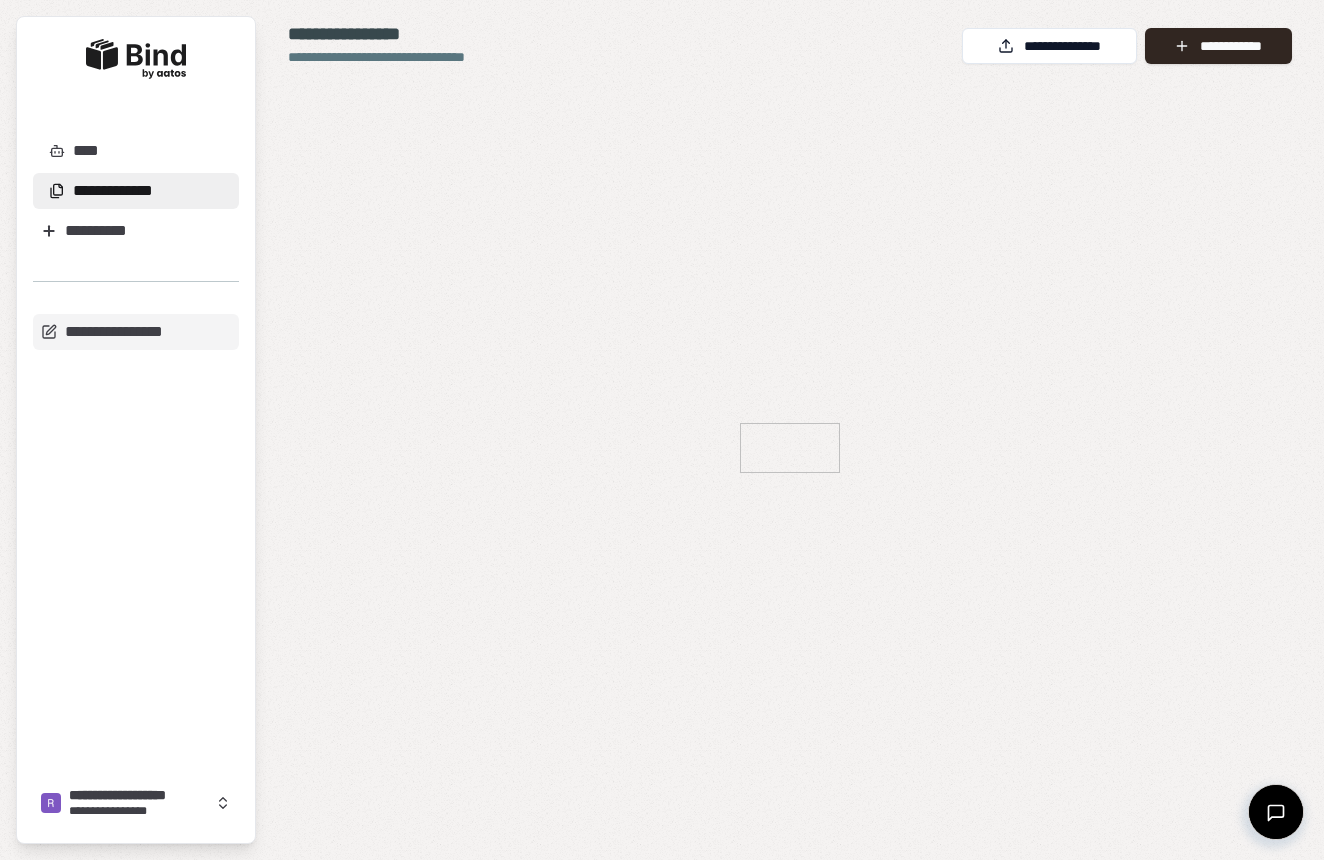 scroll, scrollTop: 0, scrollLeft: 0, axis: both 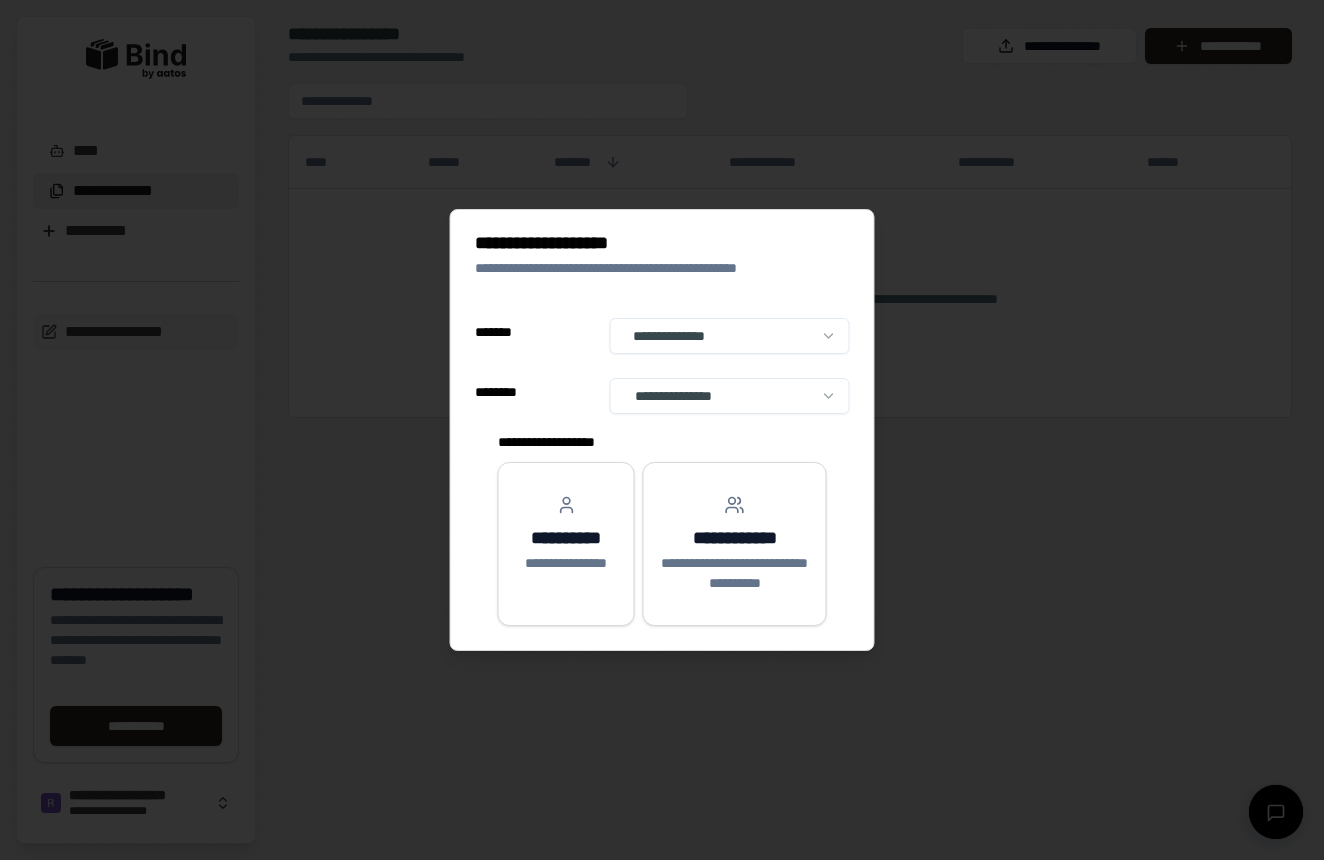 select on "**" 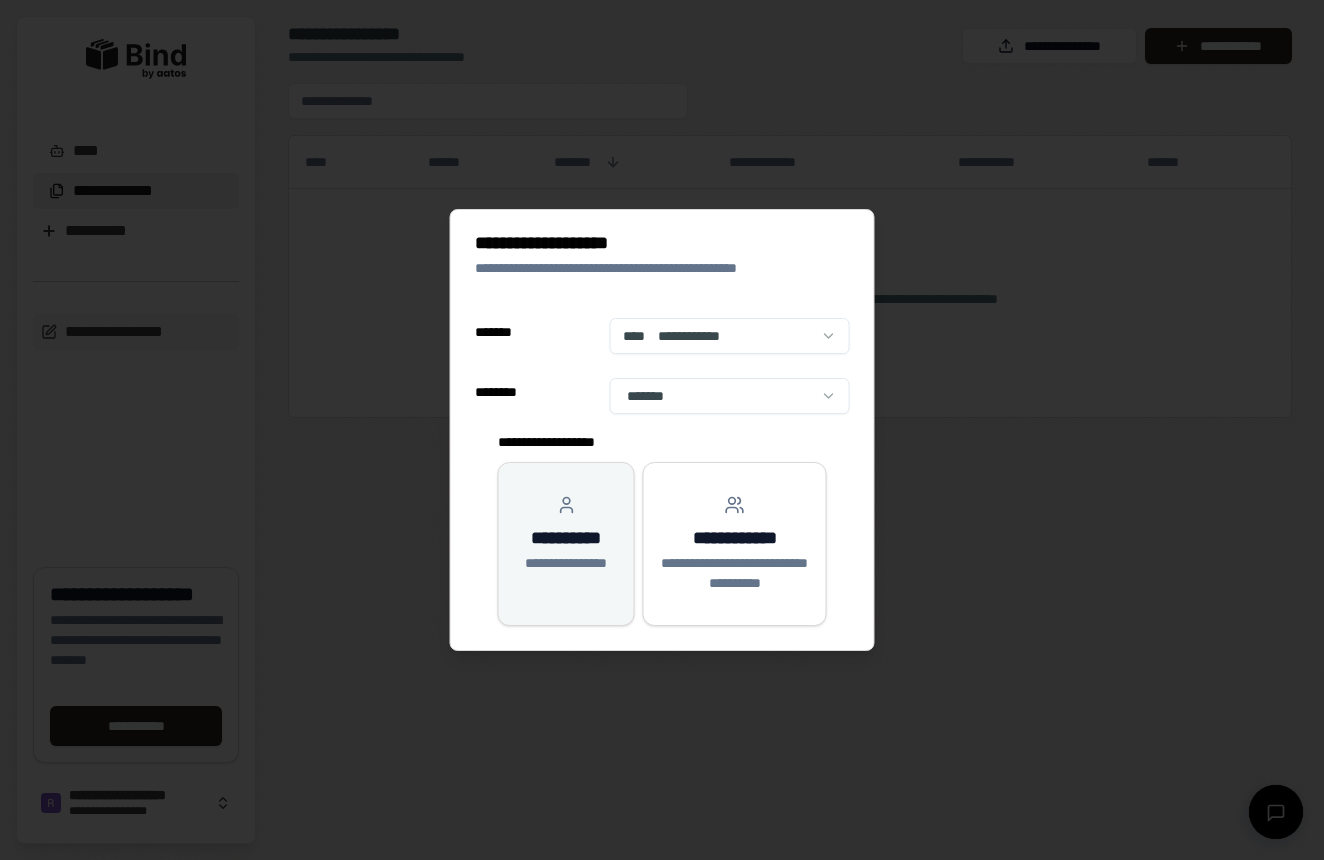 click on "**********" at bounding box center [566, 538] 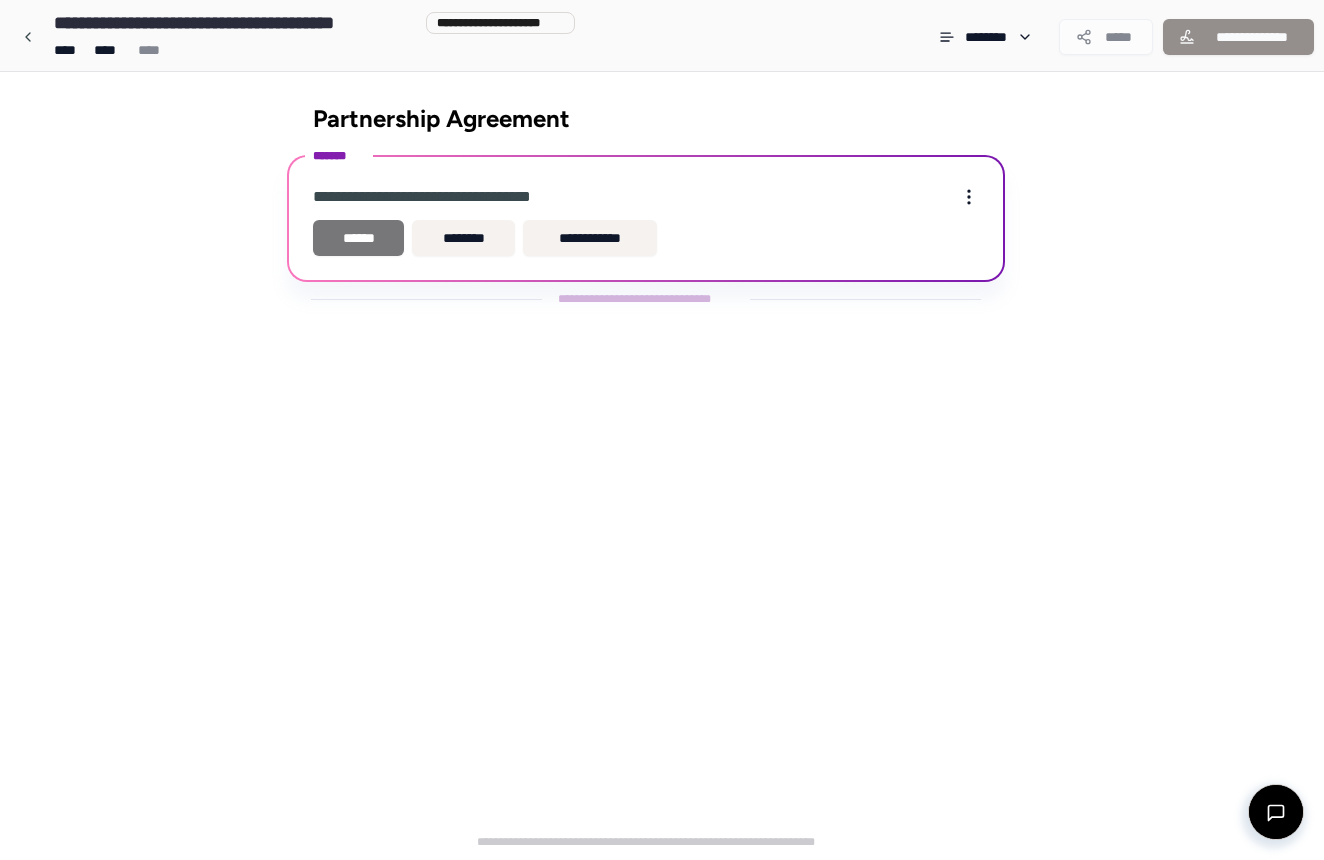 click on "******" at bounding box center (358, 238) 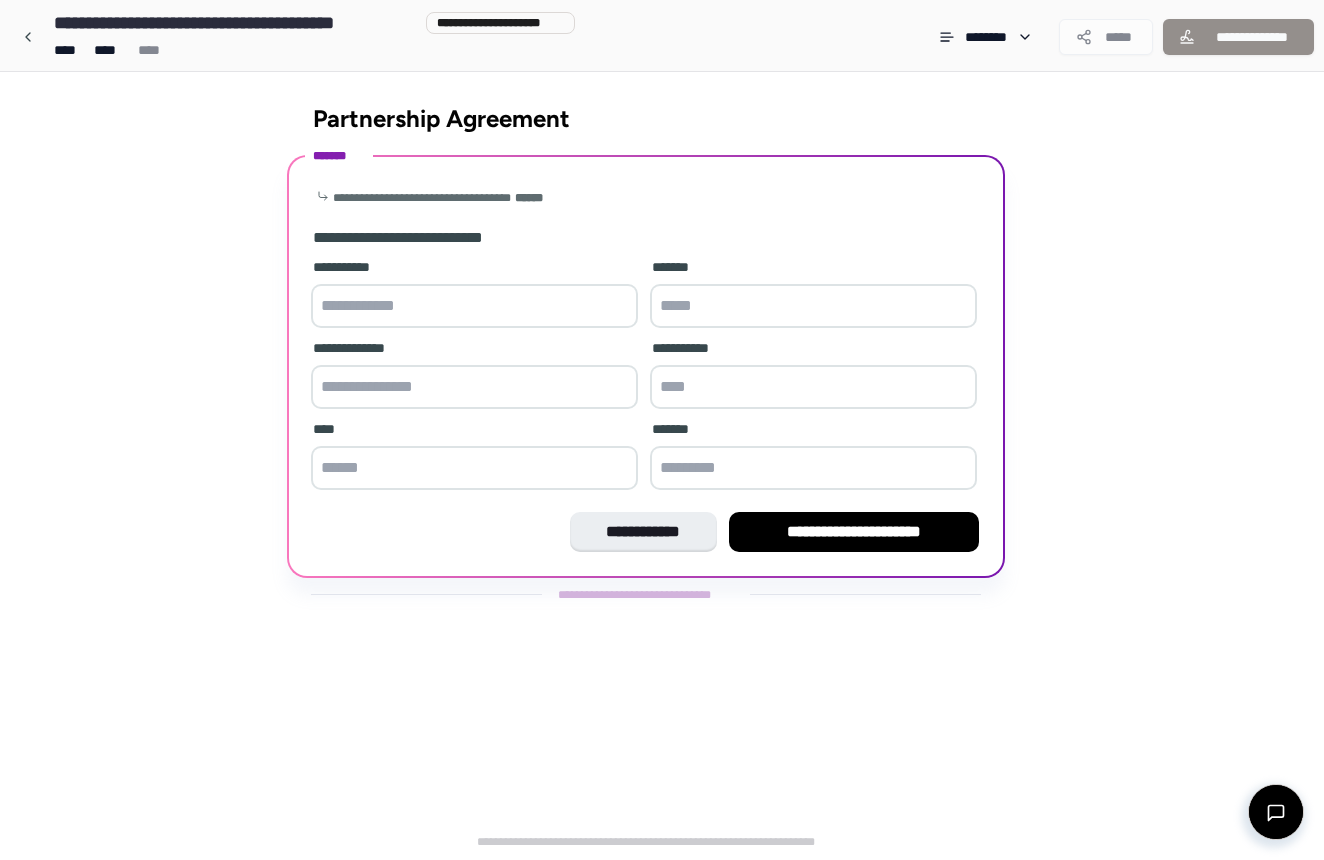 click at bounding box center [474, 306] 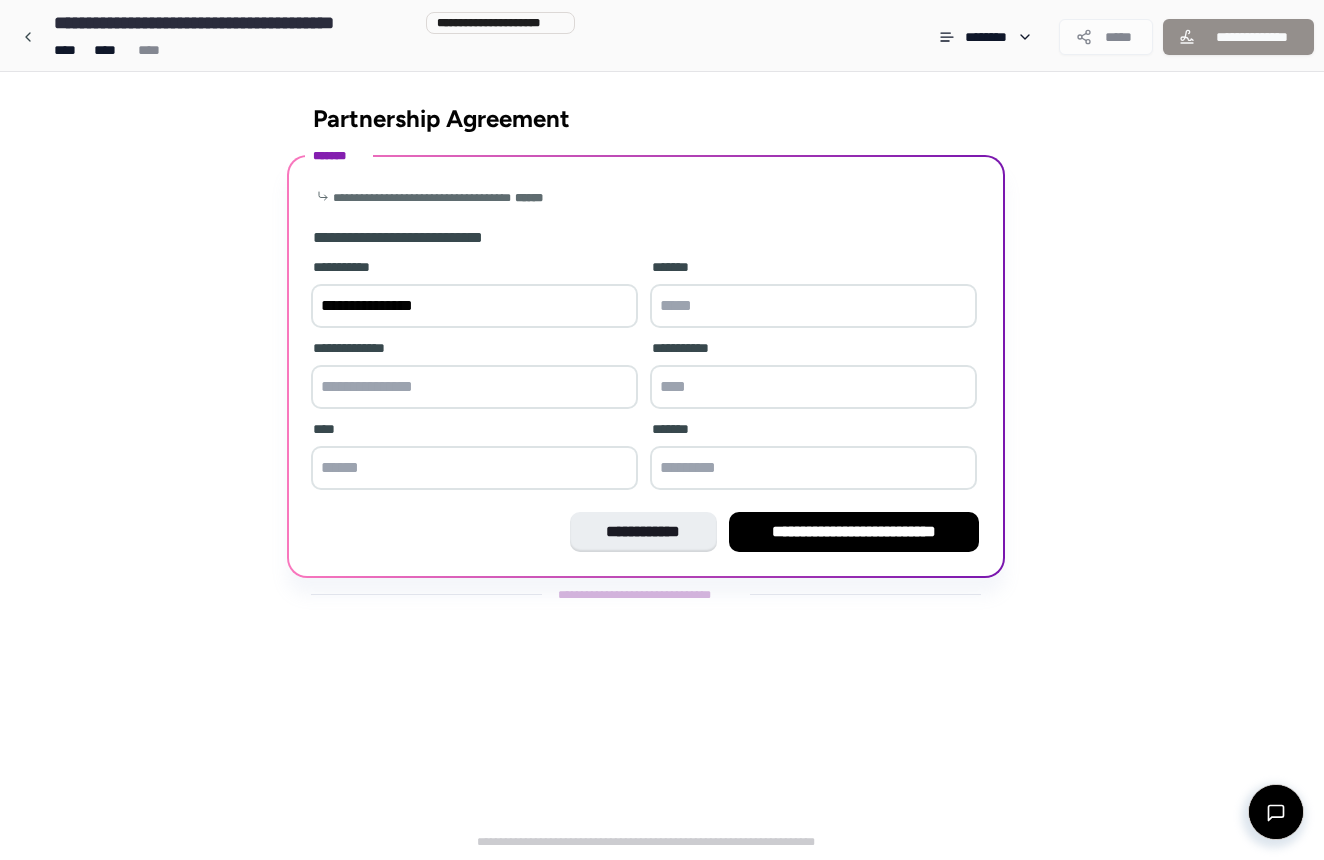 click on "**********" at bounding box center (474, 306) 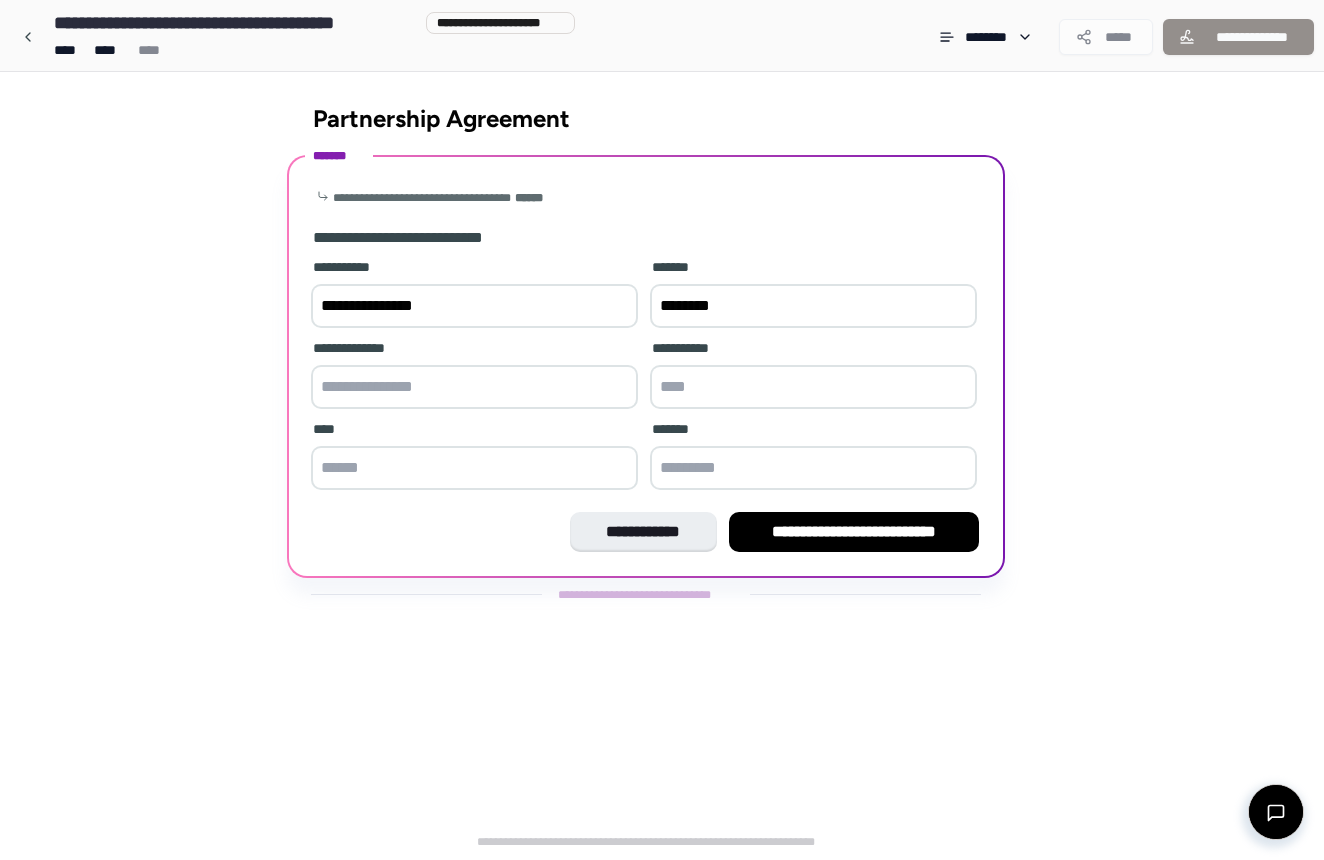 type on "********" 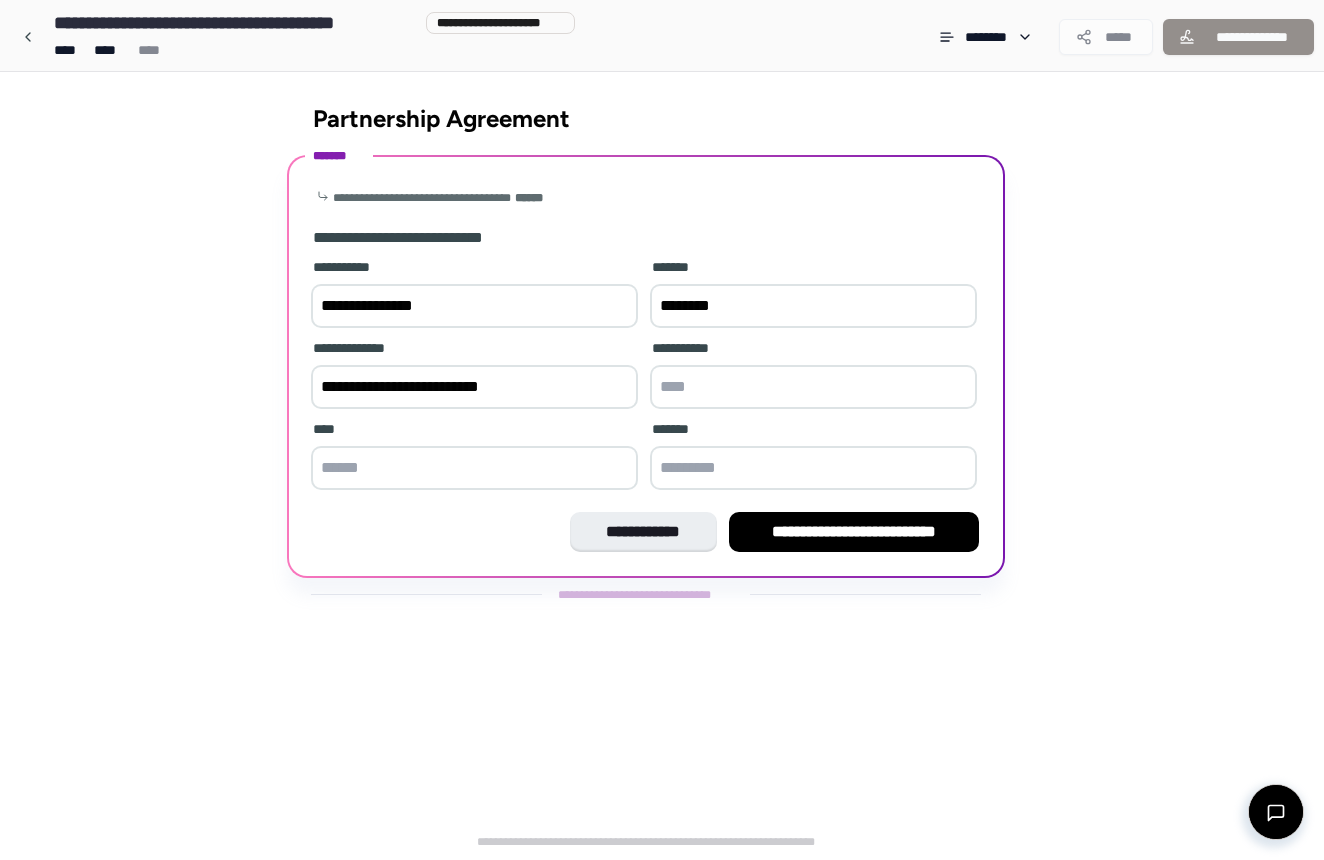 scroll, scrollTop: 0, scrollLeft: 0, axis: both 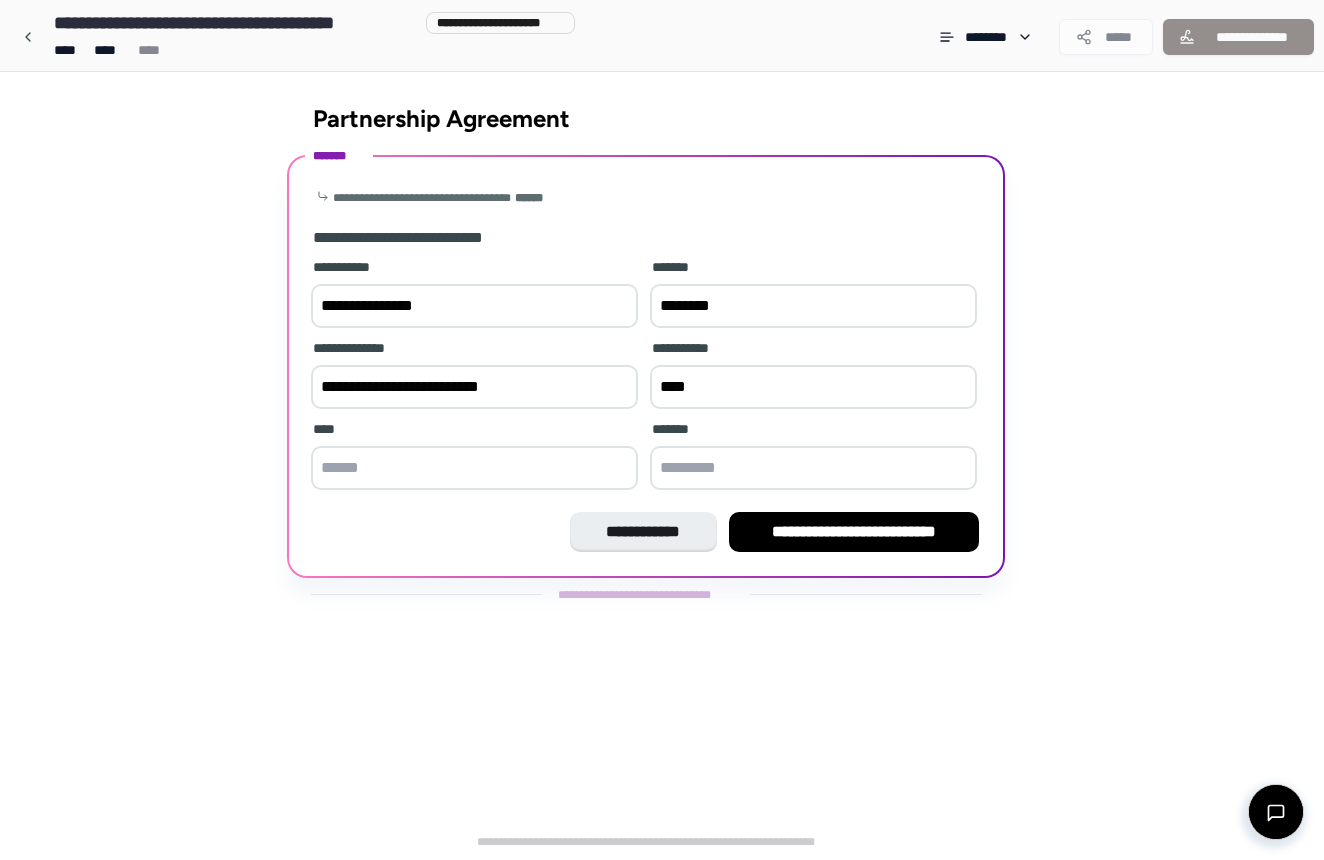type on "****" 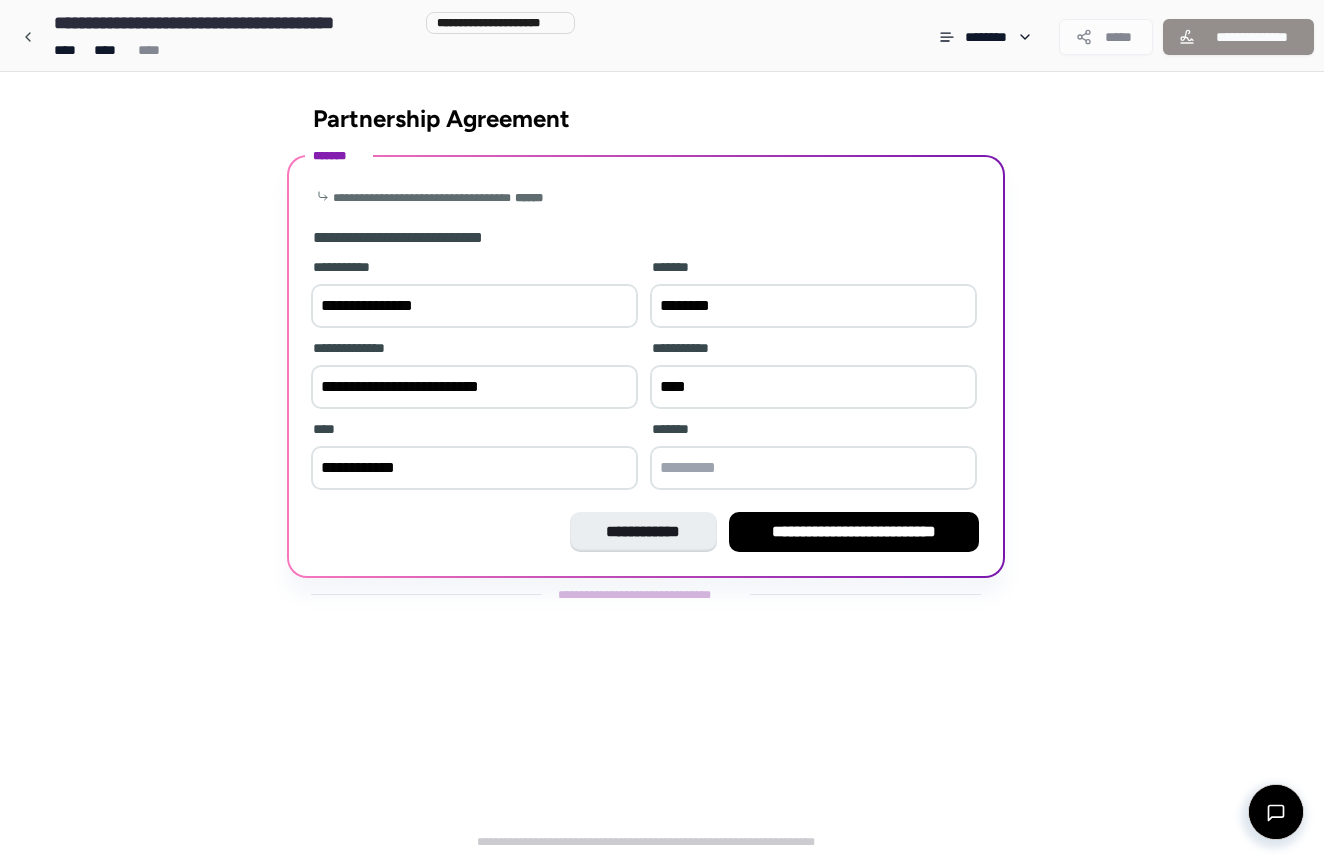 type on "**********" 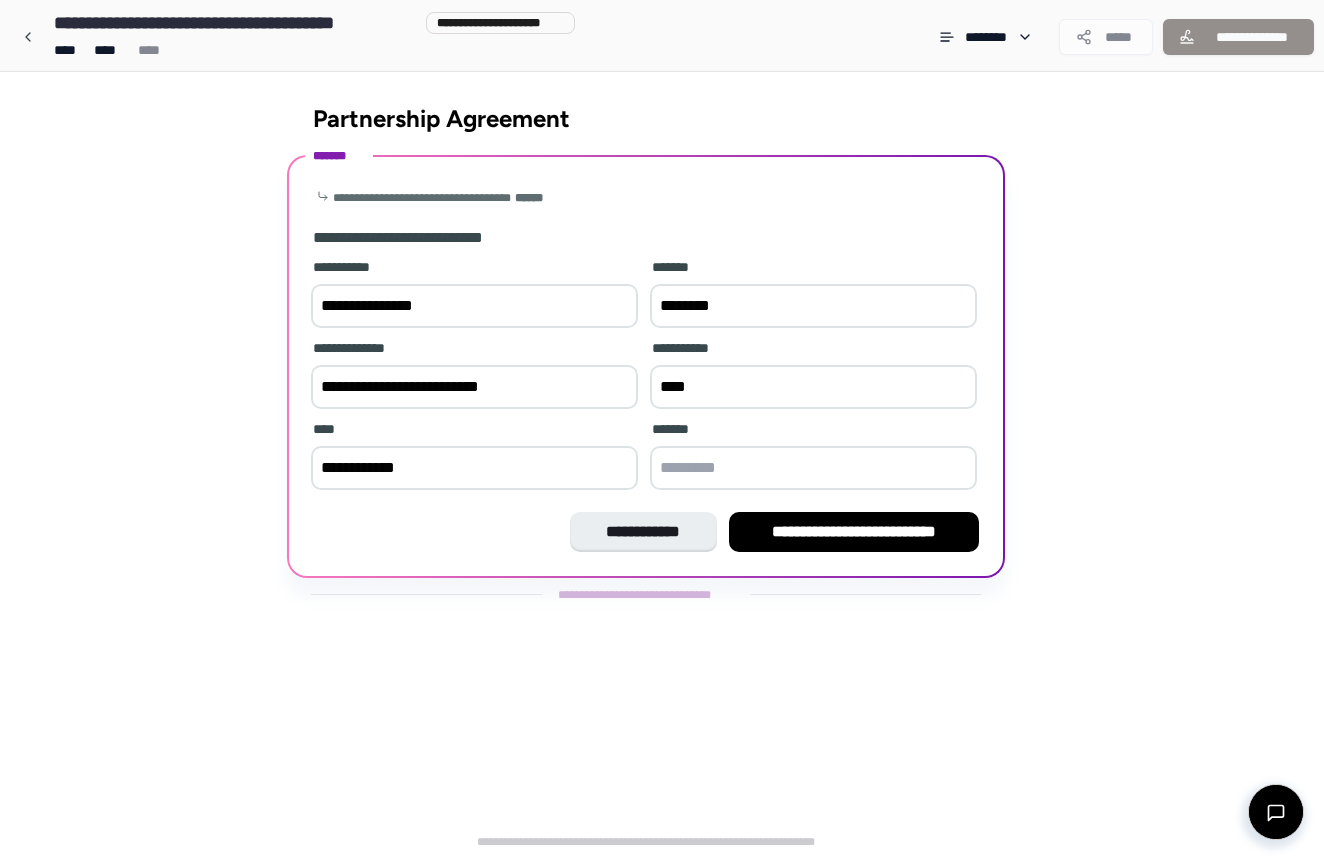 click at bounding box center (813, 468) 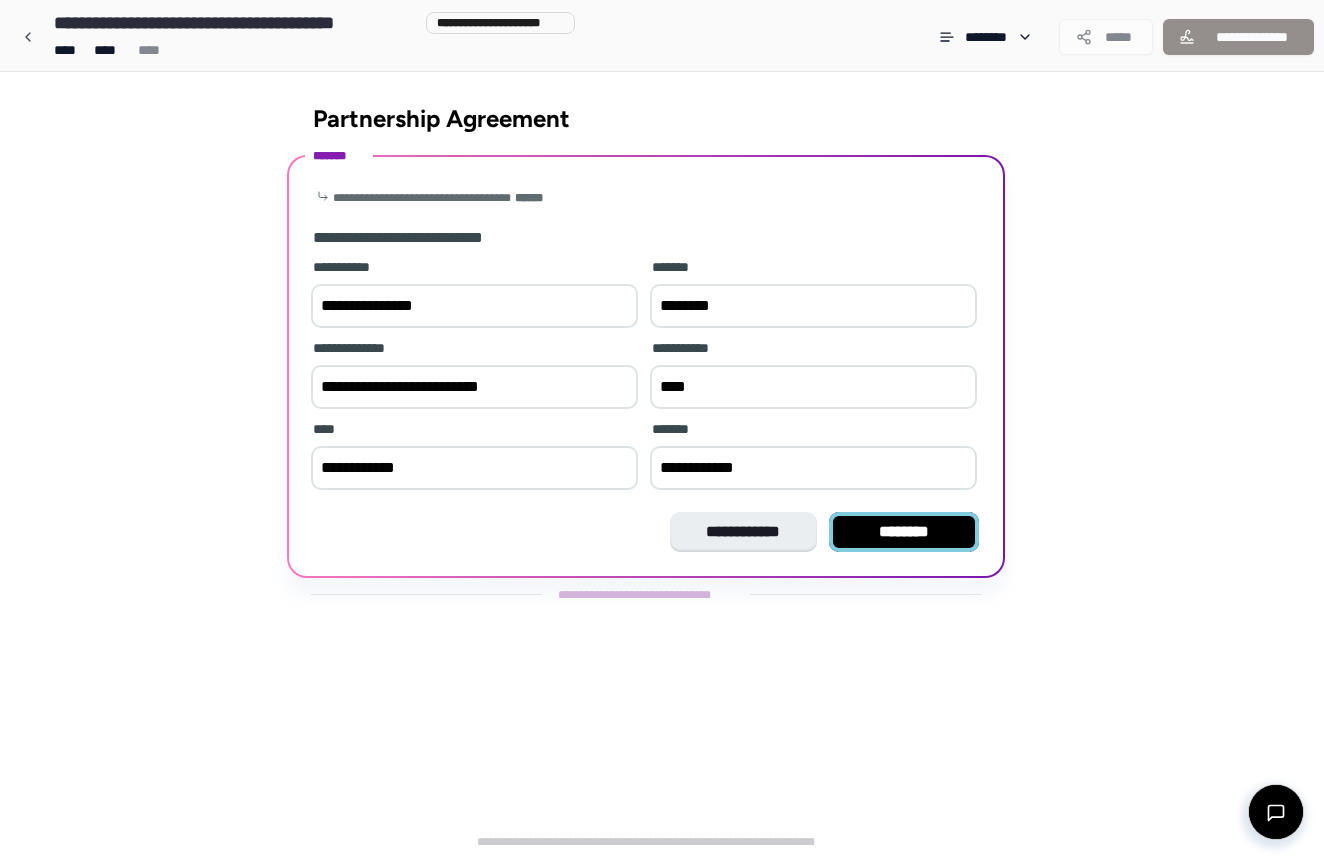 type on "**********" 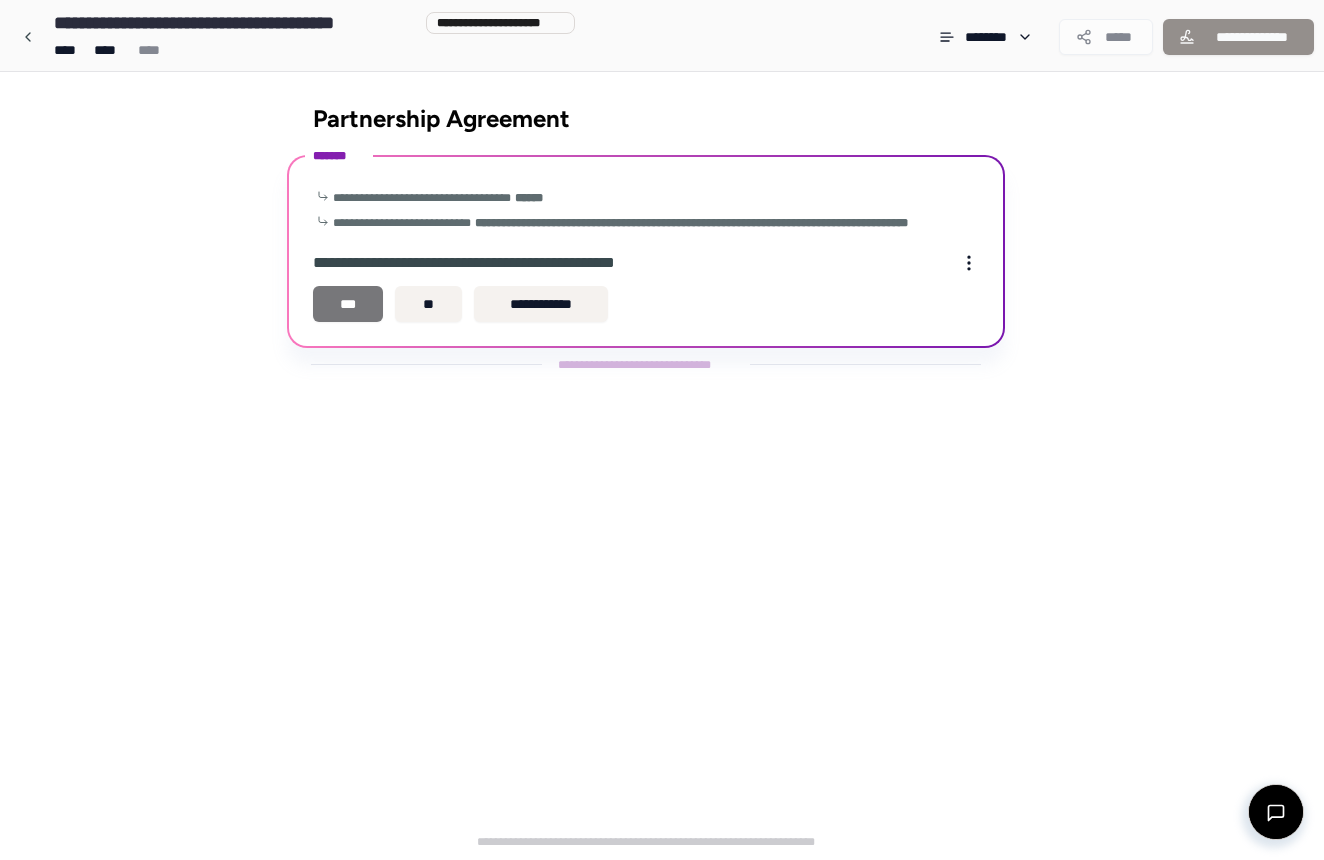 click on "***" at bounding box center (348, 304) 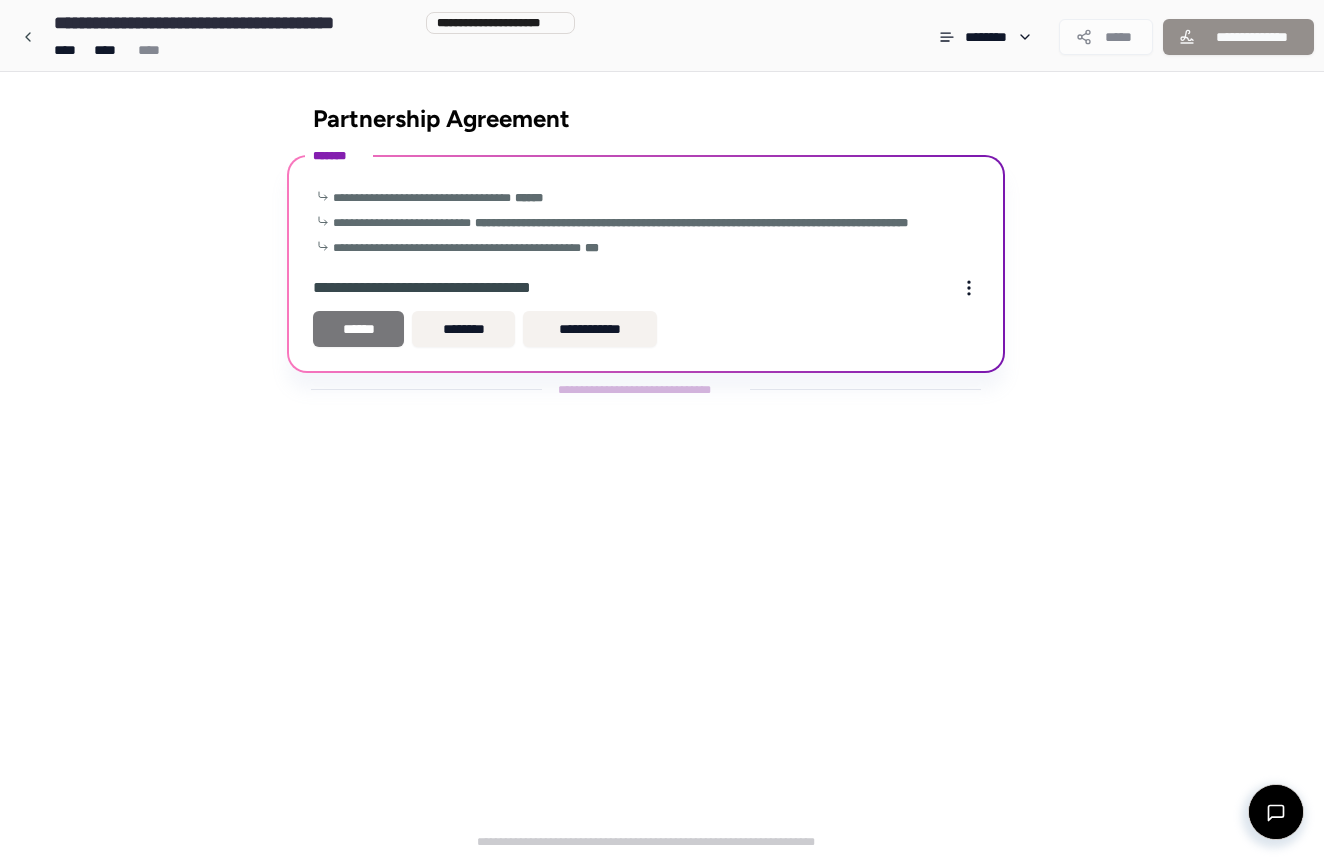 click on "******" at bounding box center [358, 329] 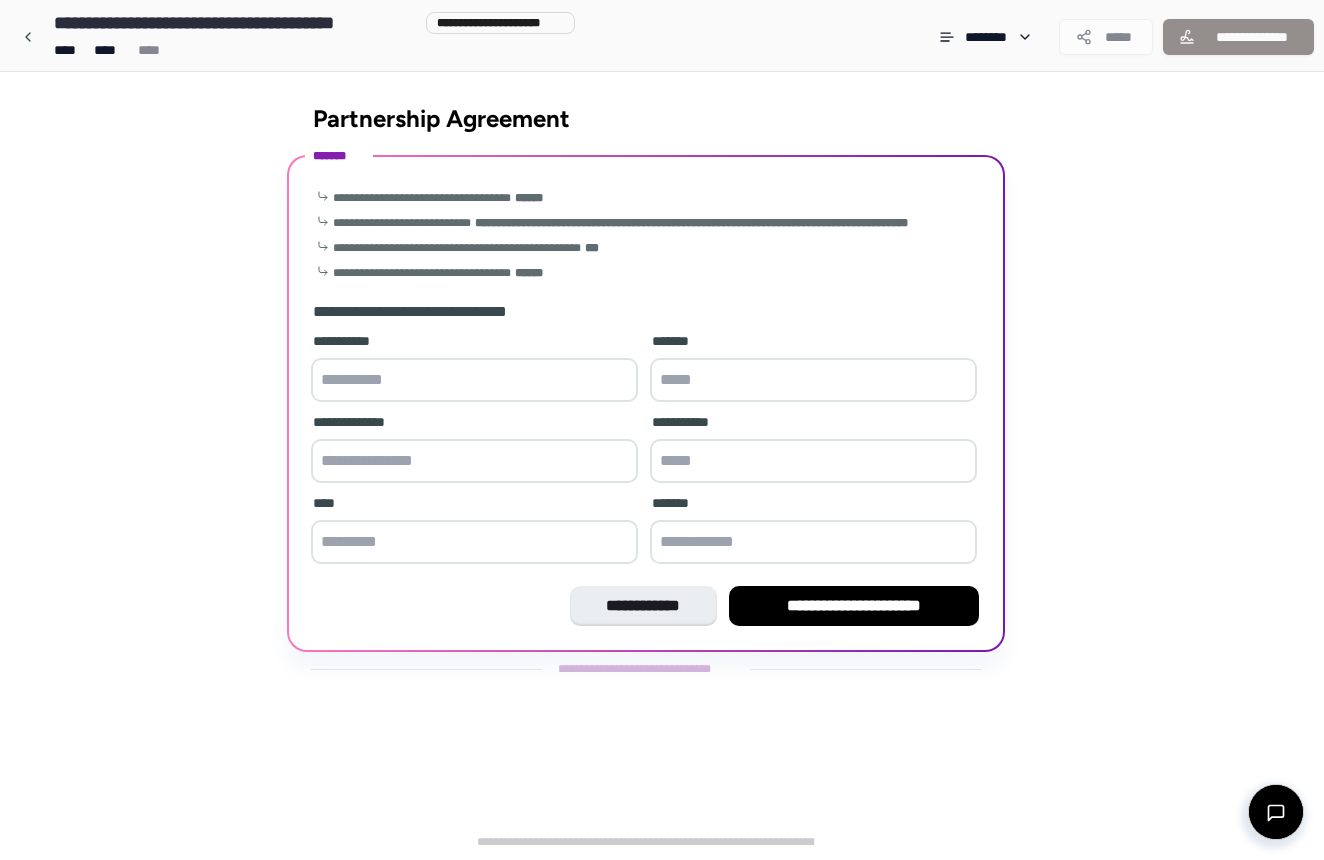click at bounding box center [474, 380] 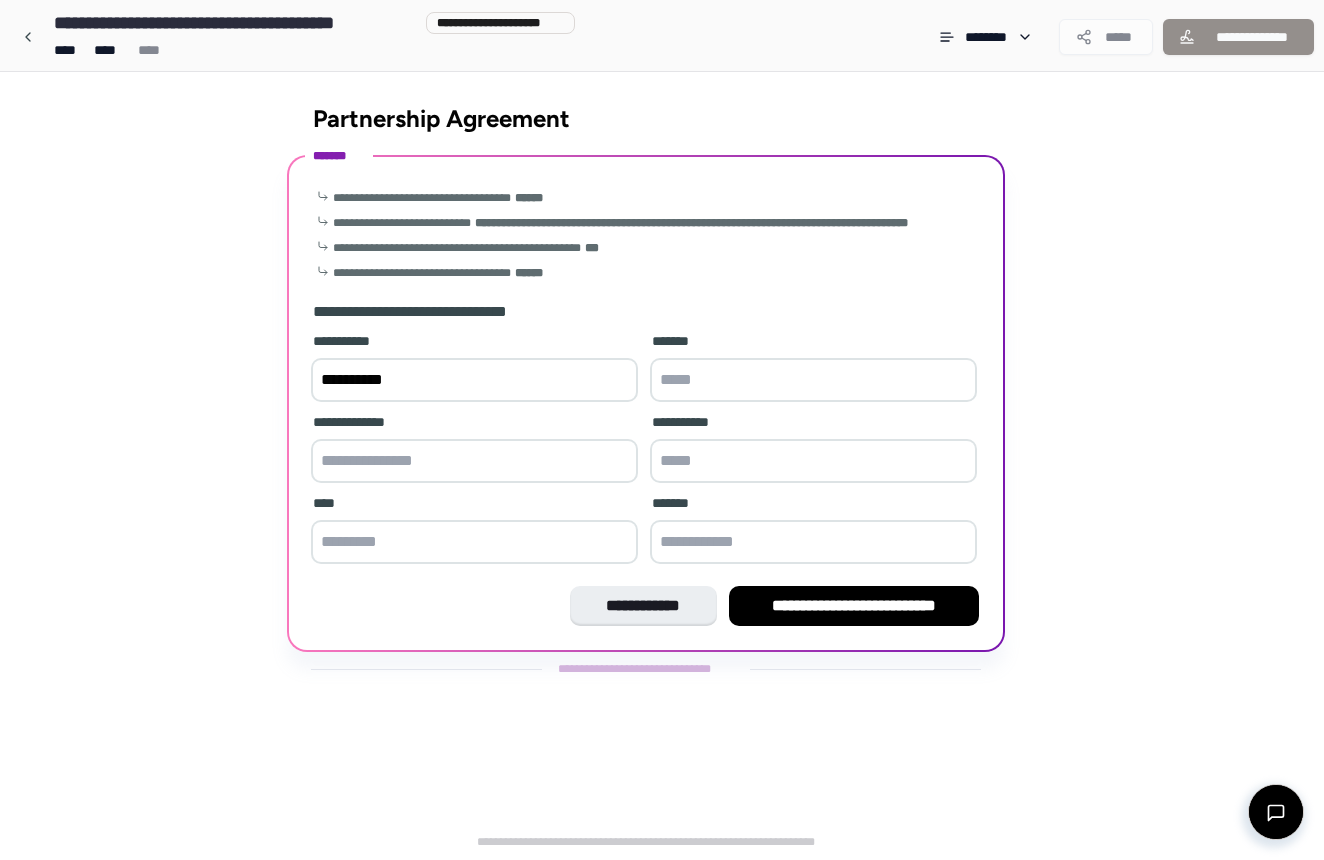 type on "**********" 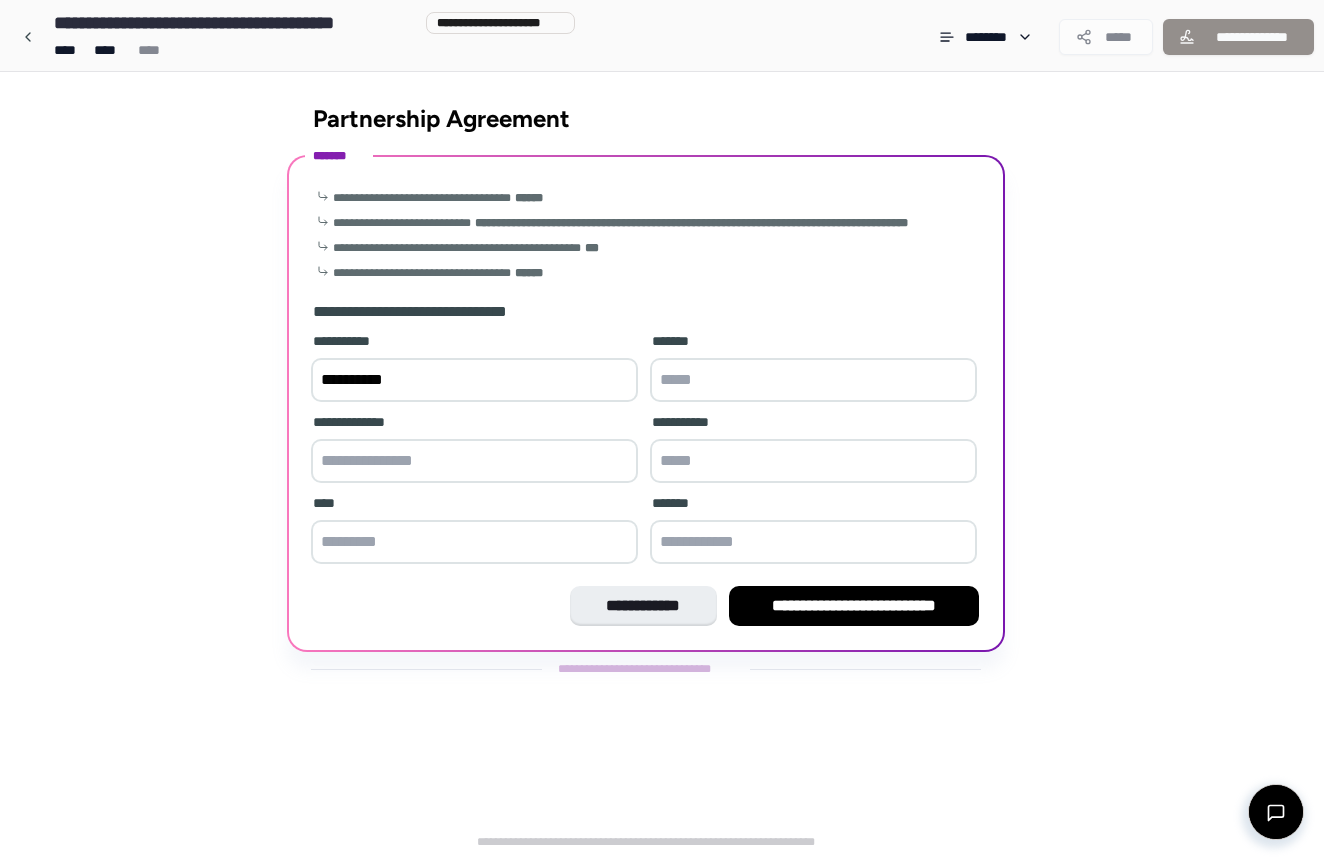 click at bounding box center [813, 380] 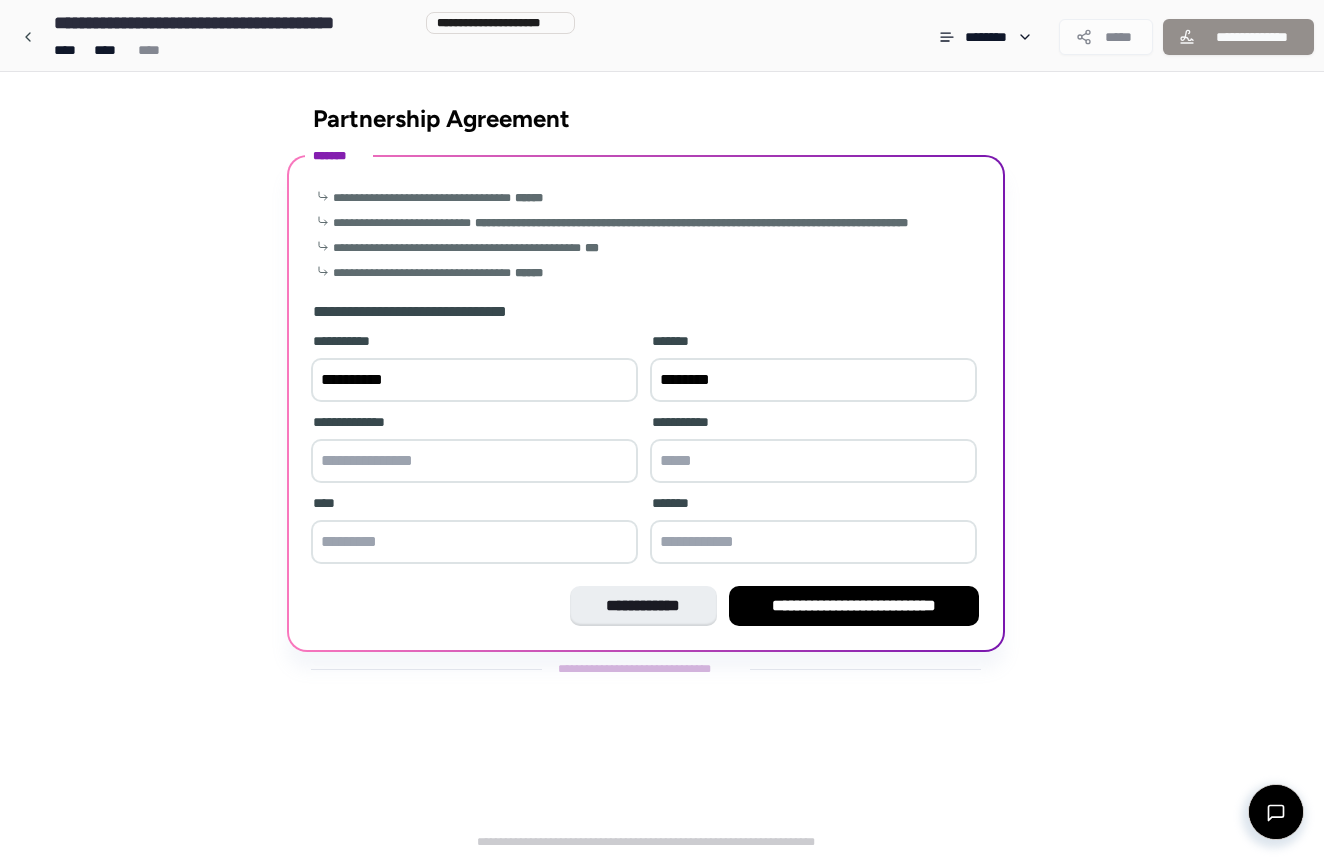type on "********" 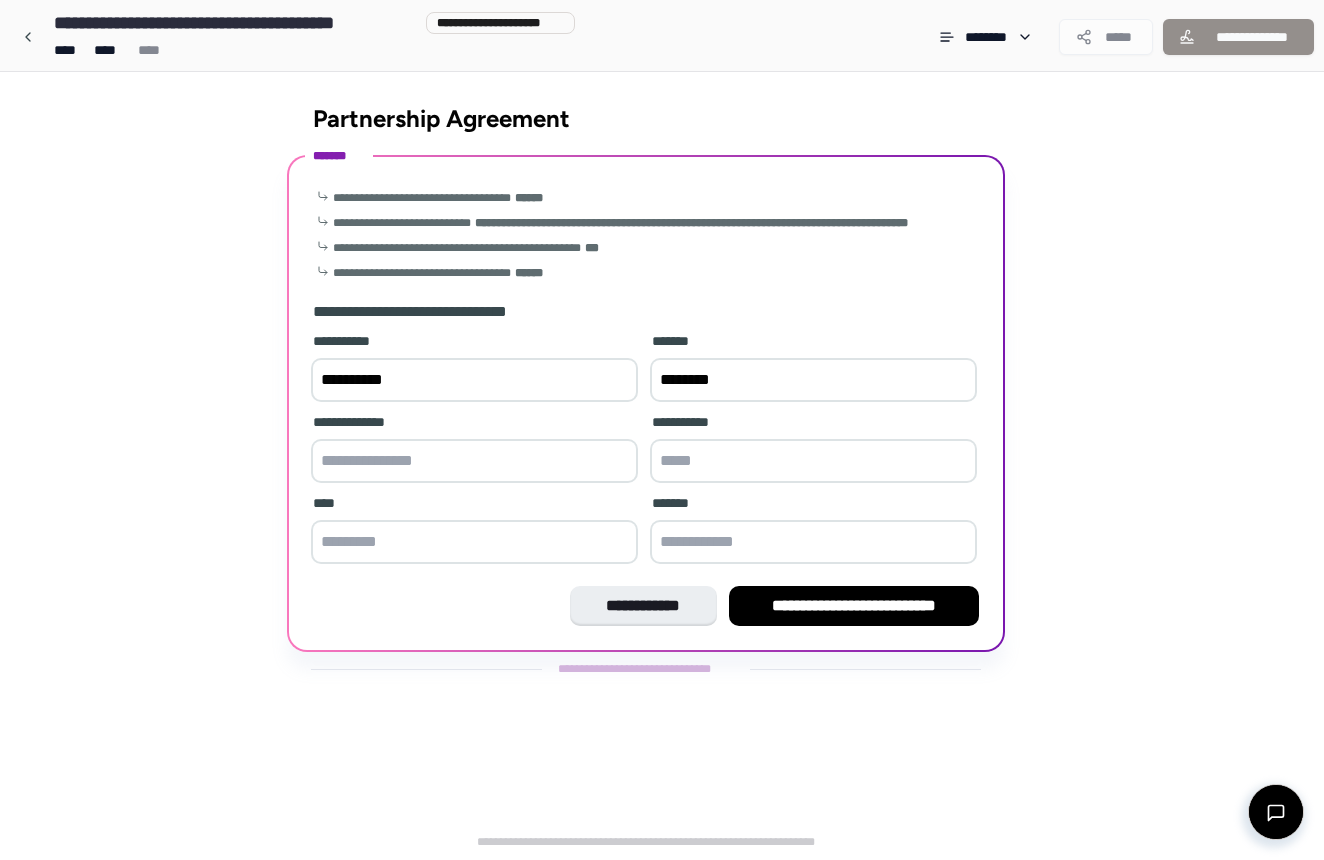 click at bounding box center [474, 461] 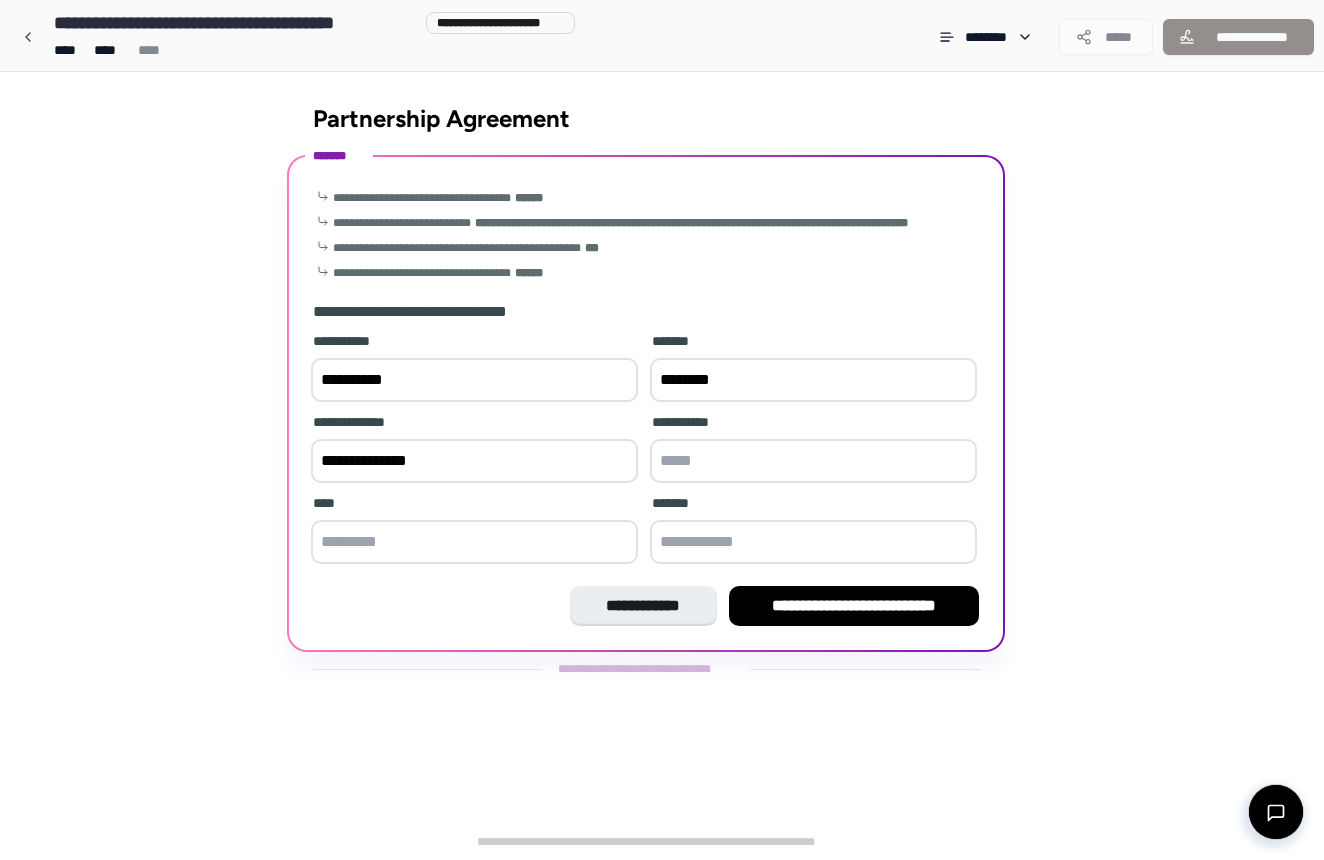 scroll, scrollTop: 0, scrollLeft: 0, axis: both 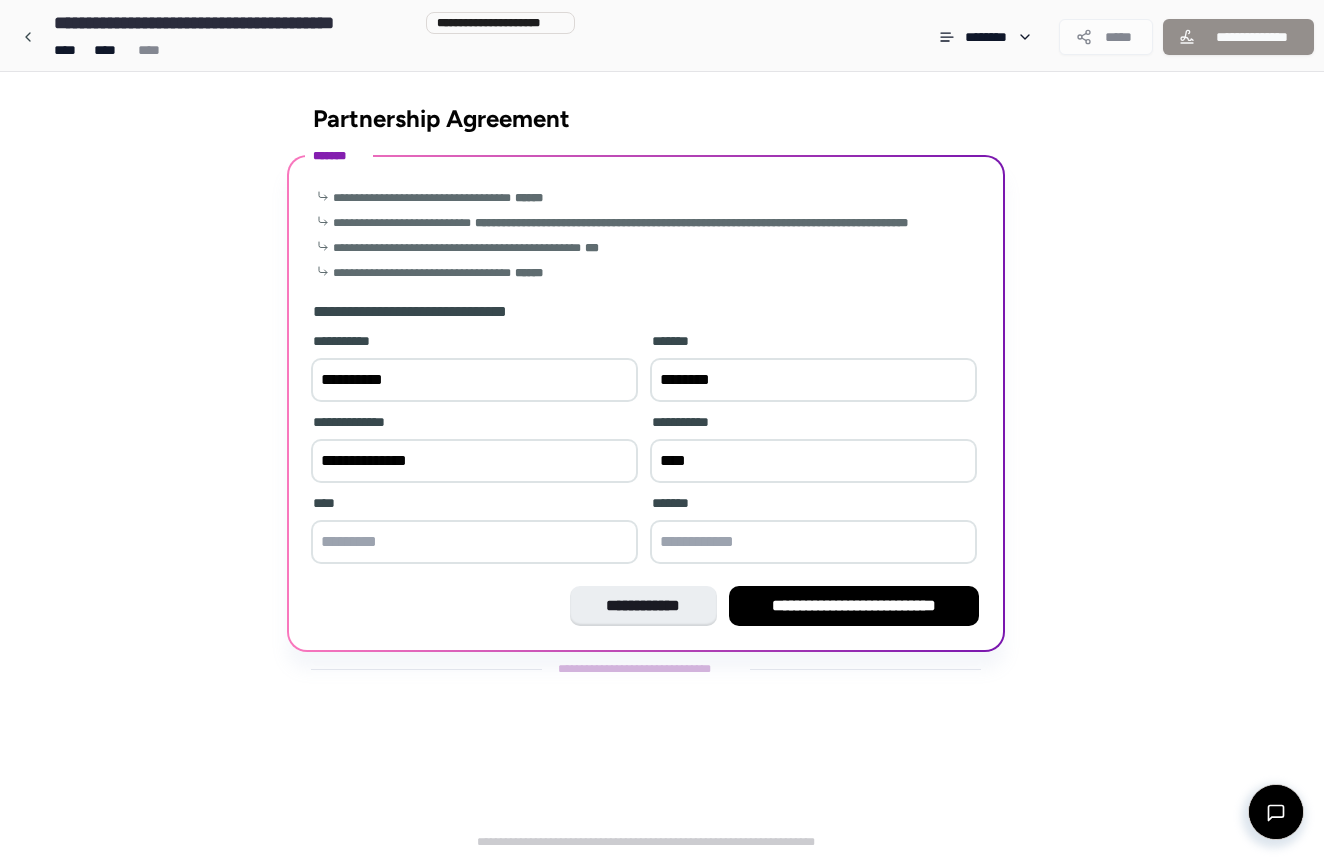 type on "****" 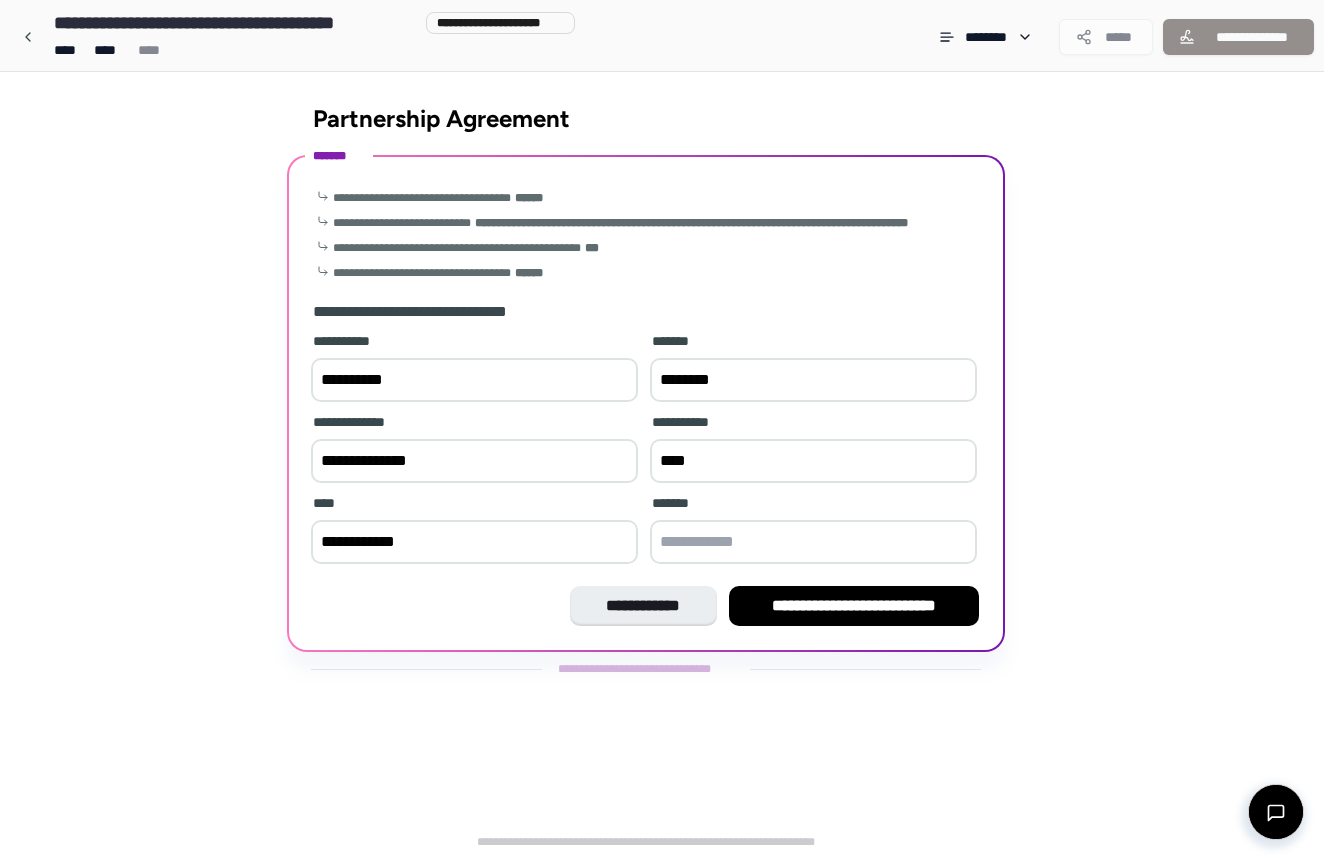 scroll, scrollTop: 0, scrollLeft: 0, axis: both 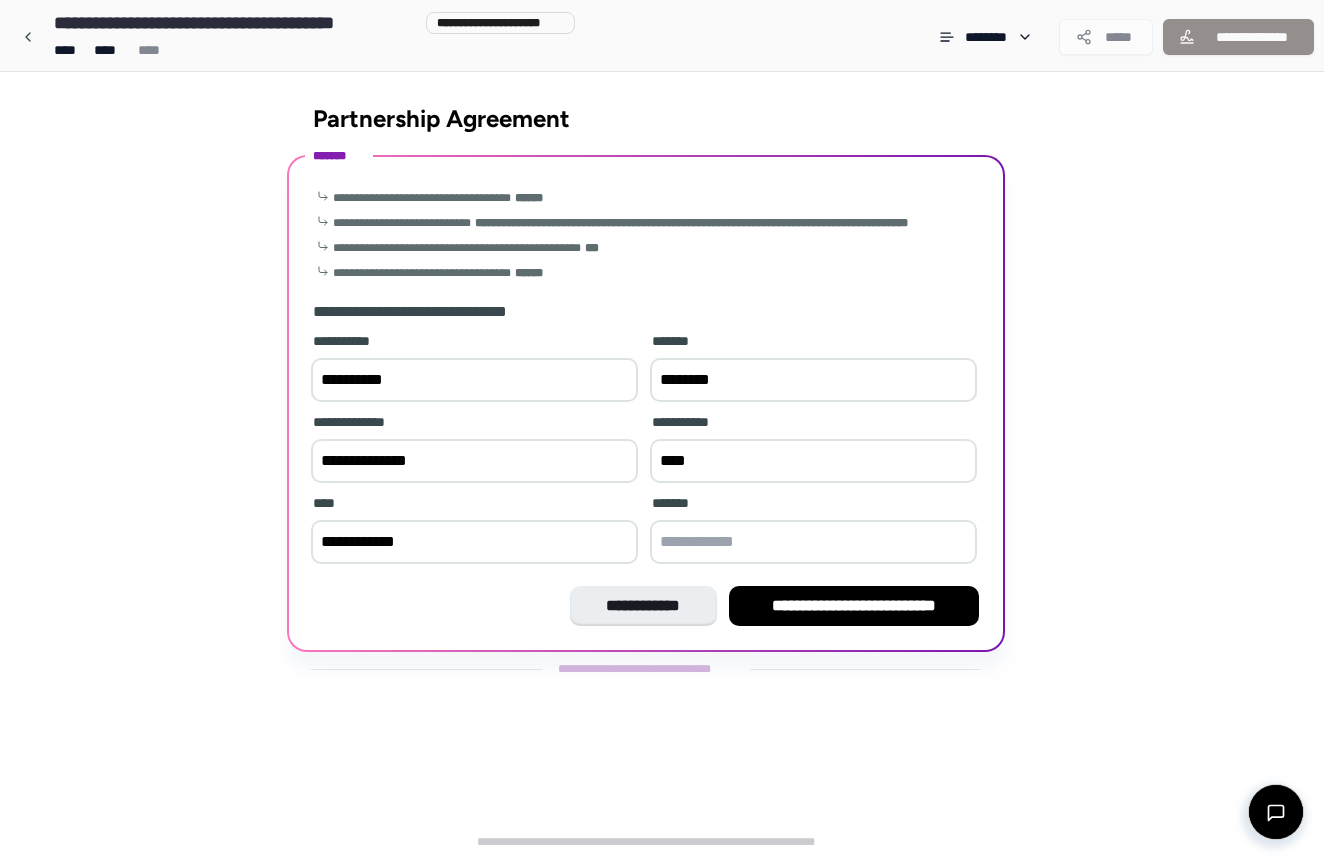 click at bounding box center (813, 542) 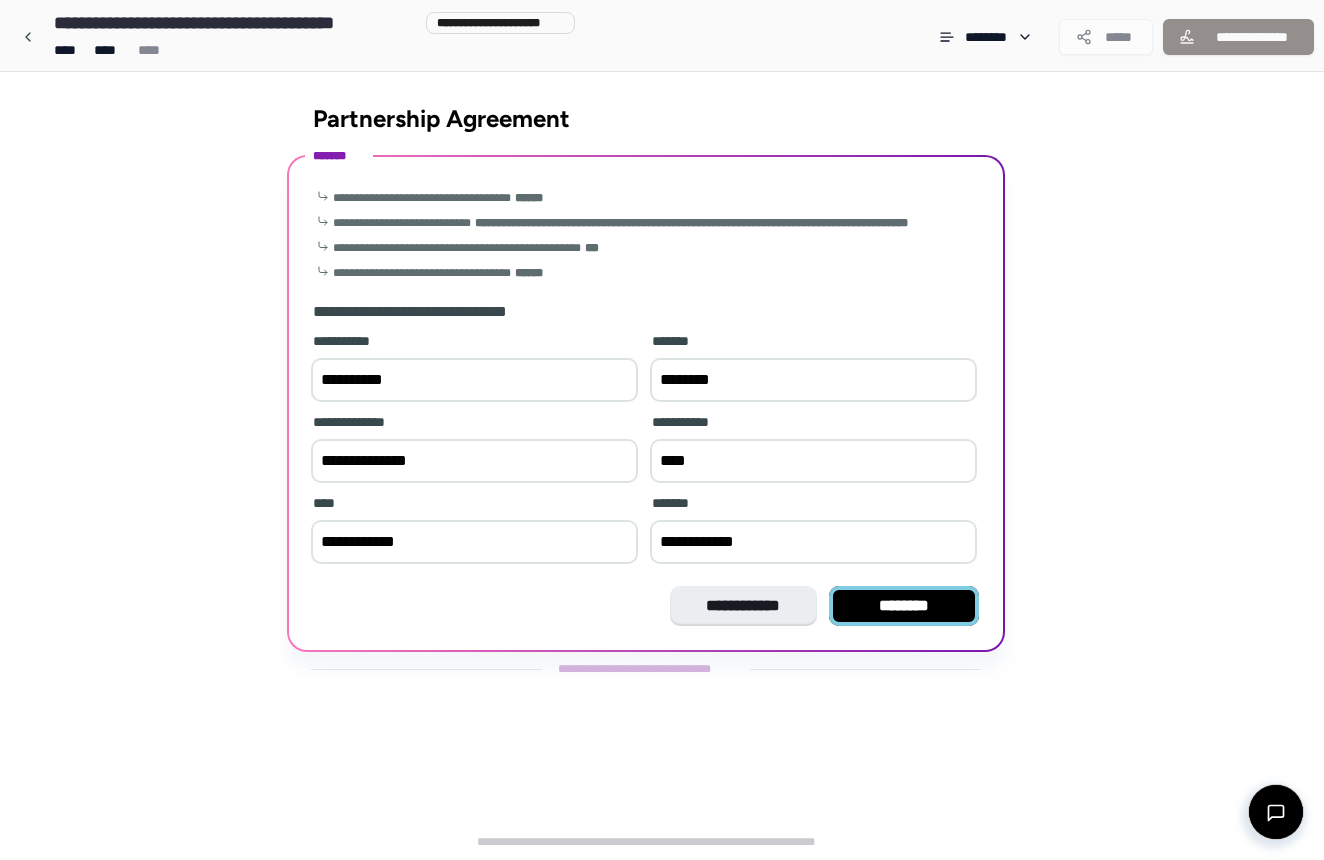 type on "**********" 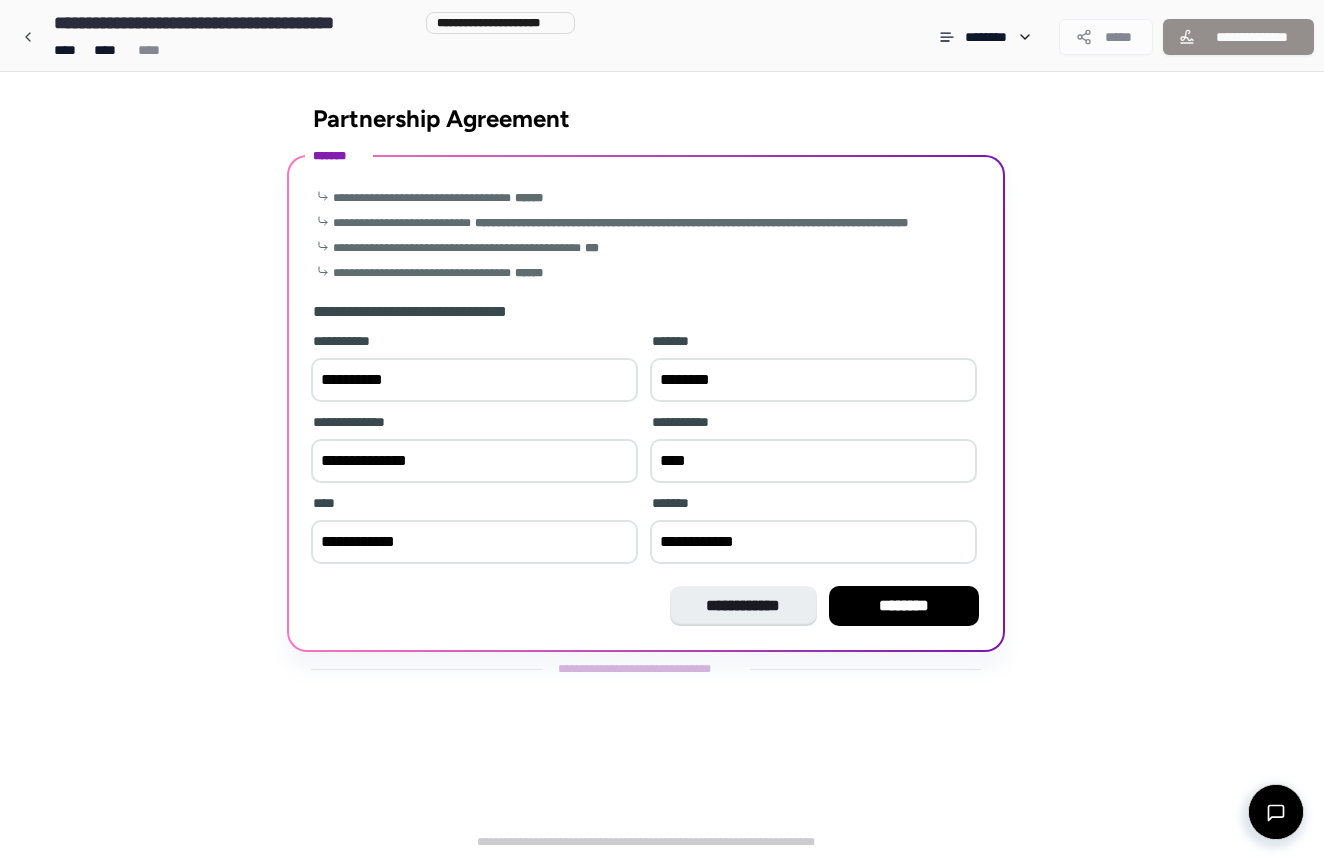 click on "********" at bounding box center (904, 606) 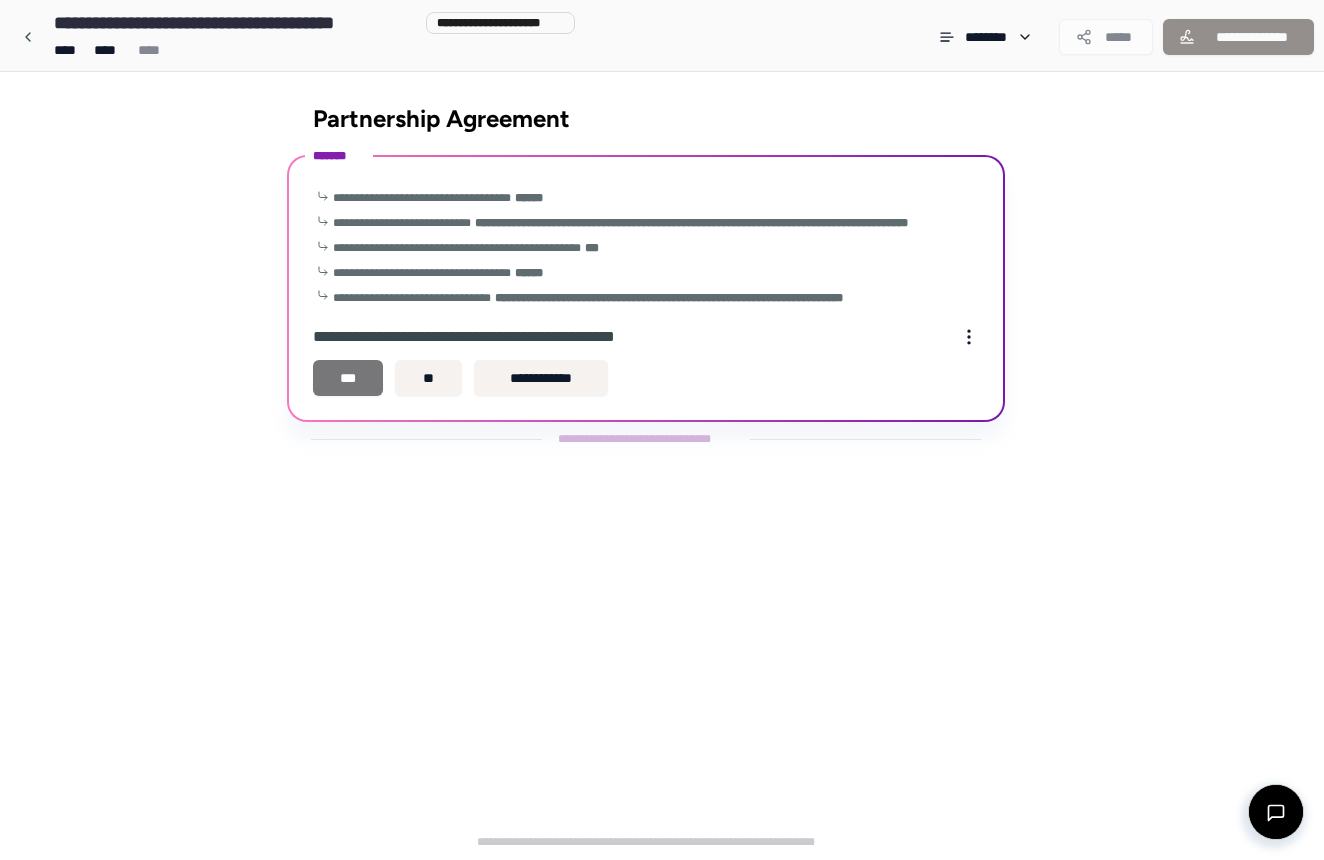 click on "***" at bounding box center [348, 378] 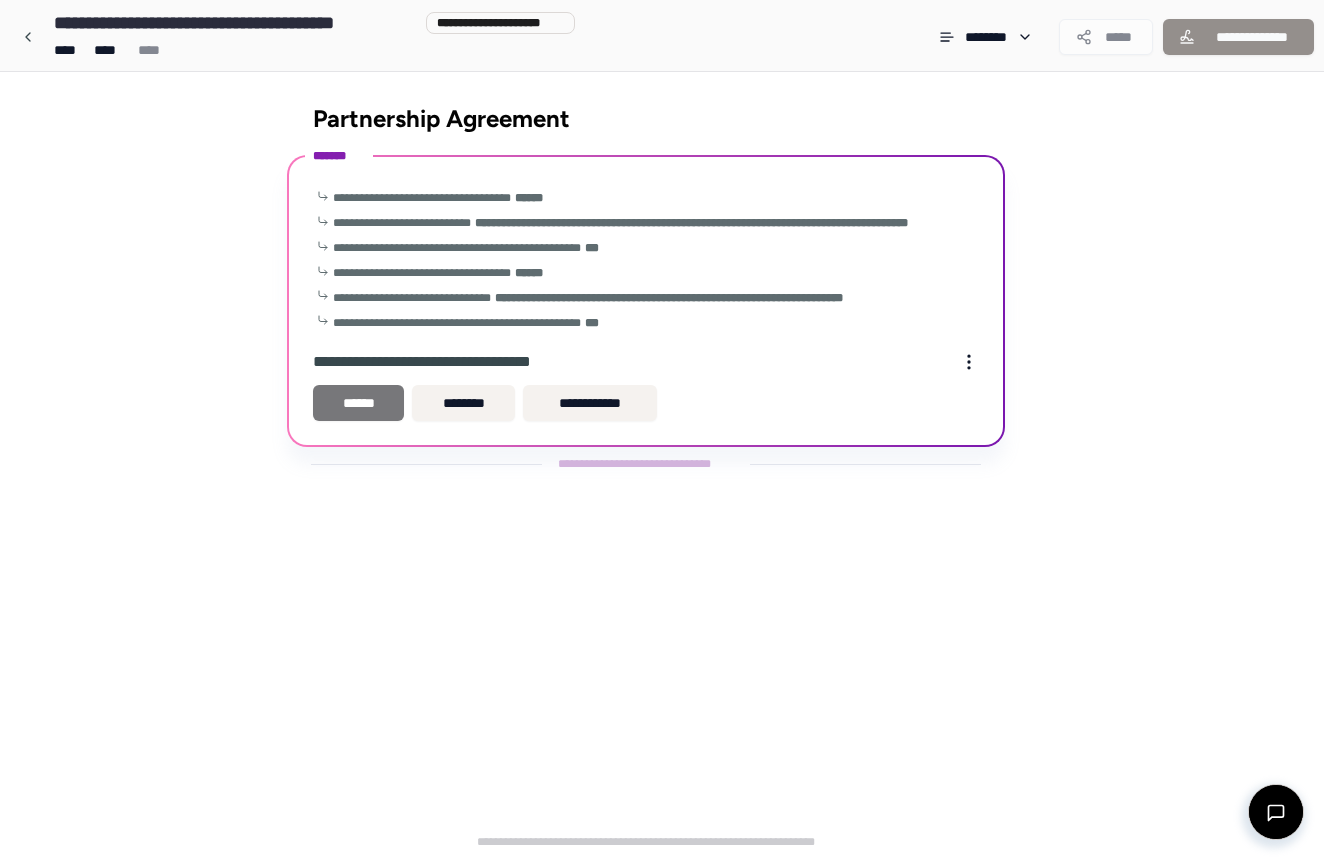 click on "******" at bounding box center (358, 403) 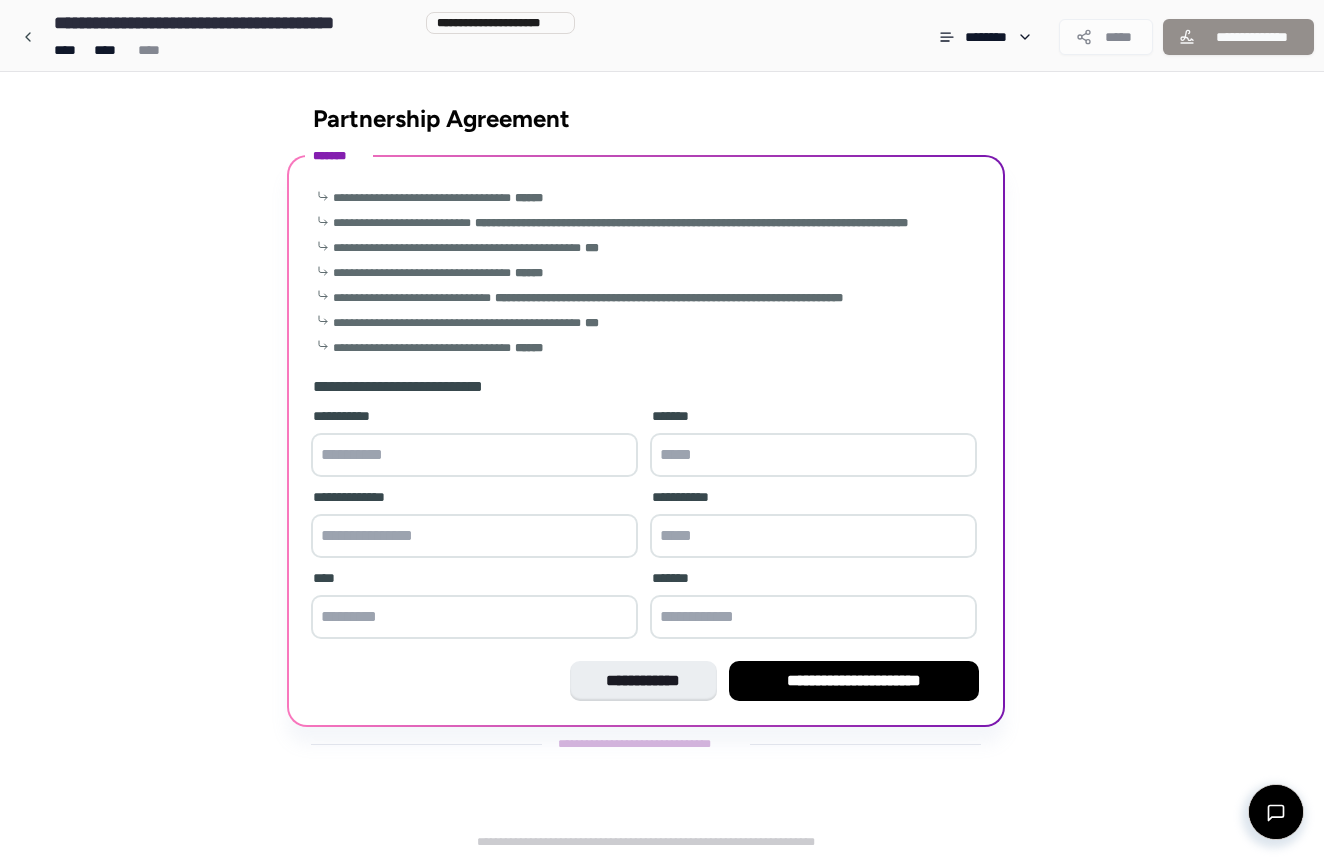 scroll, scrollTop: 0, scrollLeft: 0, axis: both 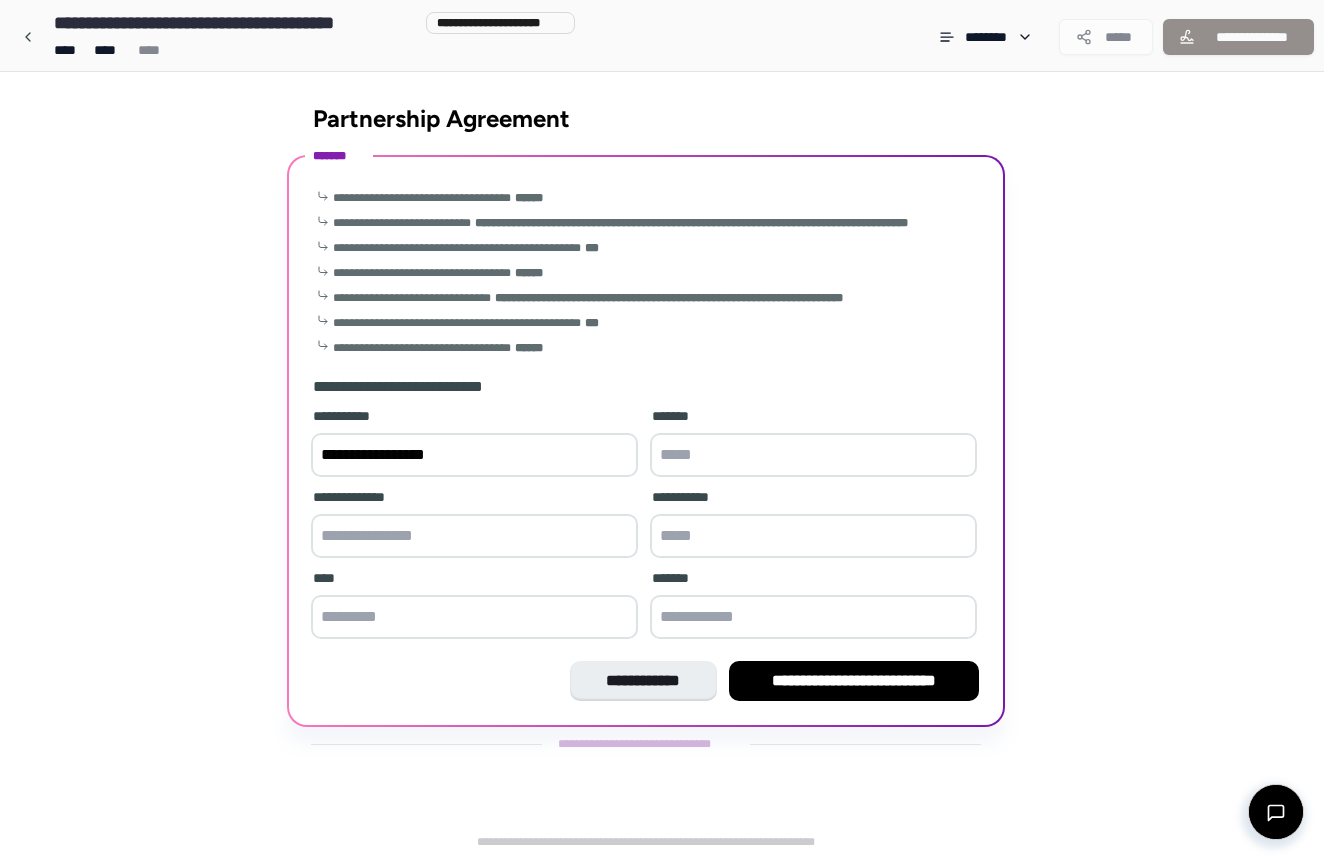 type on "**********" 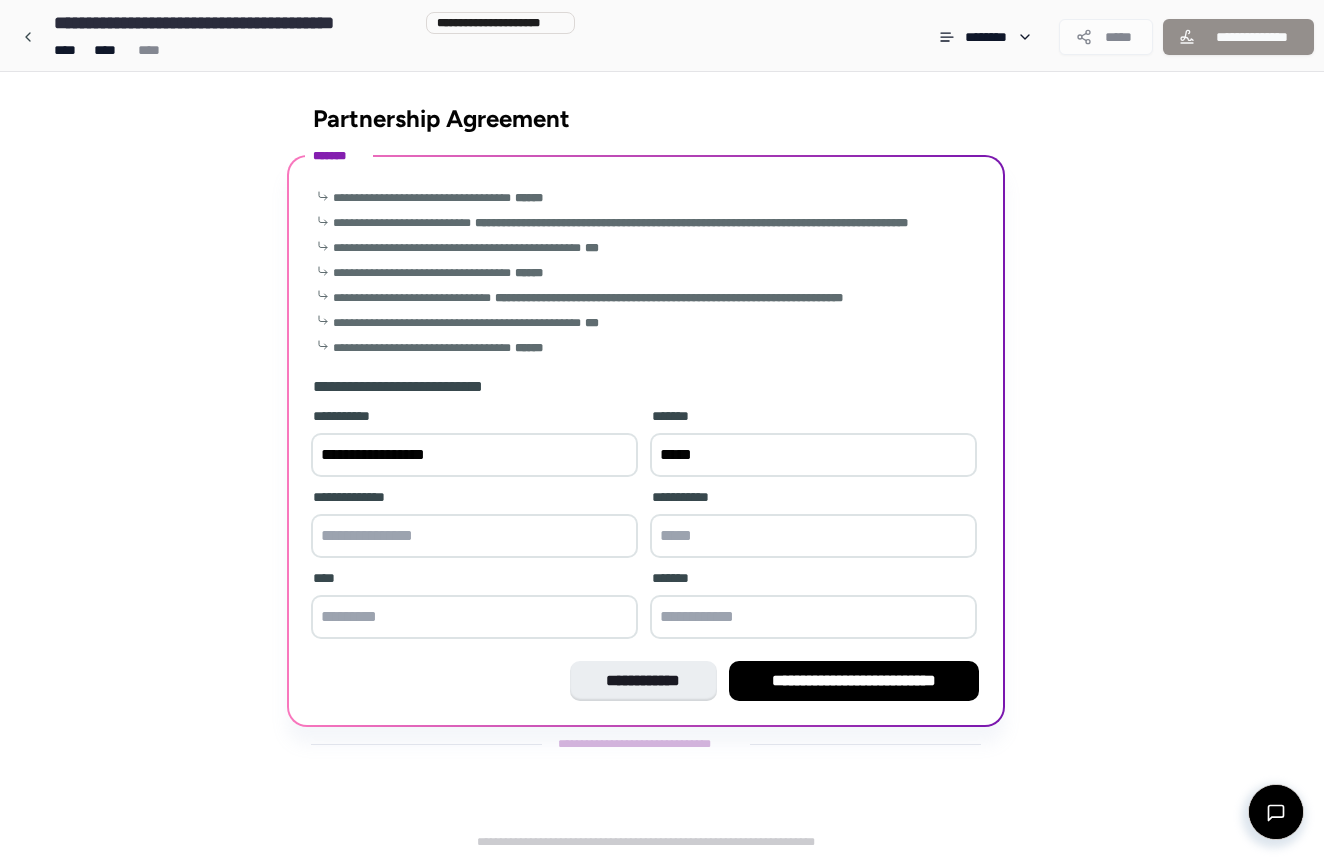 type on "*****" 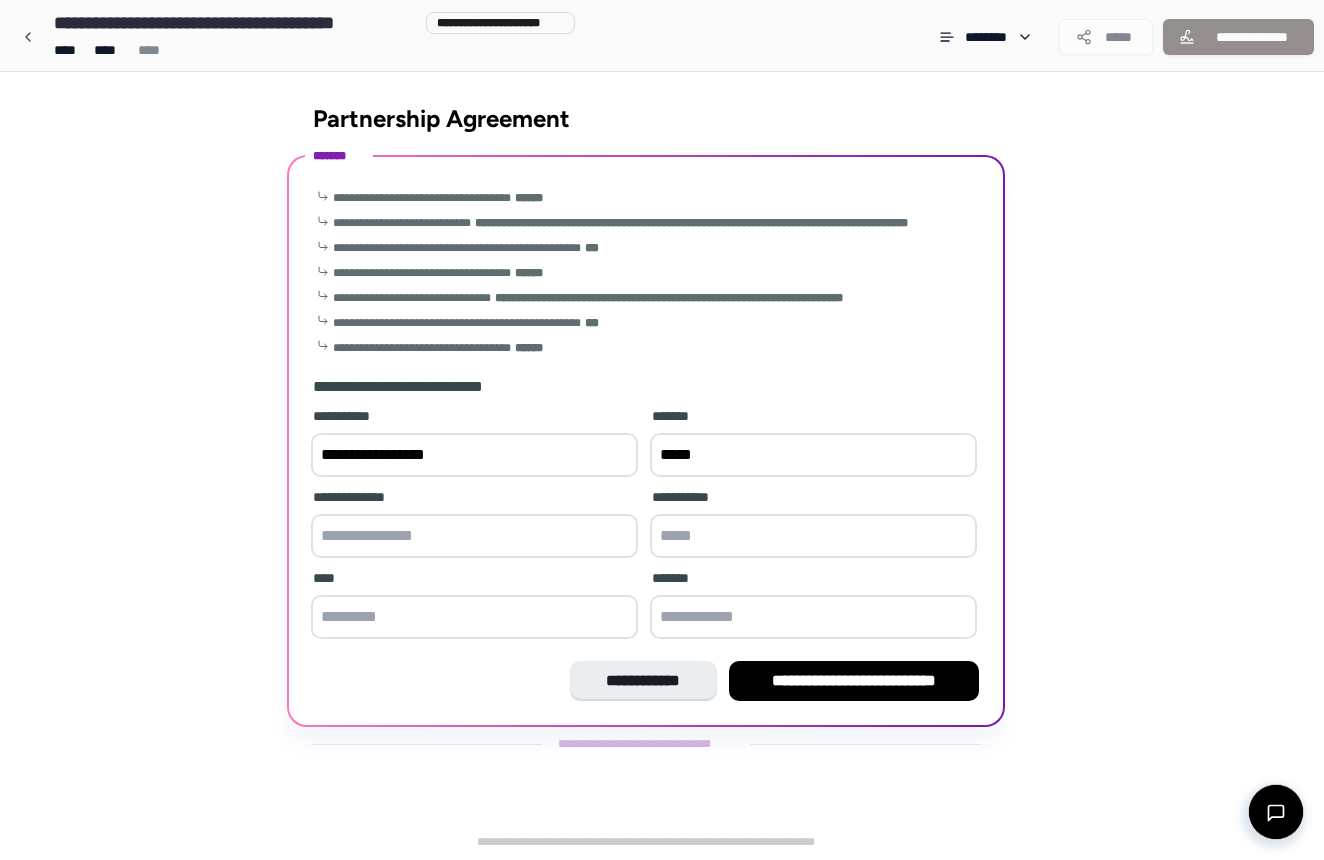 click at bounding box center [474, 536] 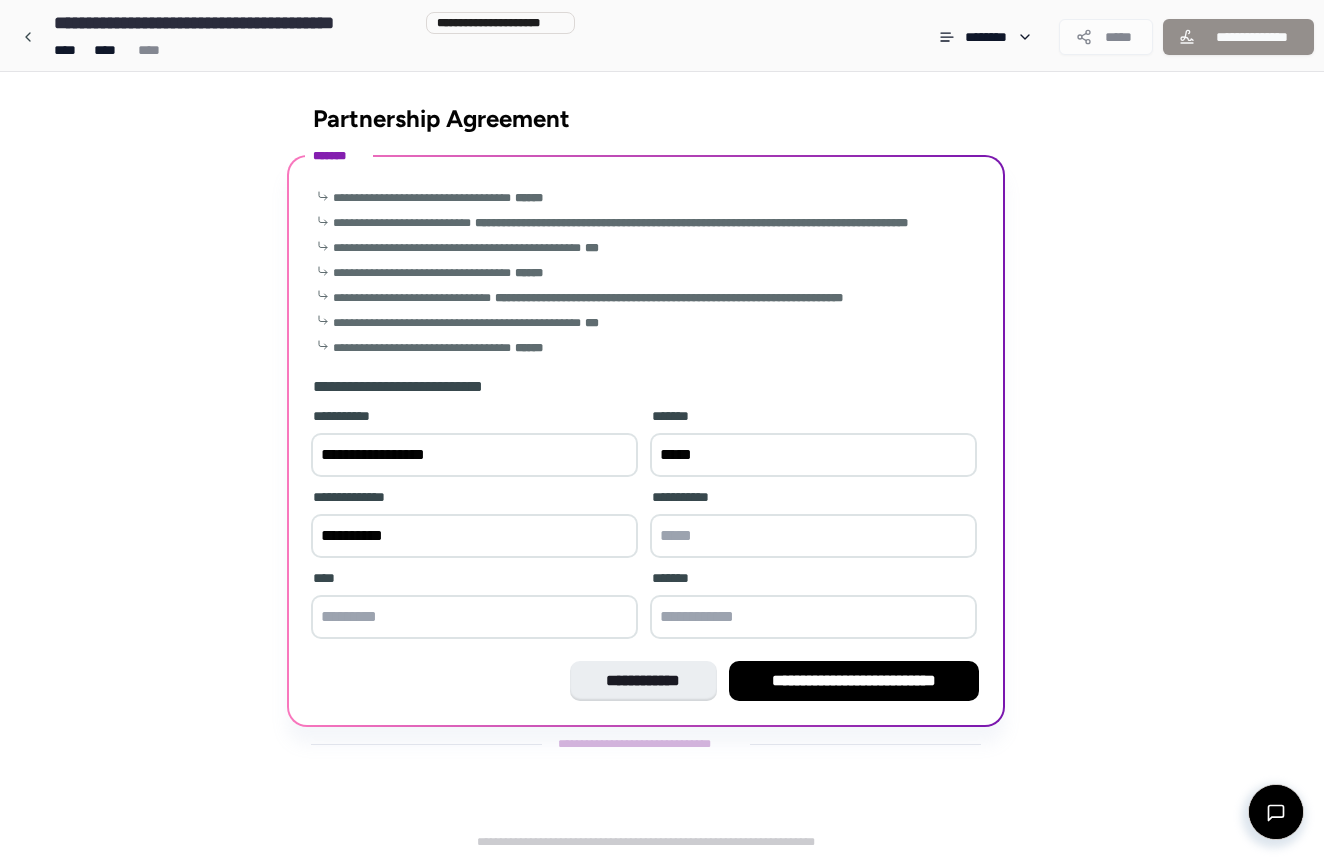 scroll, scrollTop: 0, scrollLeft: 0, axis: both 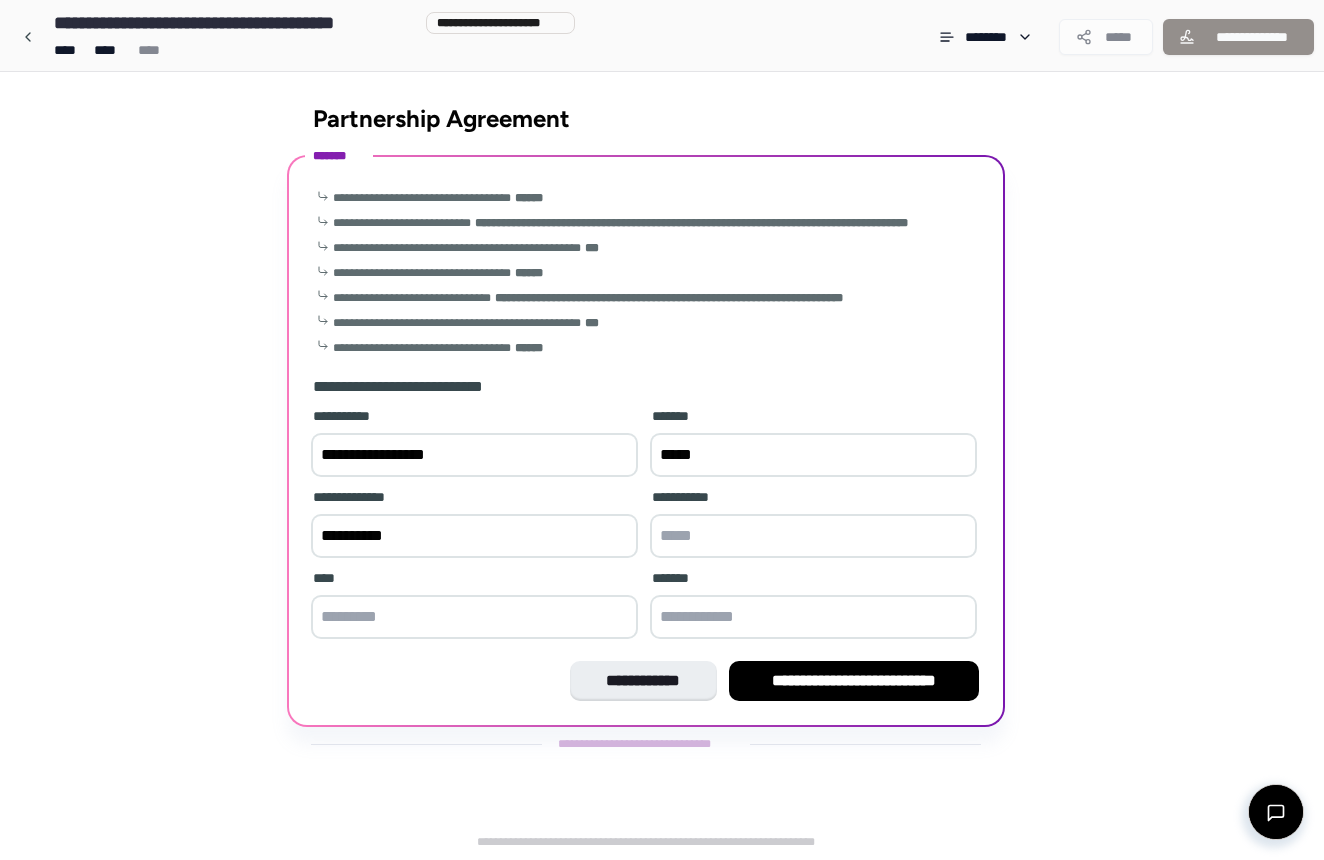 click at bounding box center (813, 536) 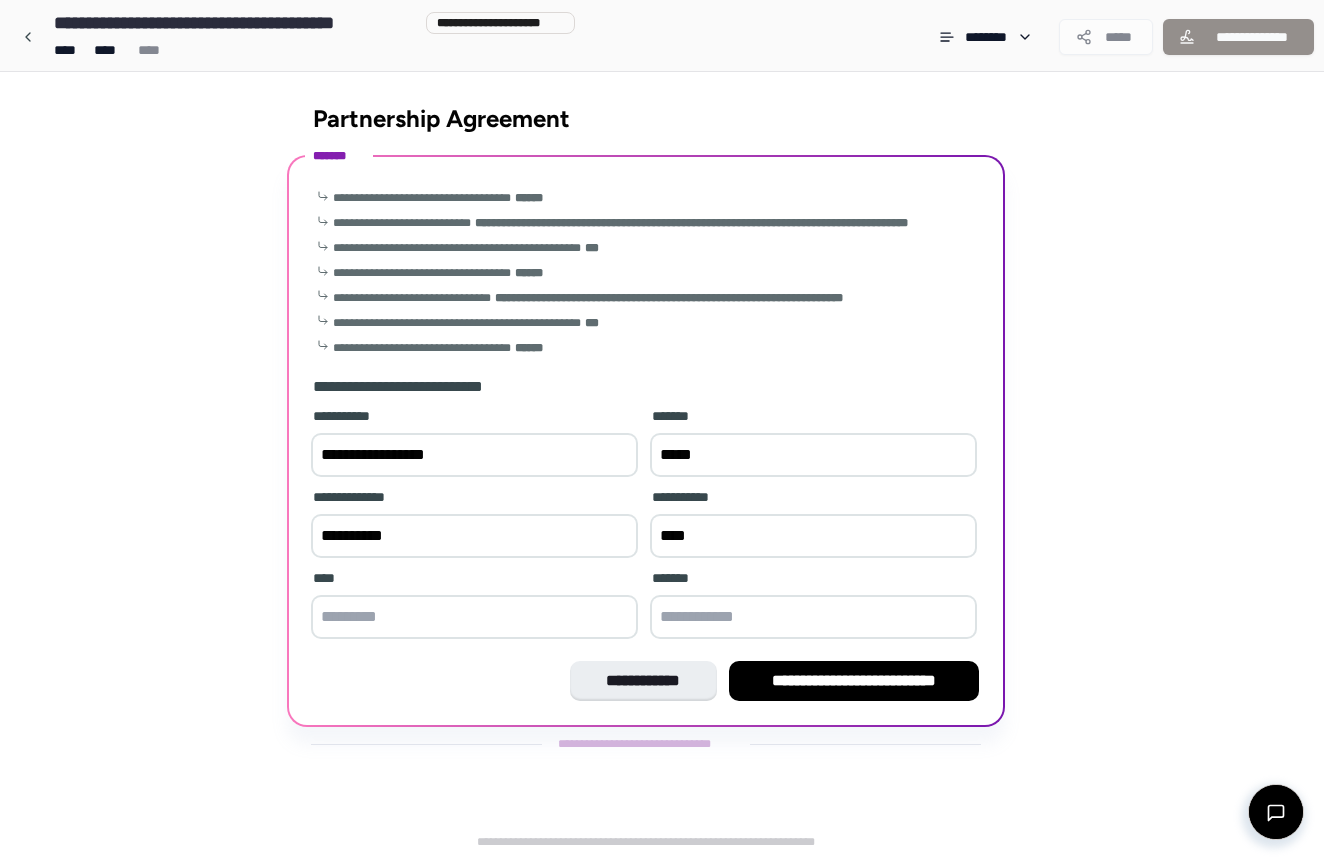 type on "****" 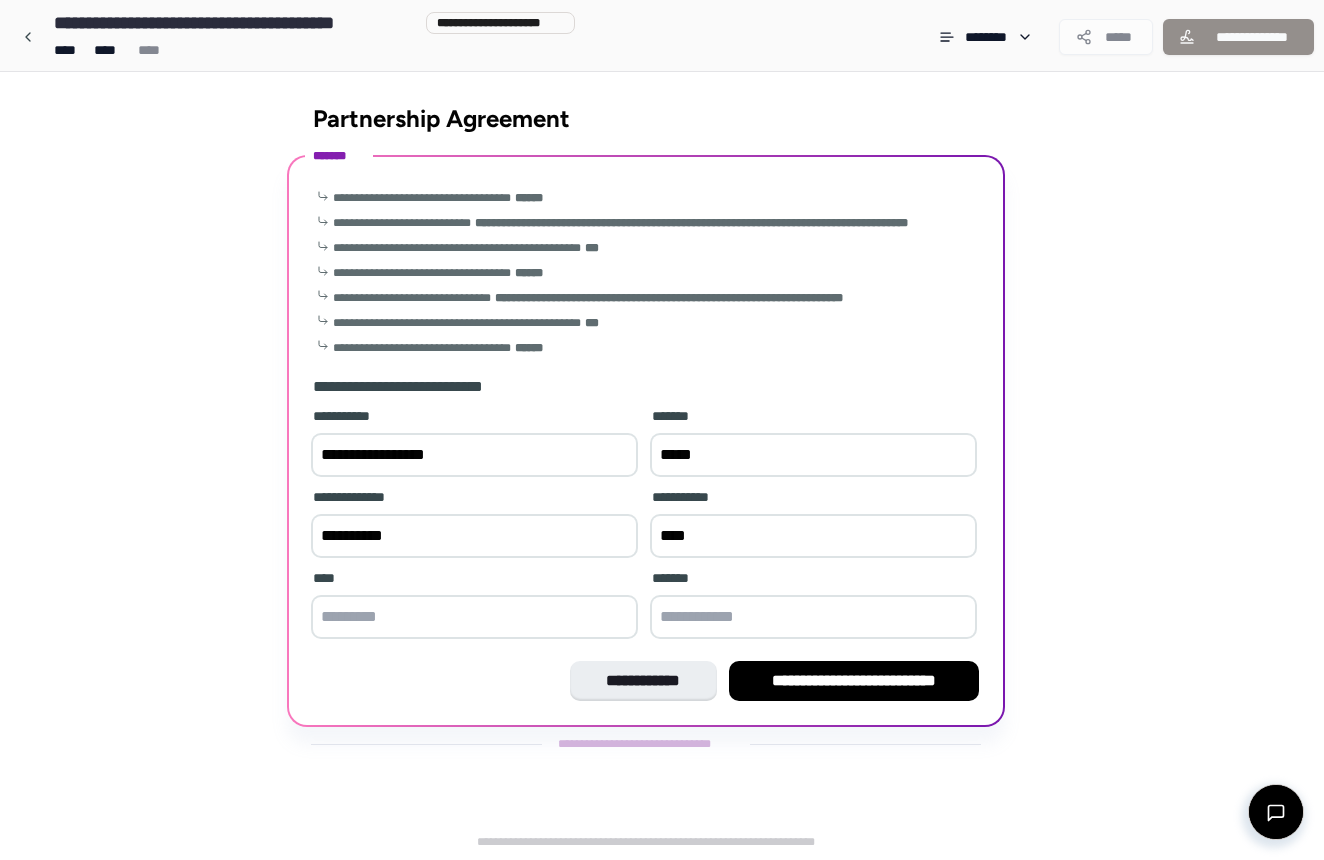 click at bounding box center [474, 617] 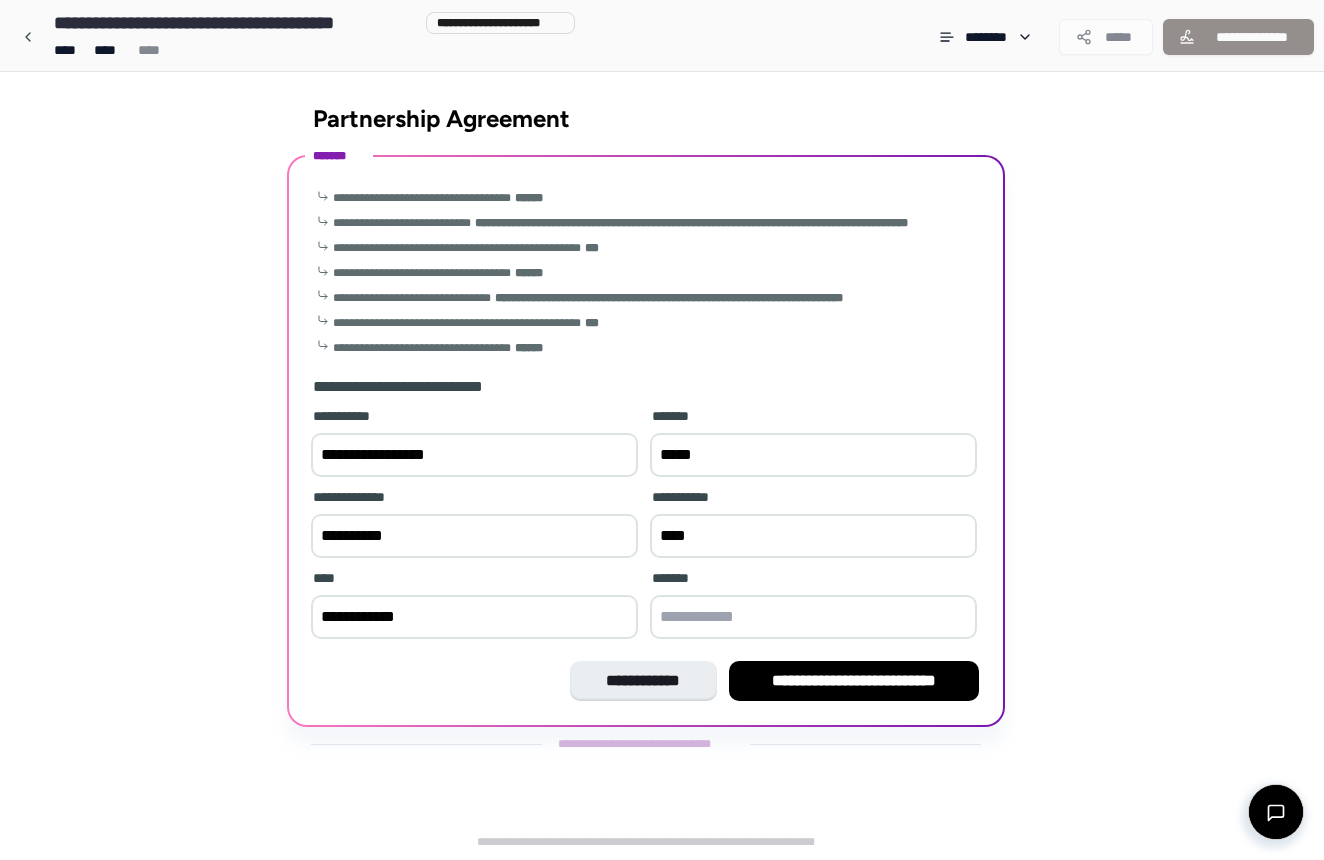 type on "**********" 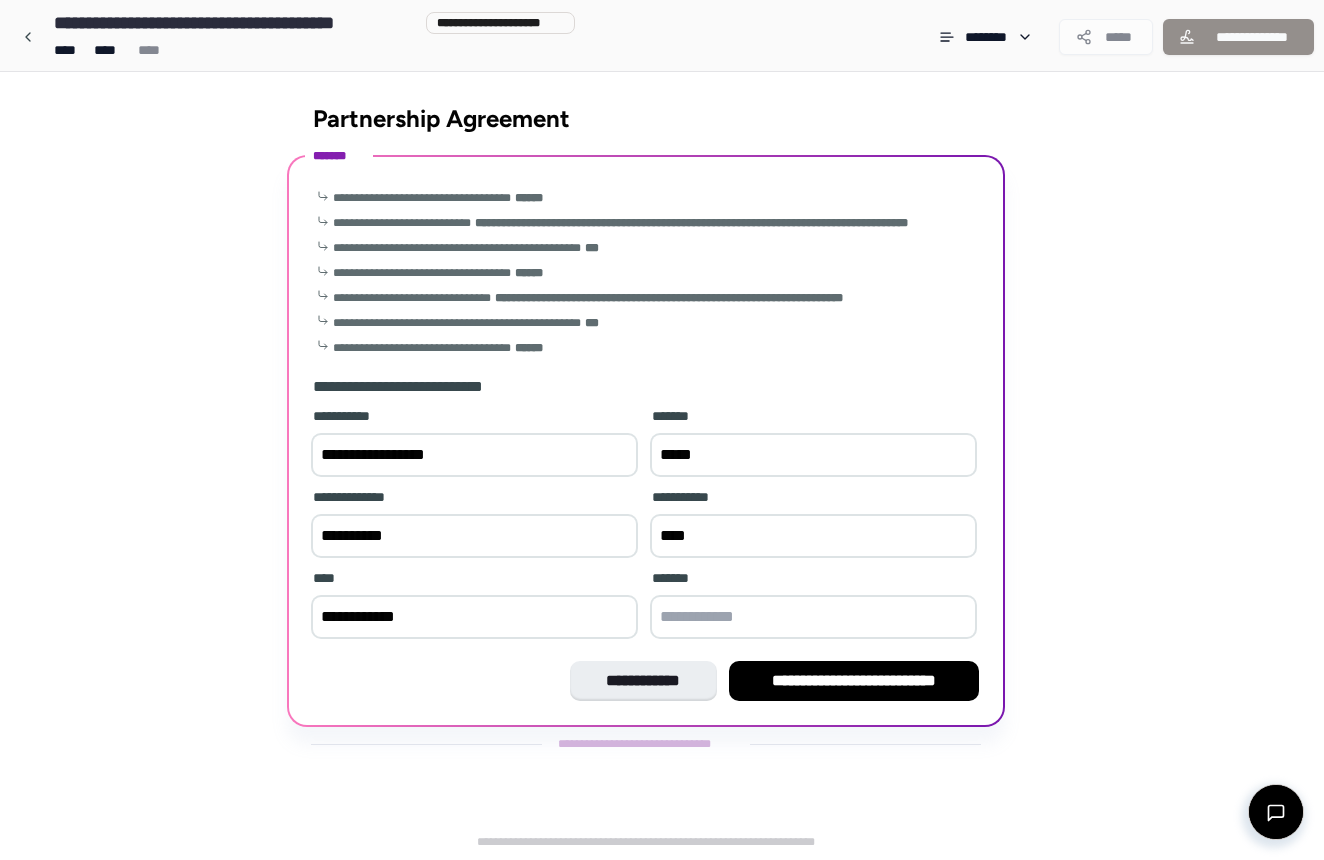 click at bounding box center [813, 617] 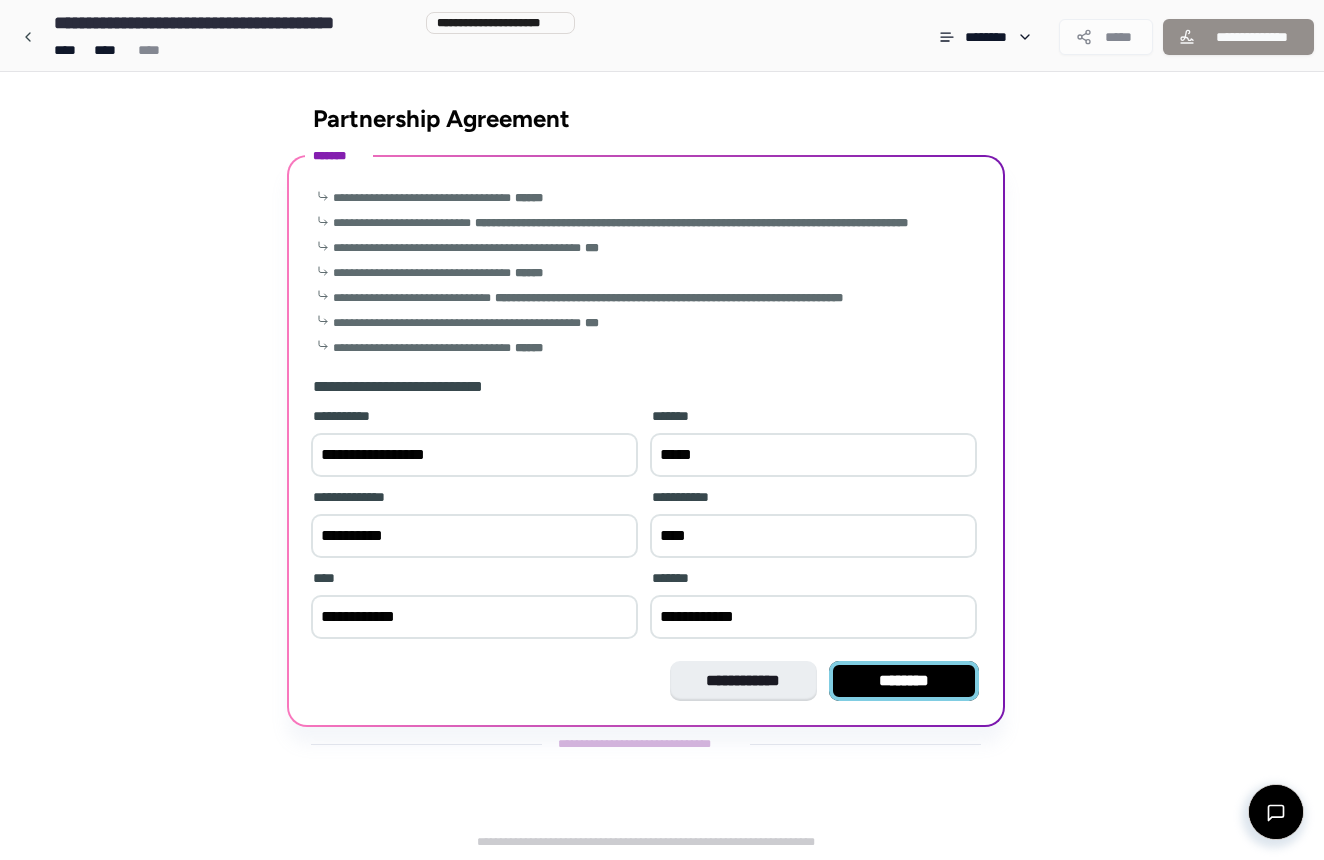 type on "**********" 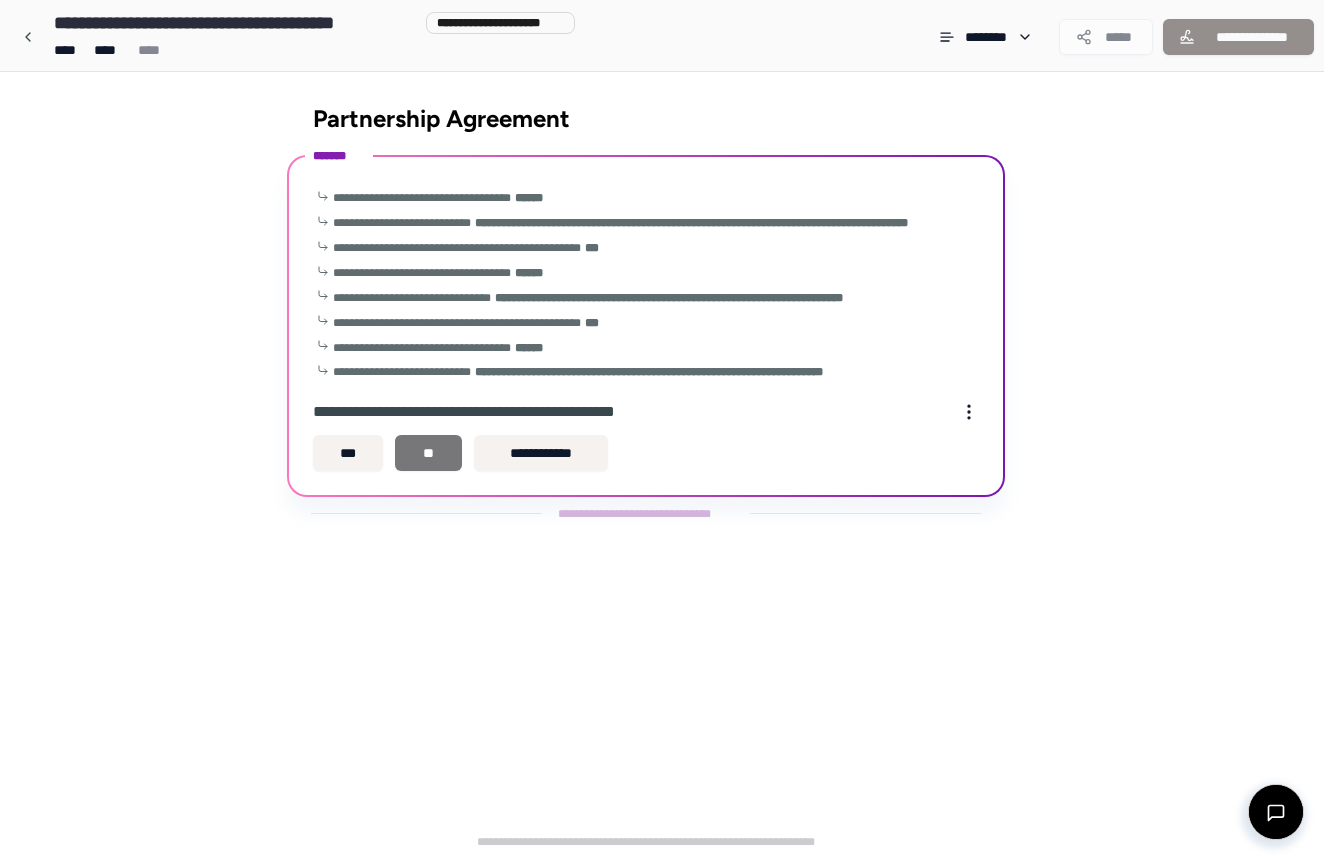 click on "**" at bounding box center [428, 453] 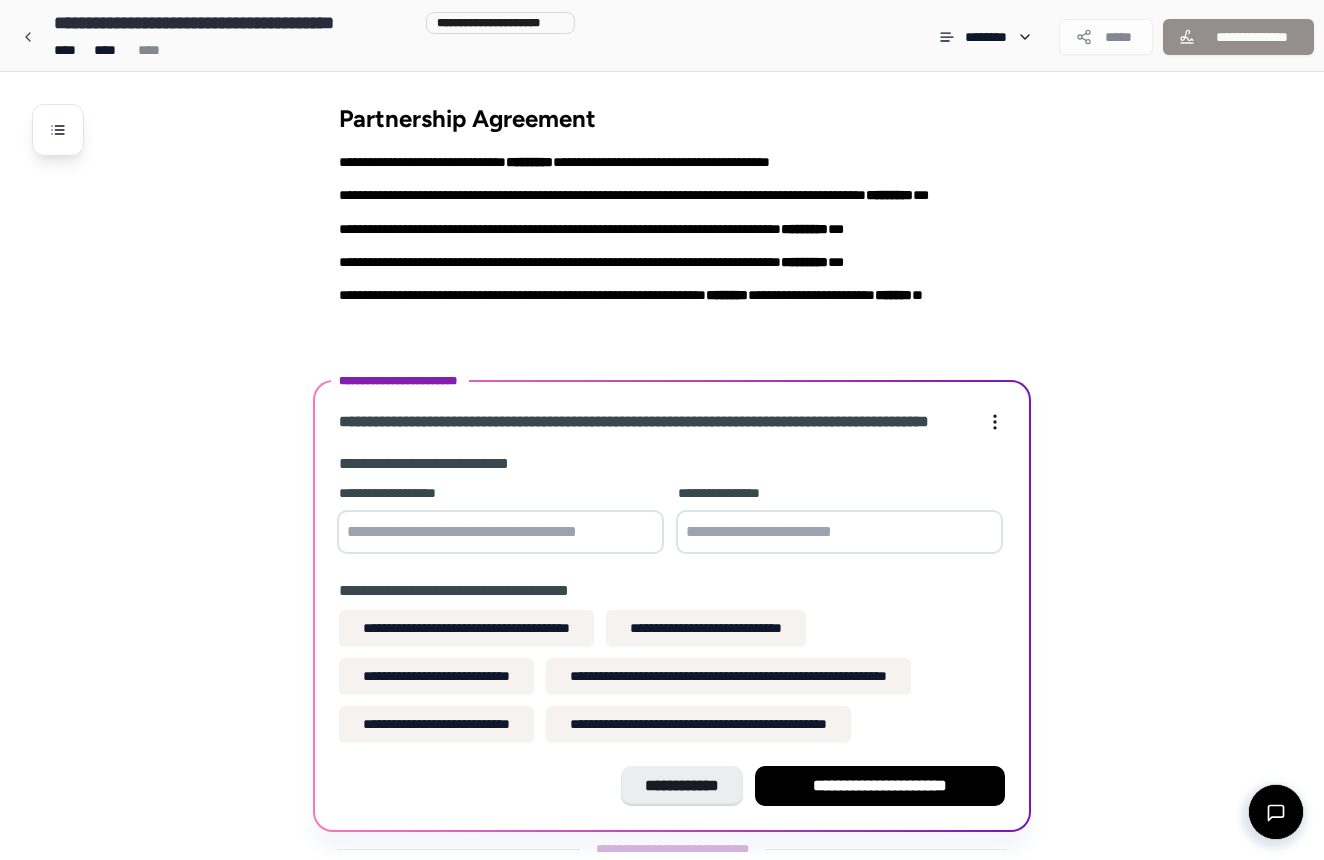 scroll, scrollTop: 120, scrollLeft: 0, axis: vertical 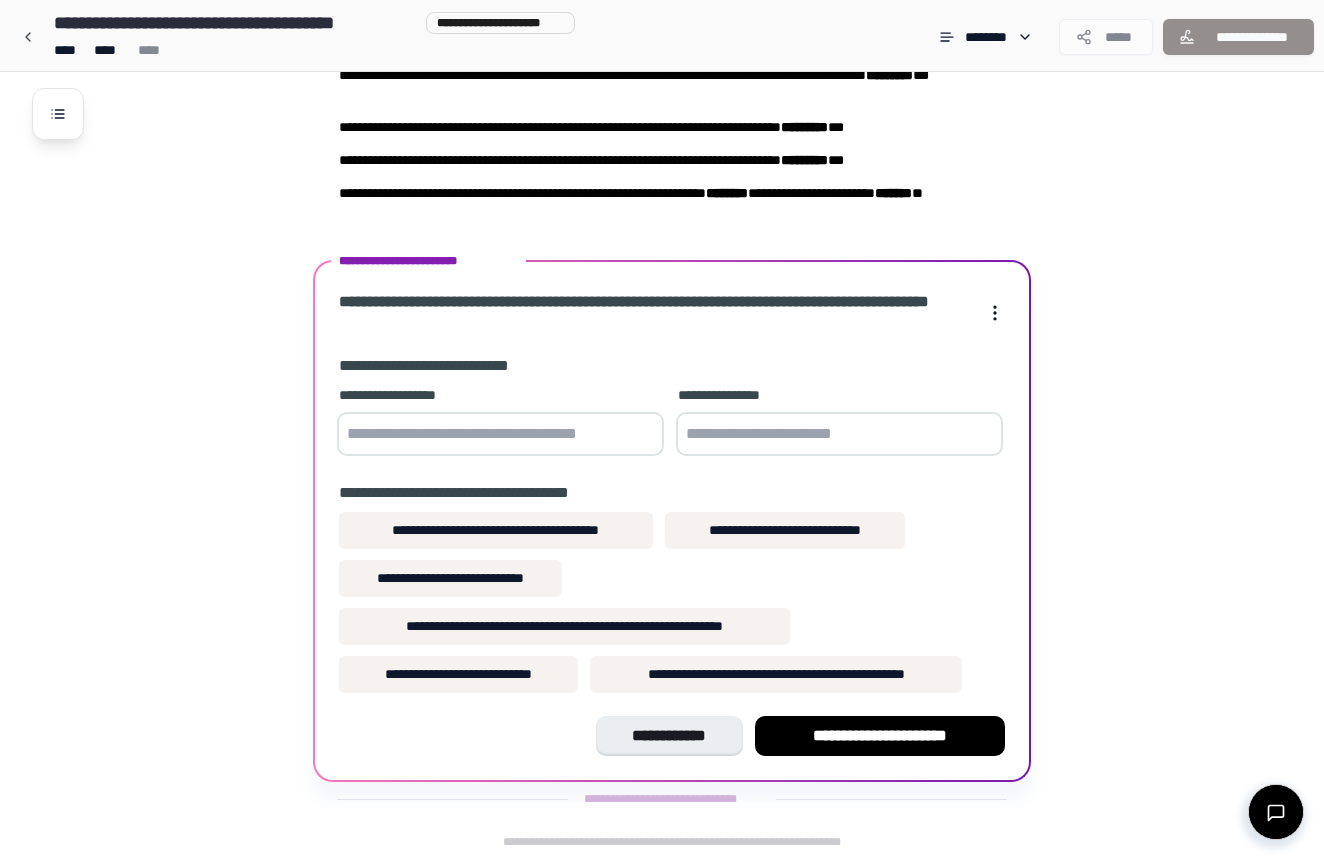 click at bounding box center [839, 434] 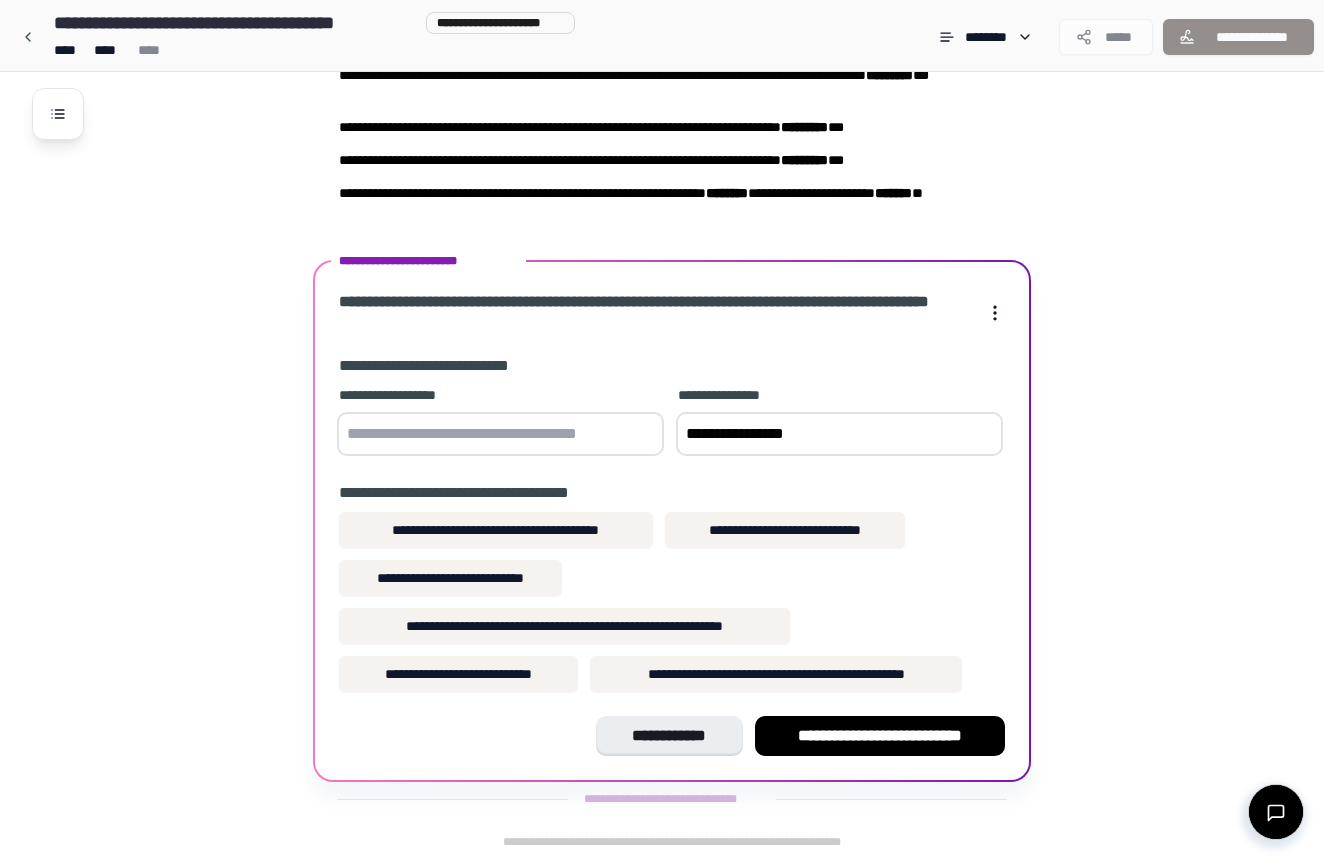 type on "**********" 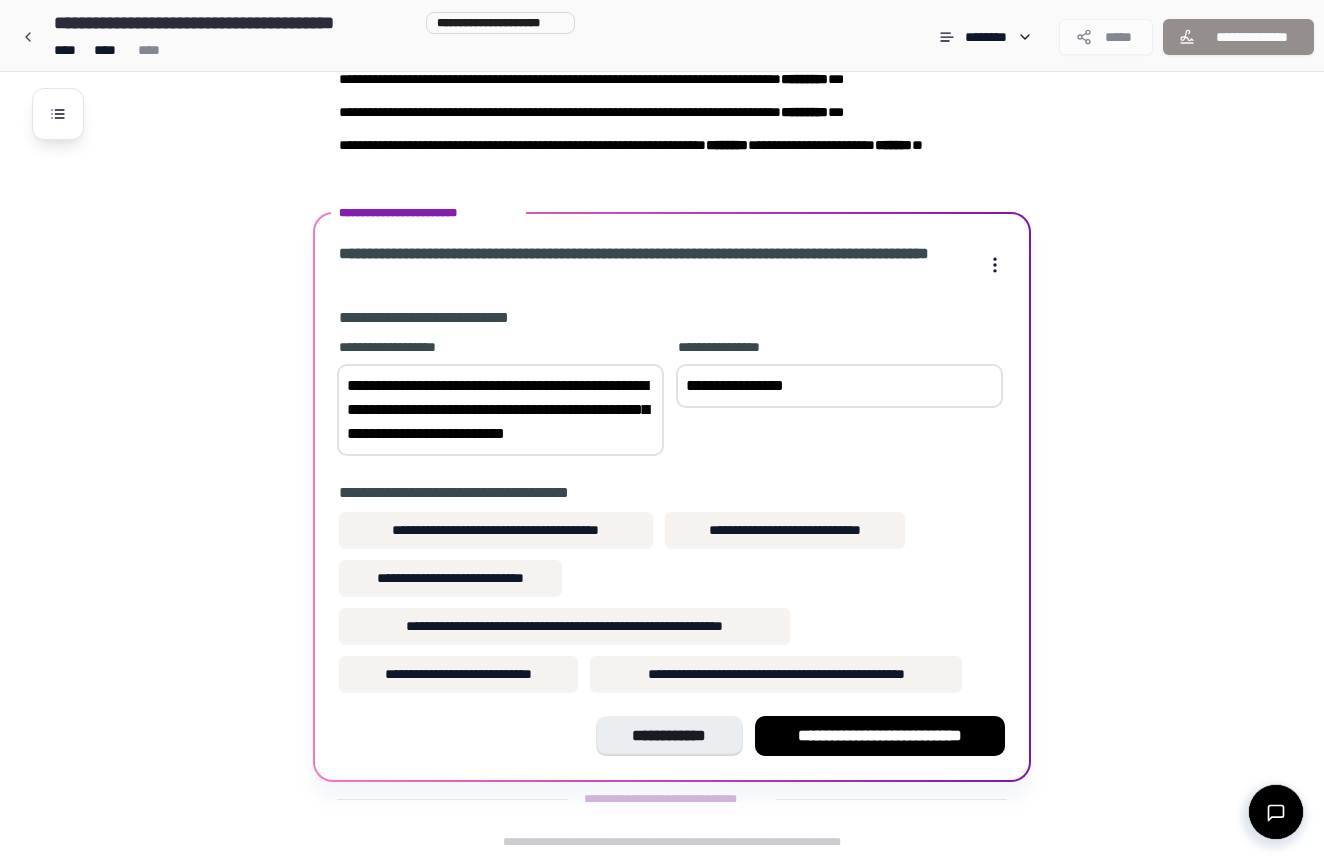scroll, scrollTop: 192, scrollLeft: 0, axis: vertical 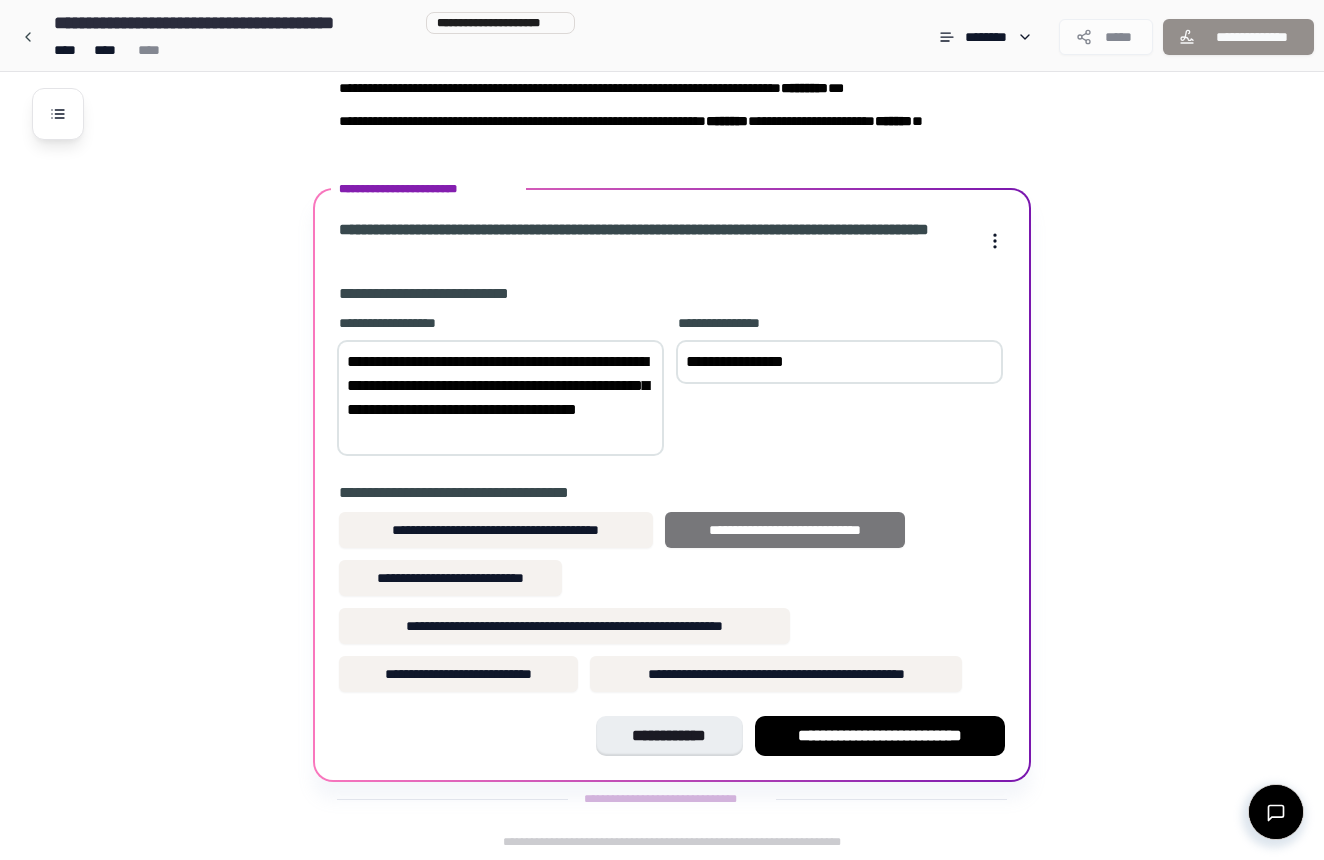type on "**********" 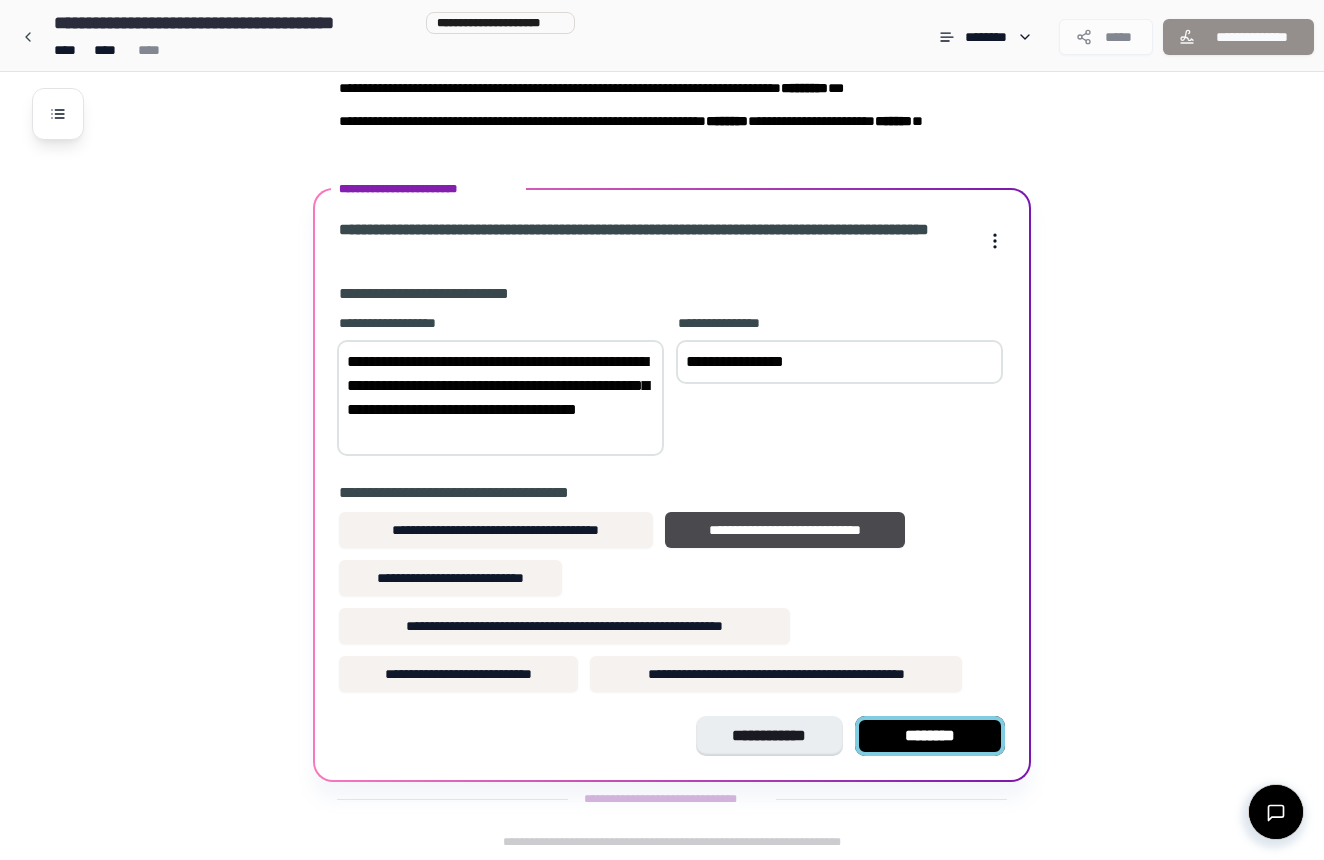 scroll, scrollTop: 192, scrollLeft: 0, axis: vertical 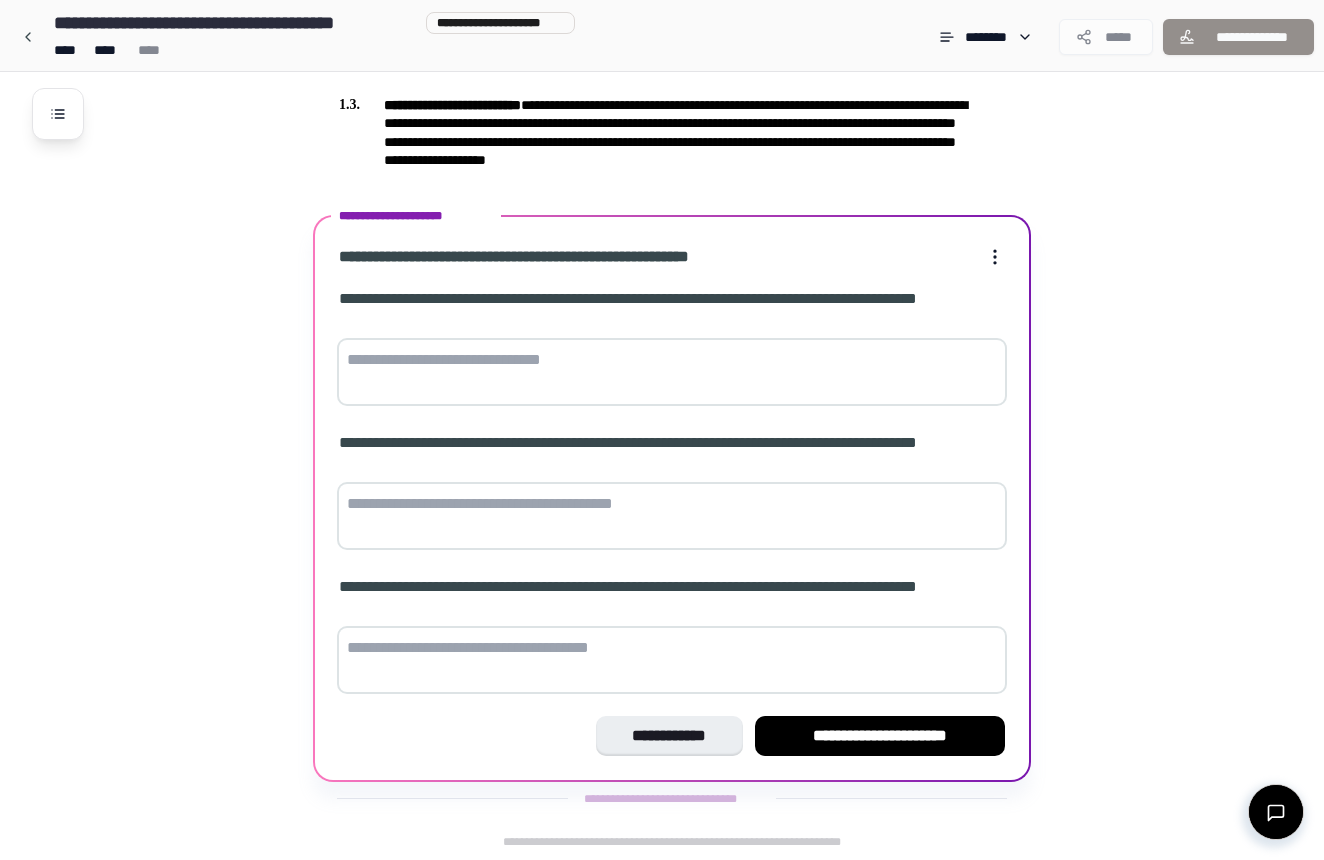 click at bounding box center (672, 372) 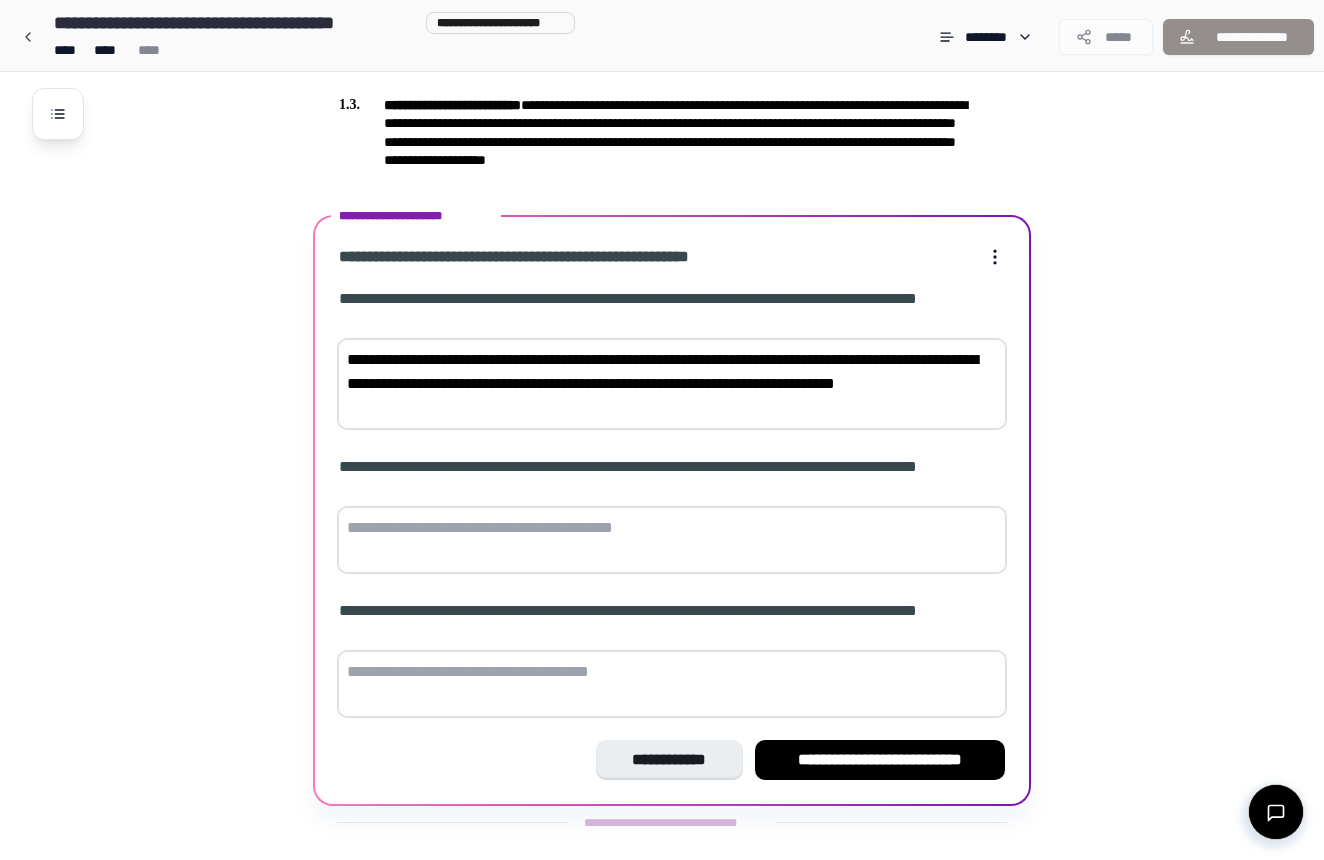 scroll, scrollTop: 442, scrollLeft: 0, axis: vertical 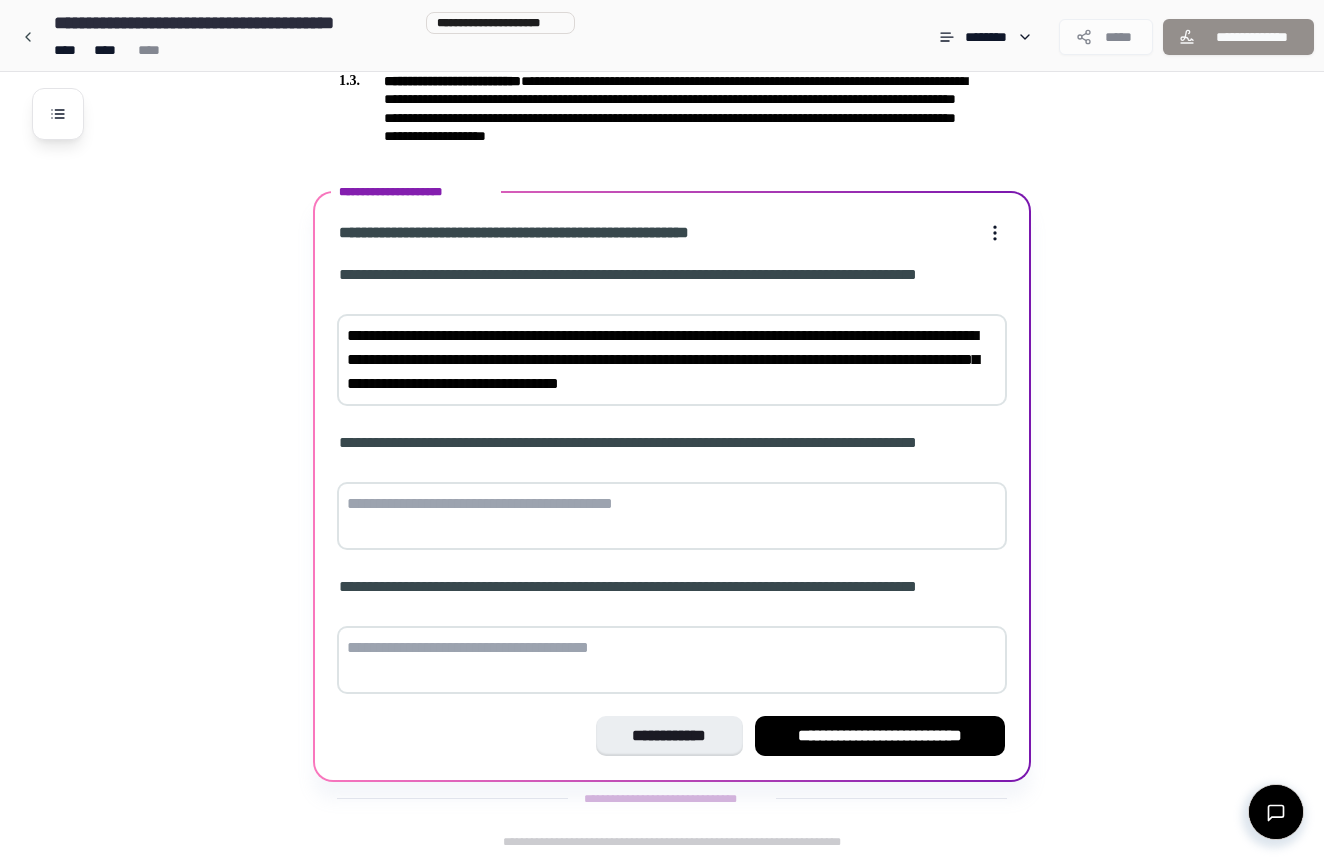 type on "**********" 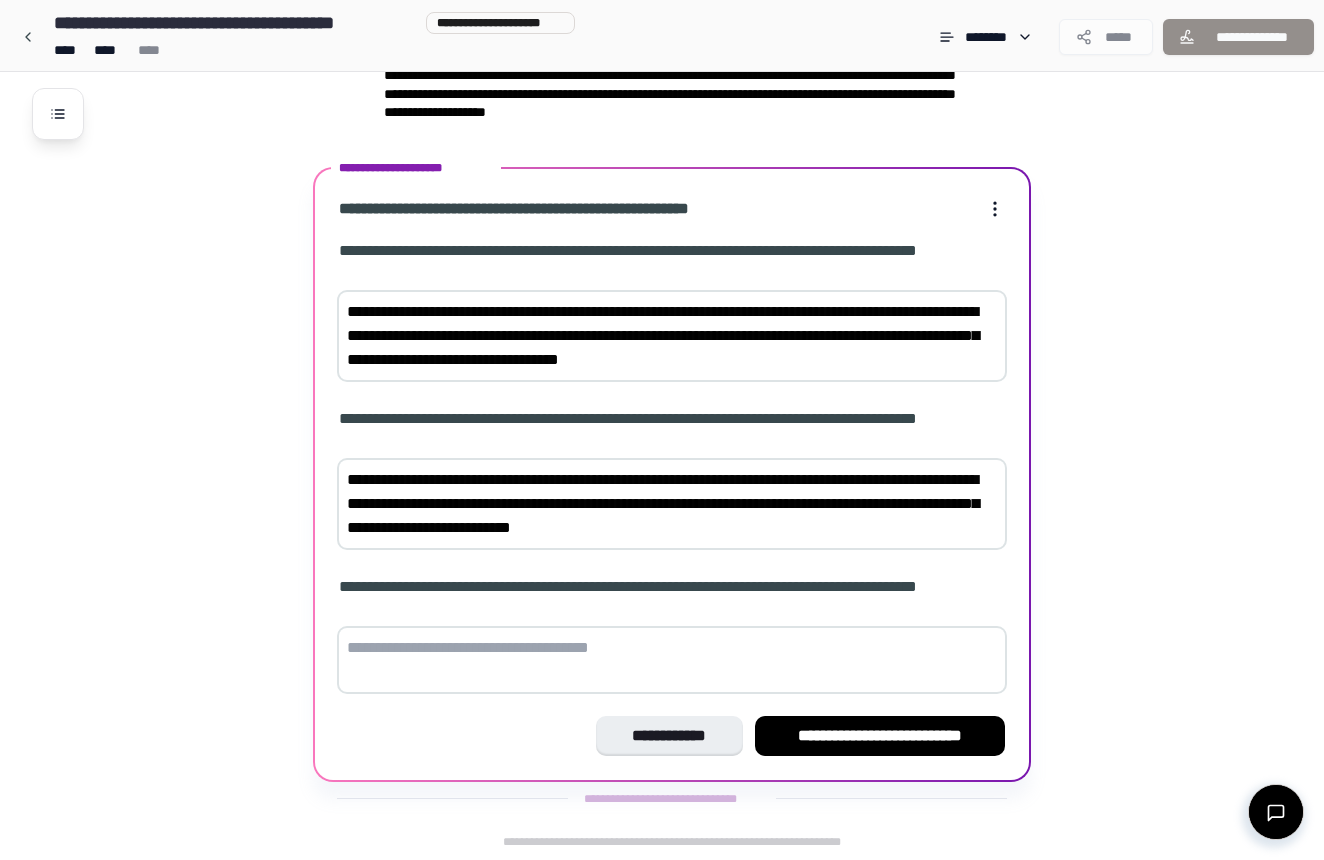 scroll, scrollTop: 467, scrollLeft: 0, axis: vertical 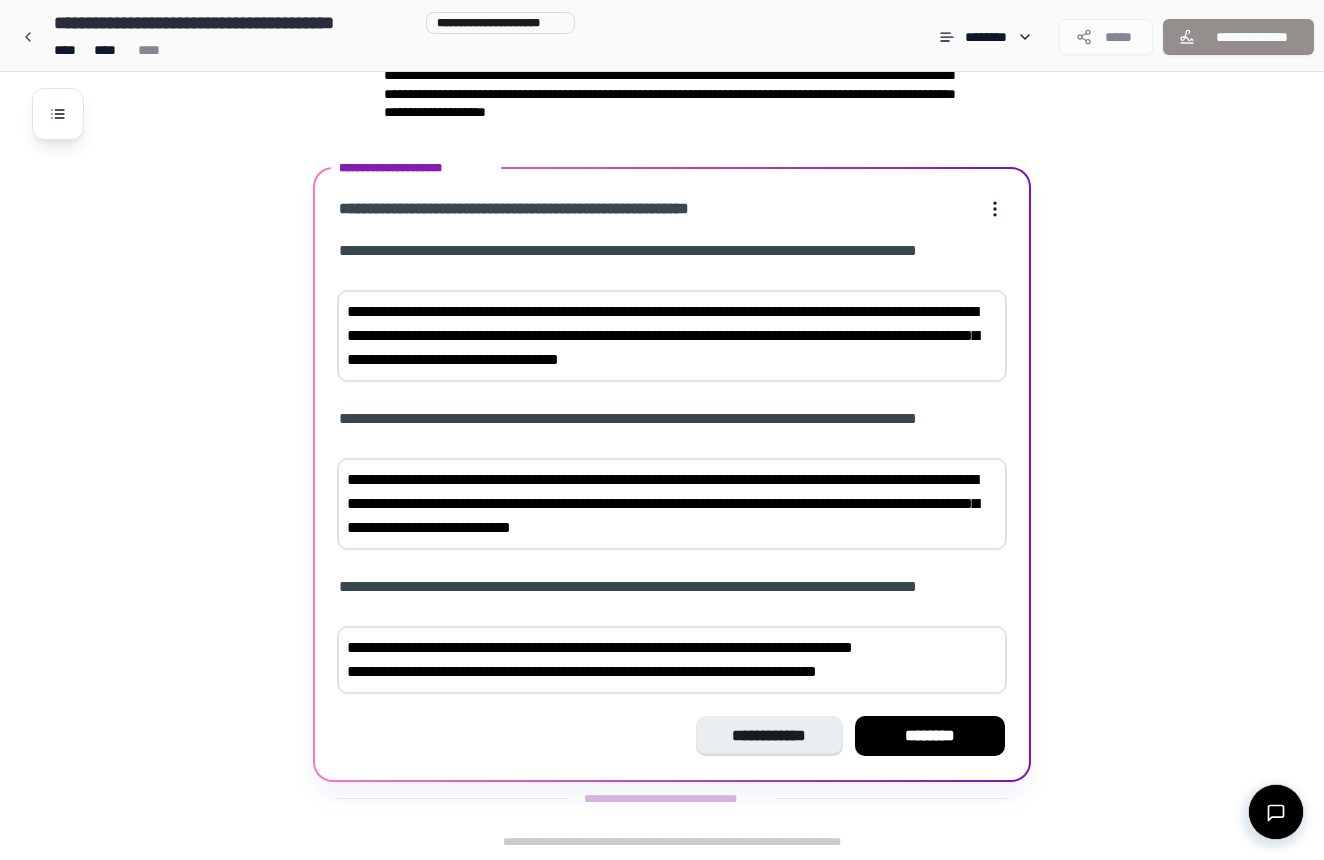 type on "**********" 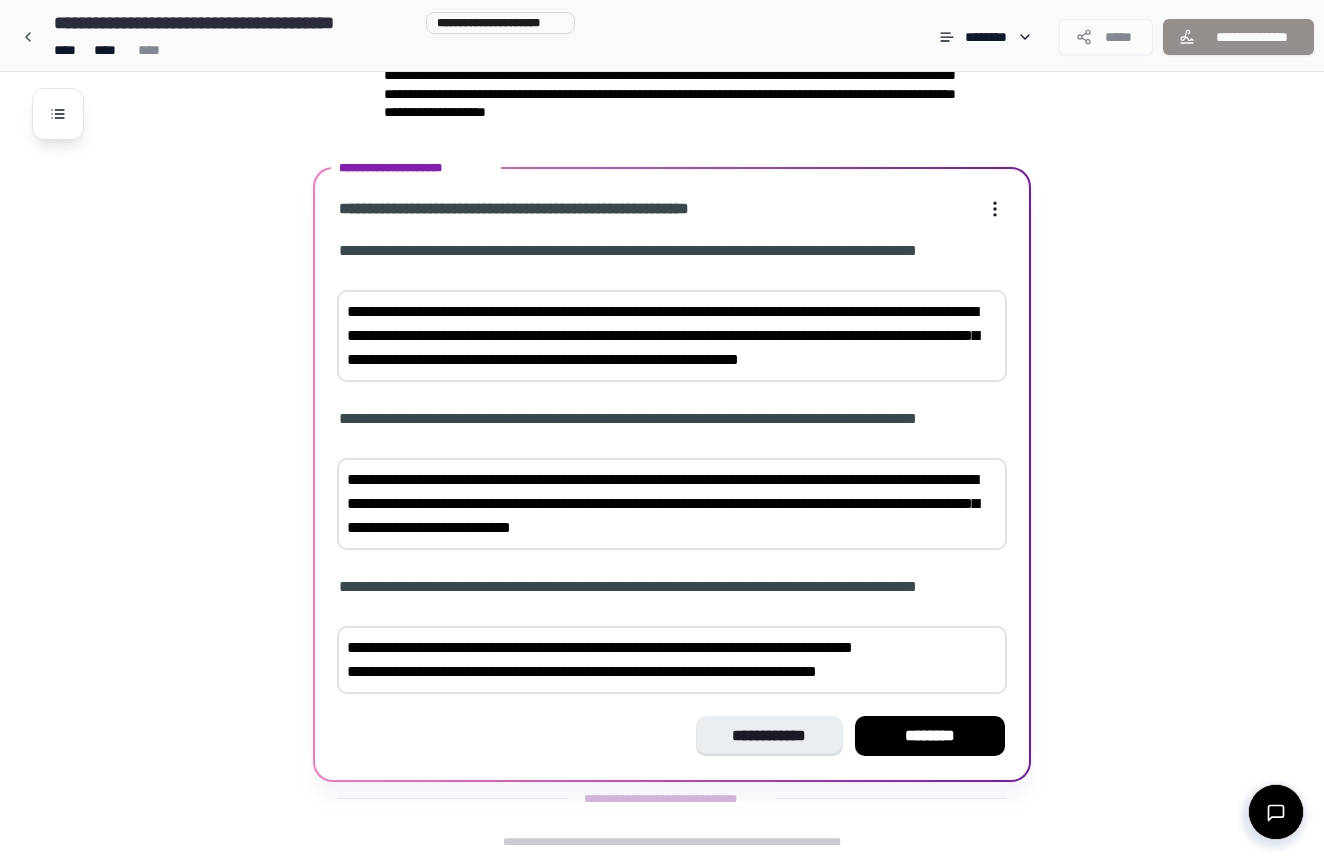 scroll, scrollTop: 490, scrollLeft: 0, axis: vertical 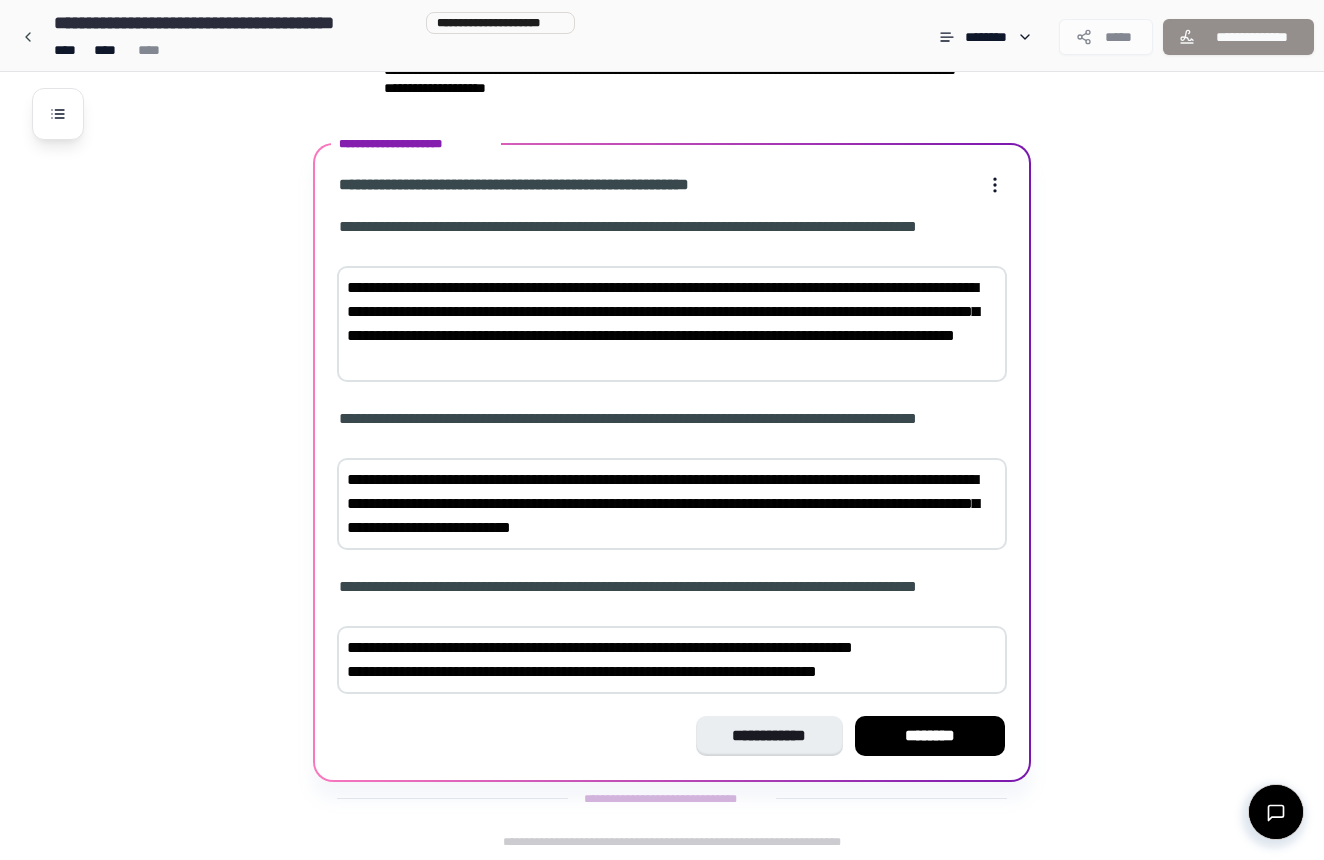 type on "**********" 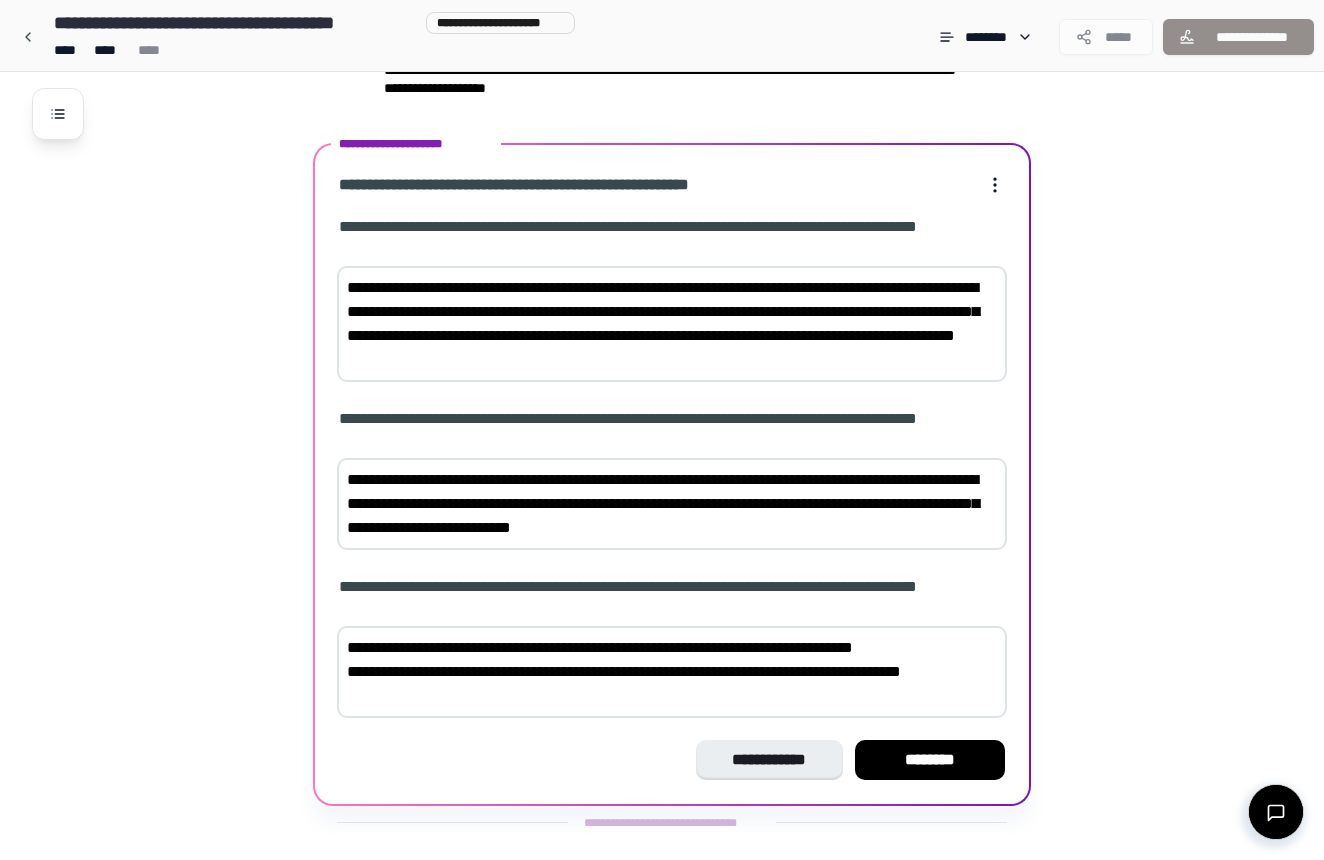 scroll, scrollTop: 514, scrollLeft: 0, axis: vertical 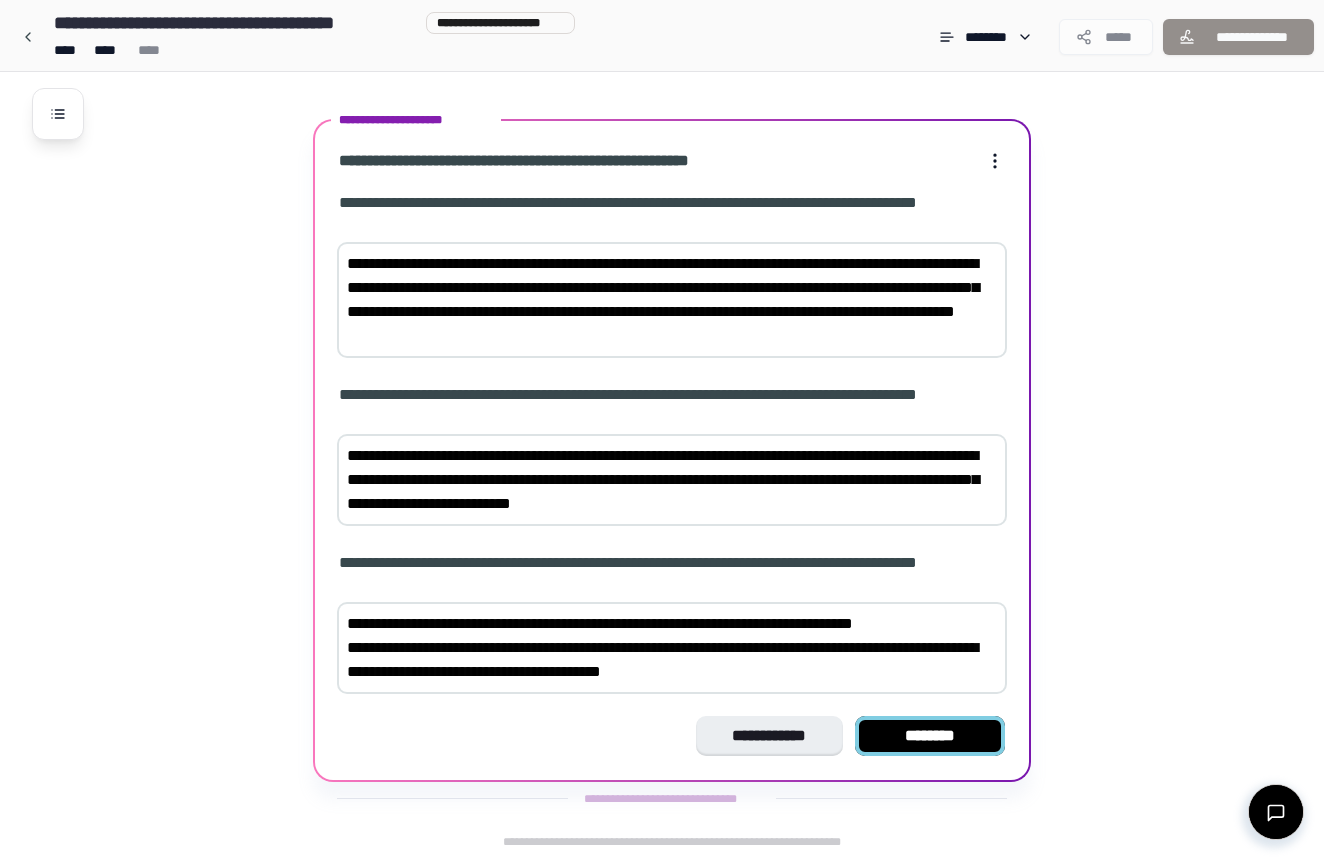 type on "**********" 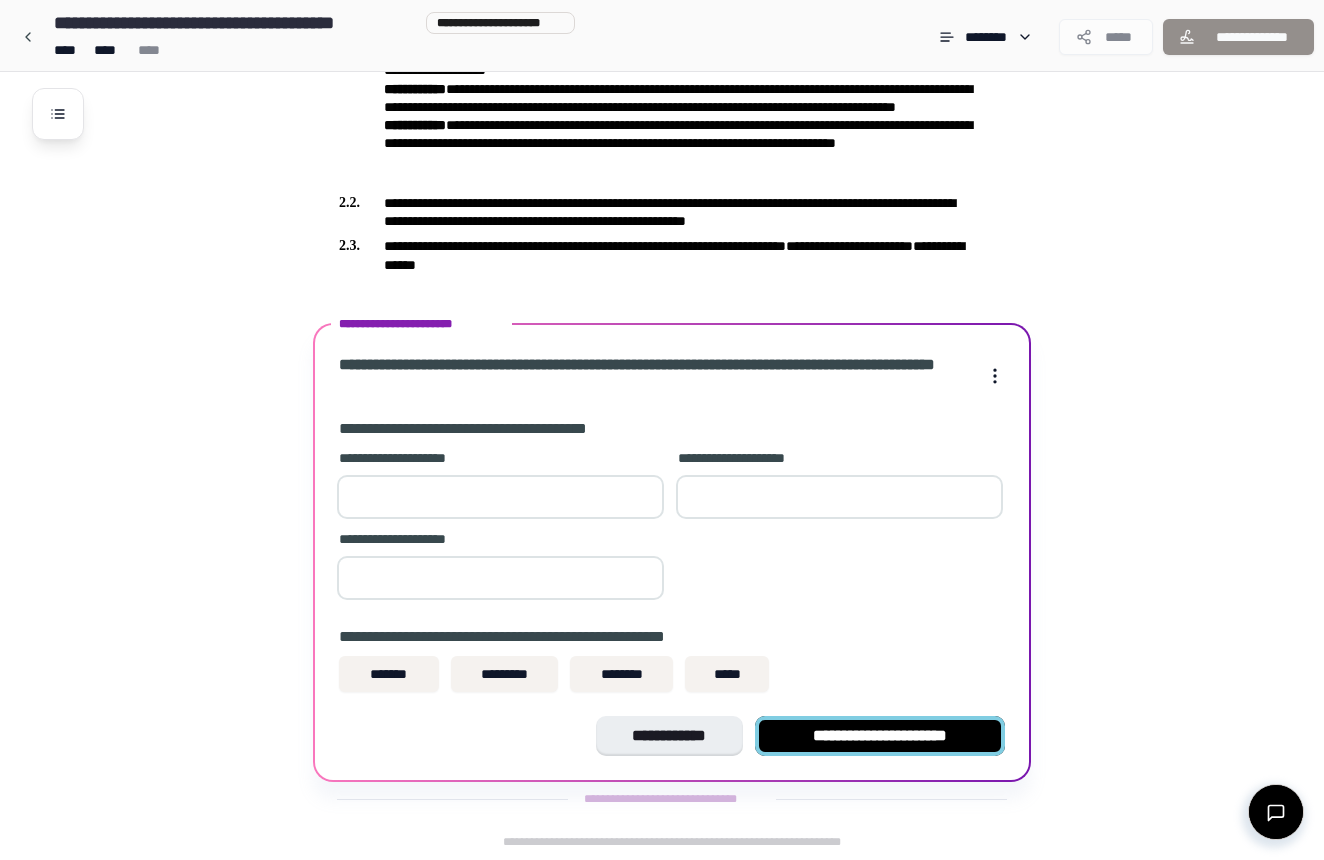 scroll, scrollTop: 656, scrollLeft: 0, axis: vertical 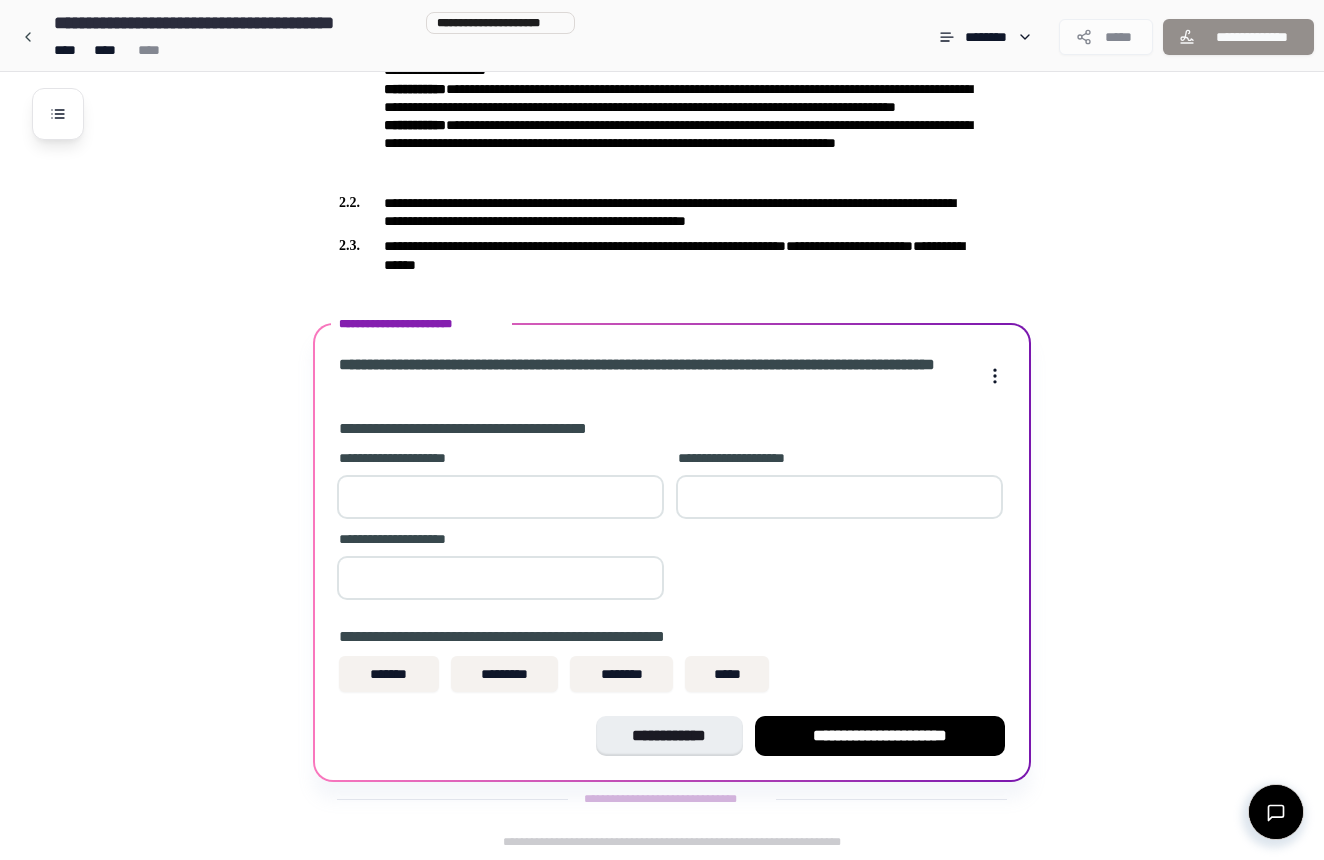 click at bounding box center [500, 497] 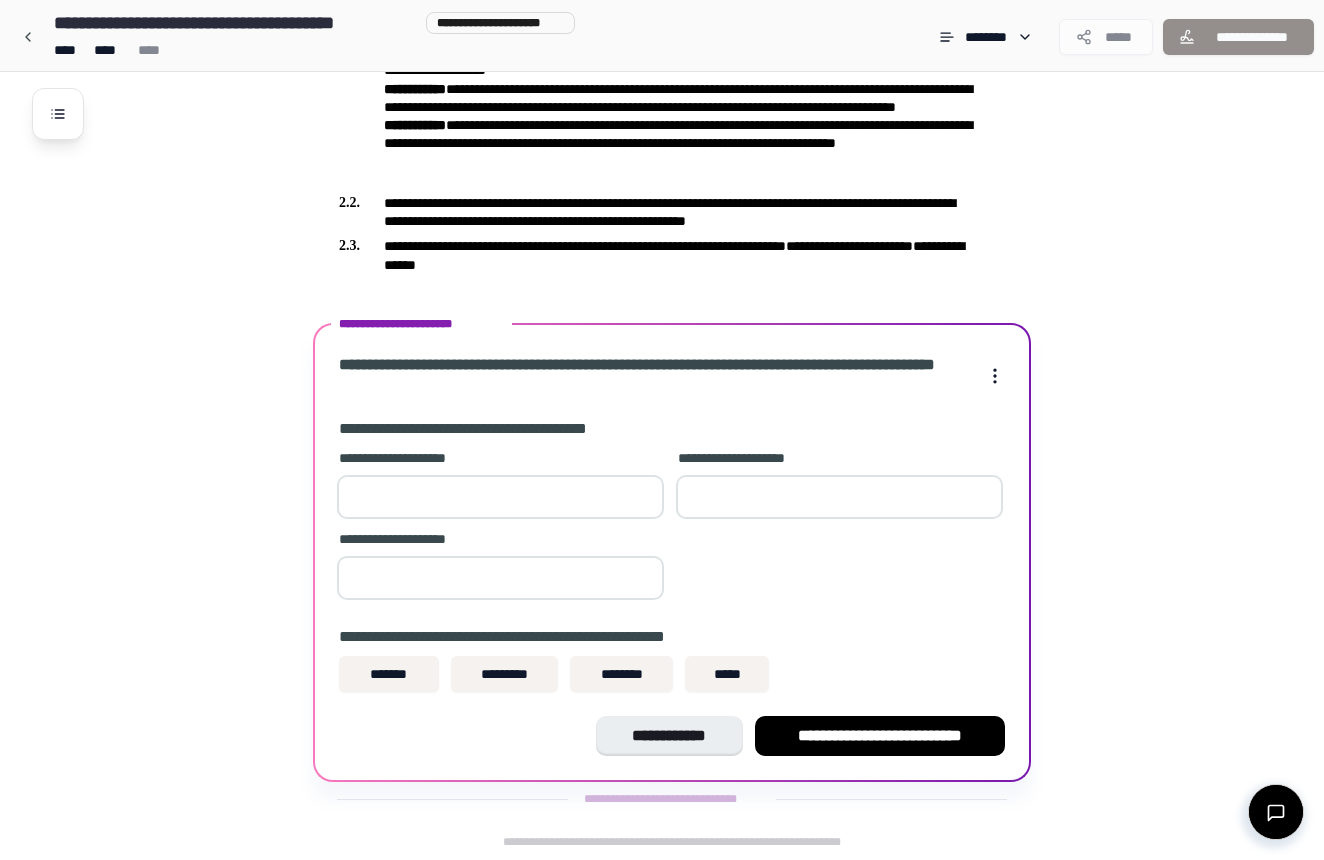 type on "****" 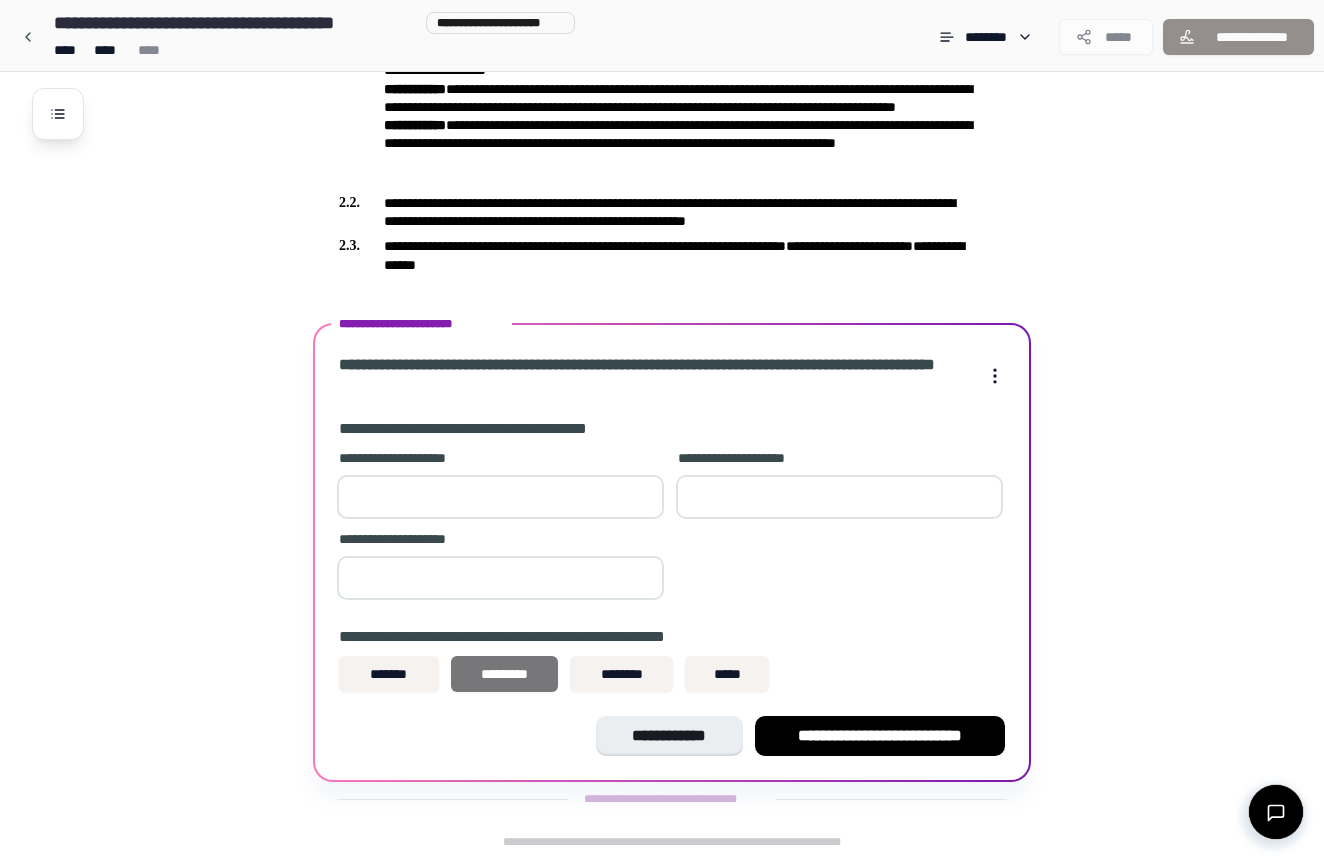 type on "****" 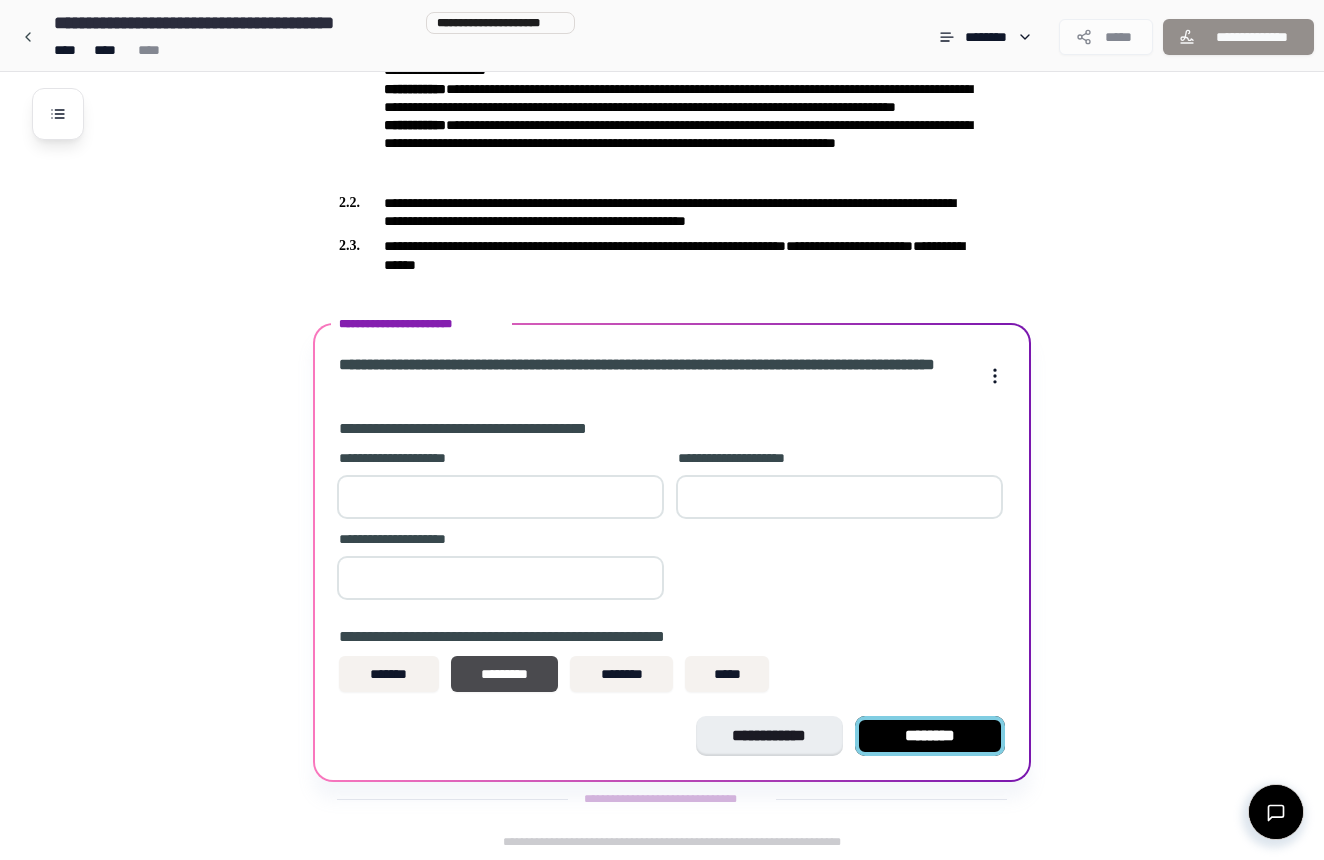 click on "********" at bounding box center [930, 736] 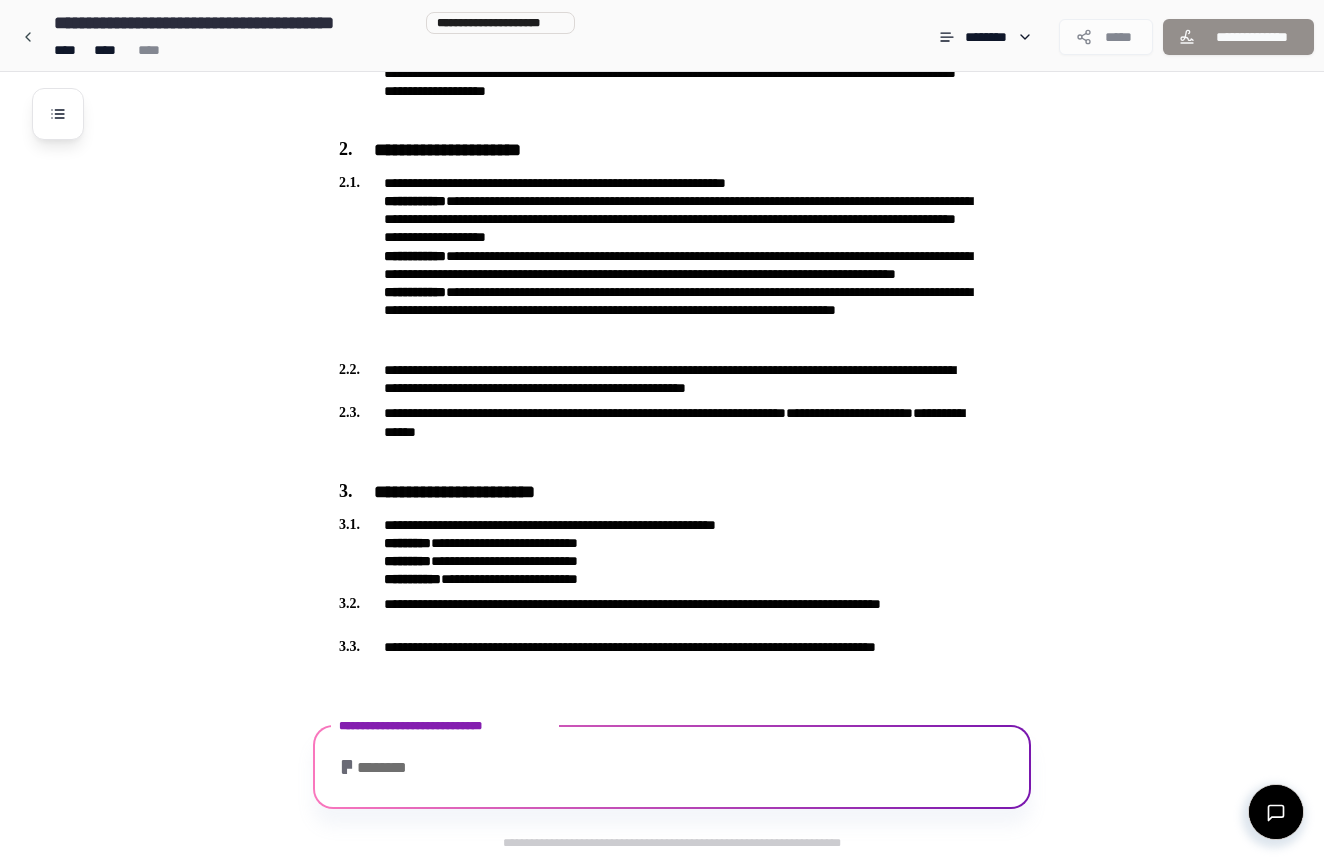 scroll, scrollTop: 727, scrollLeft: 0, axis: vertical 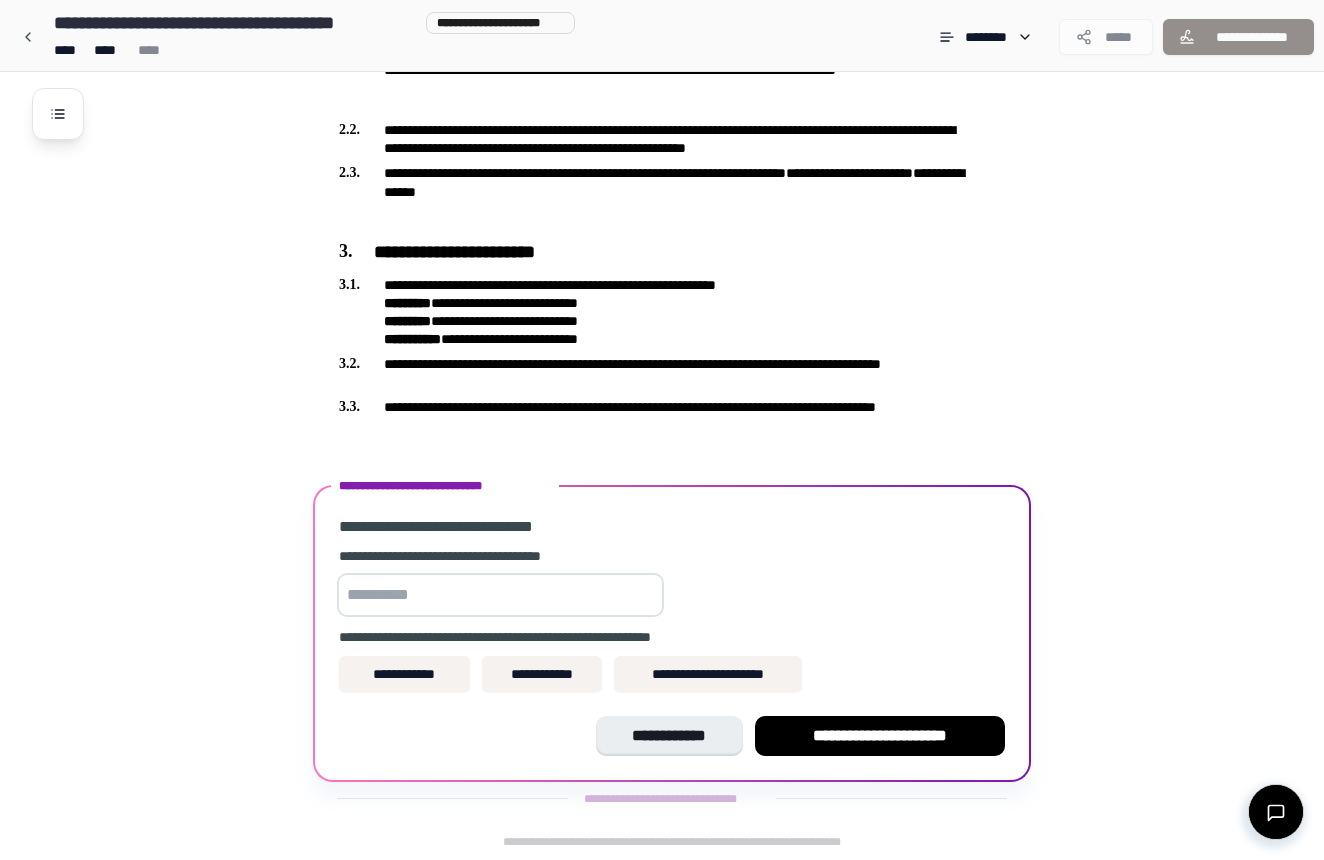 click at bounding box center (500, 595) 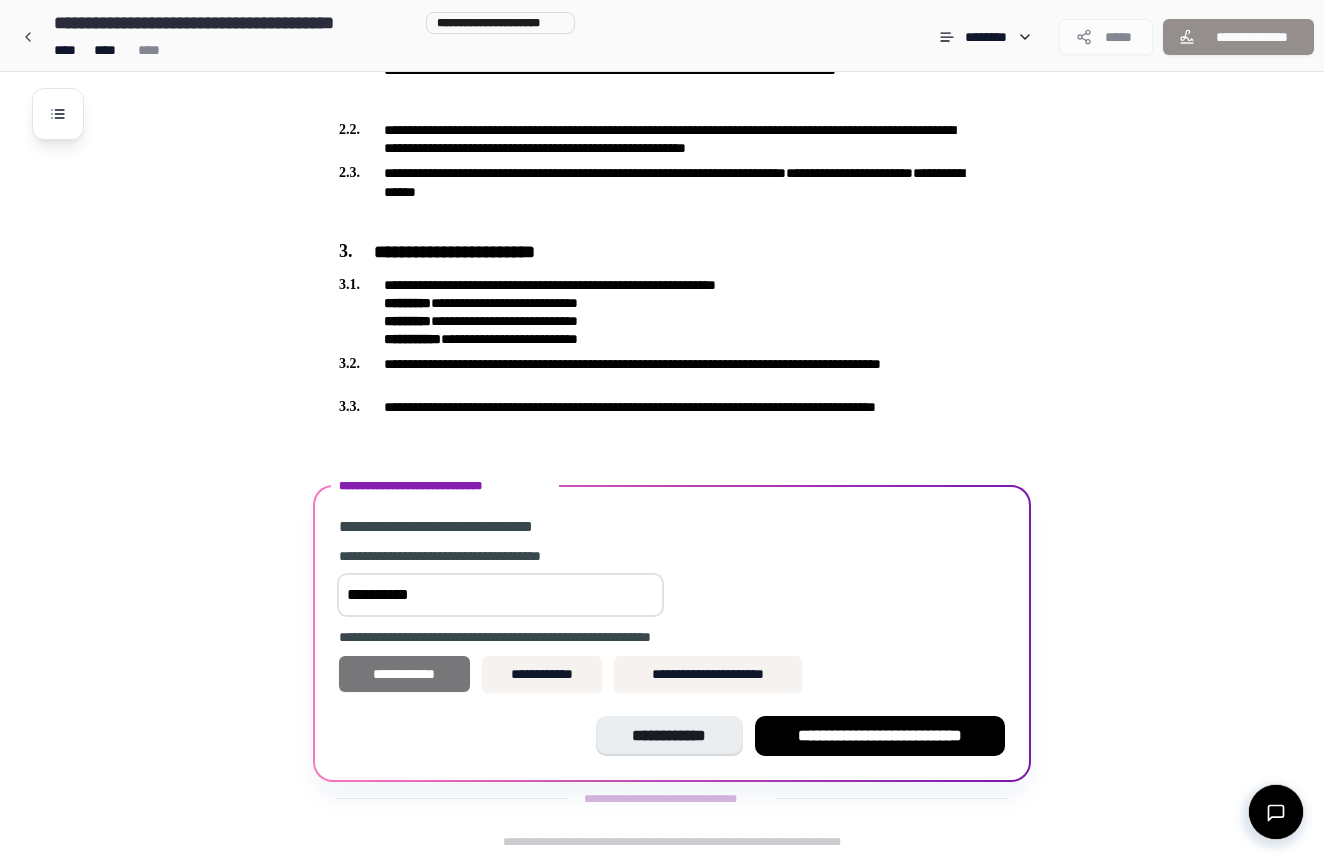 type on "**********" 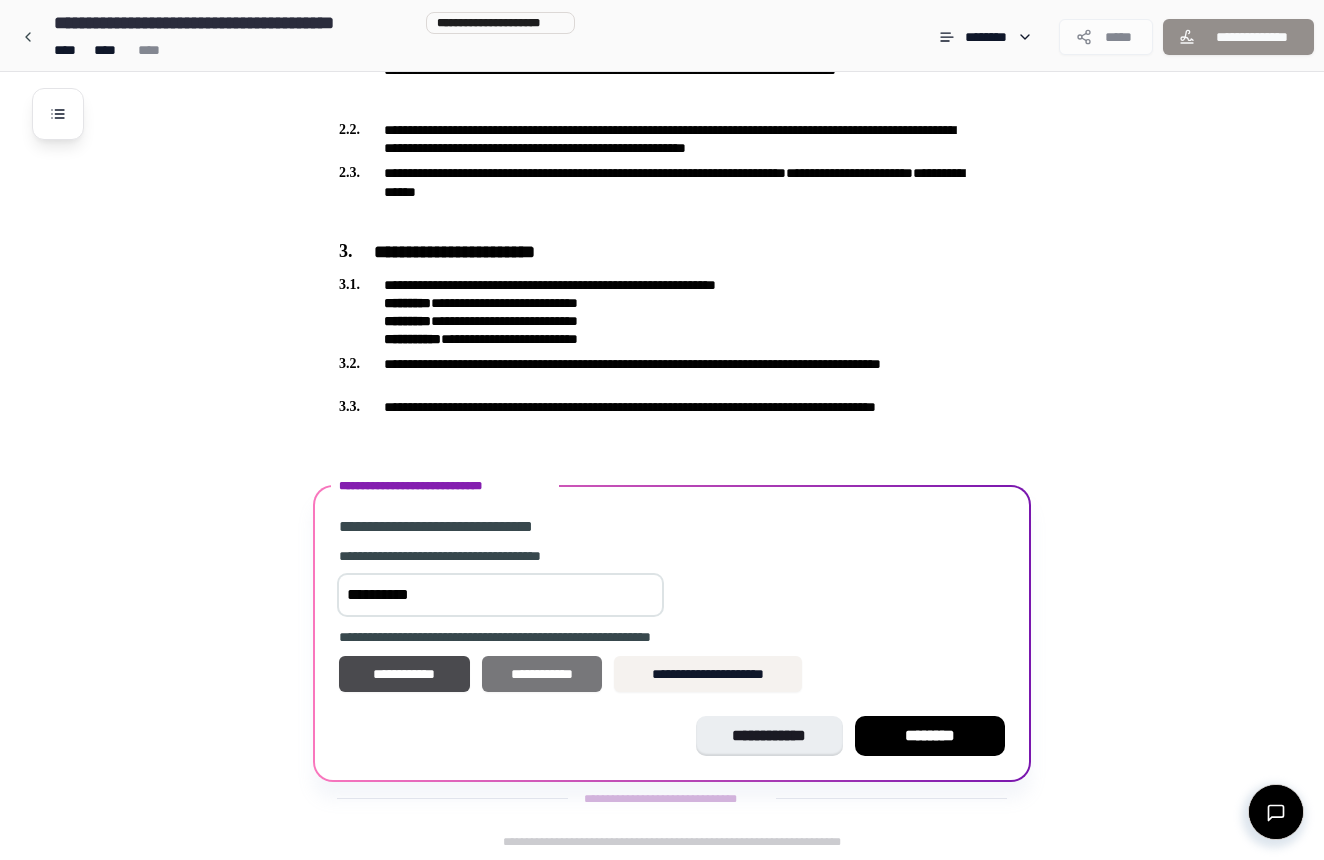 click on "**********" at bounding box center (542, 674) 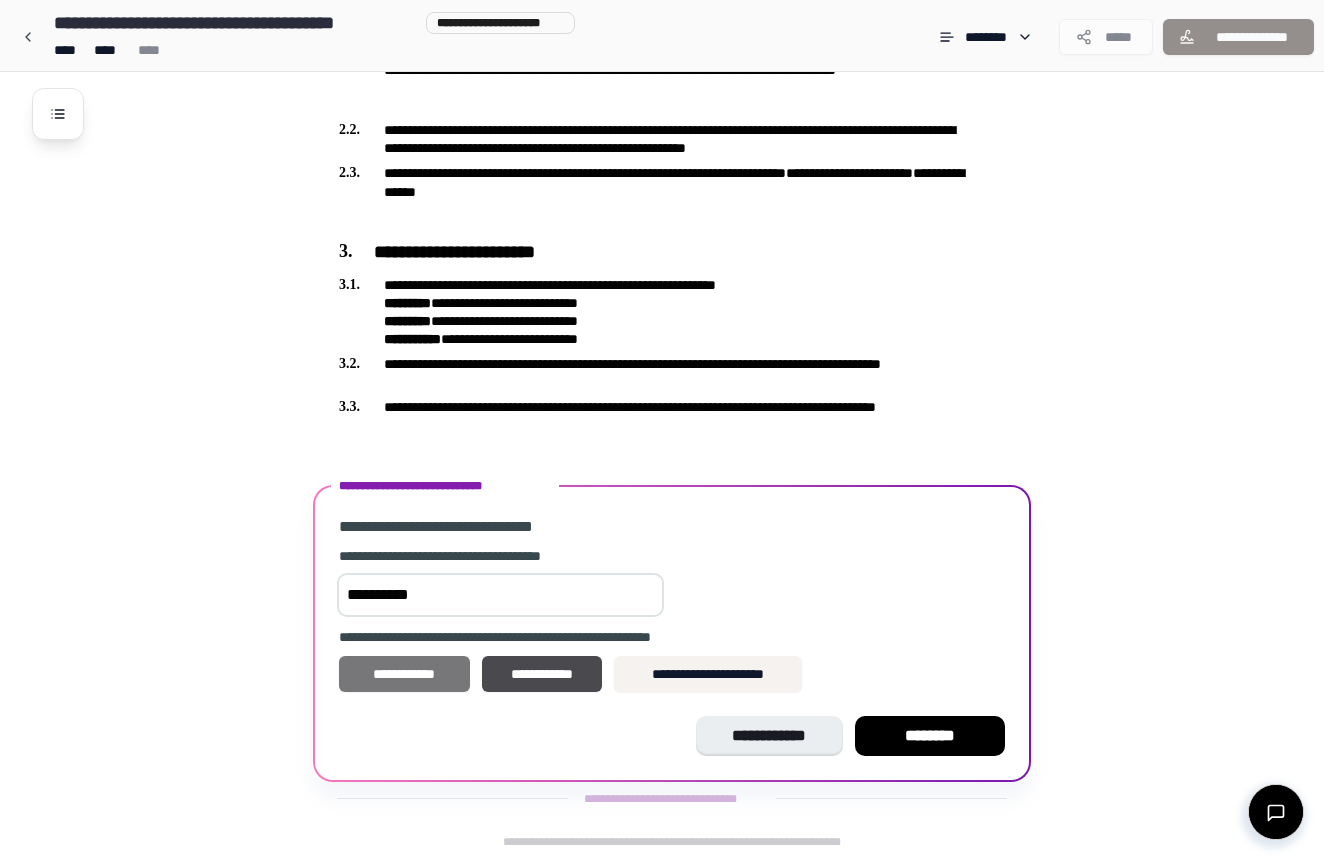 click on "**********" at bounding box center (404, 674) 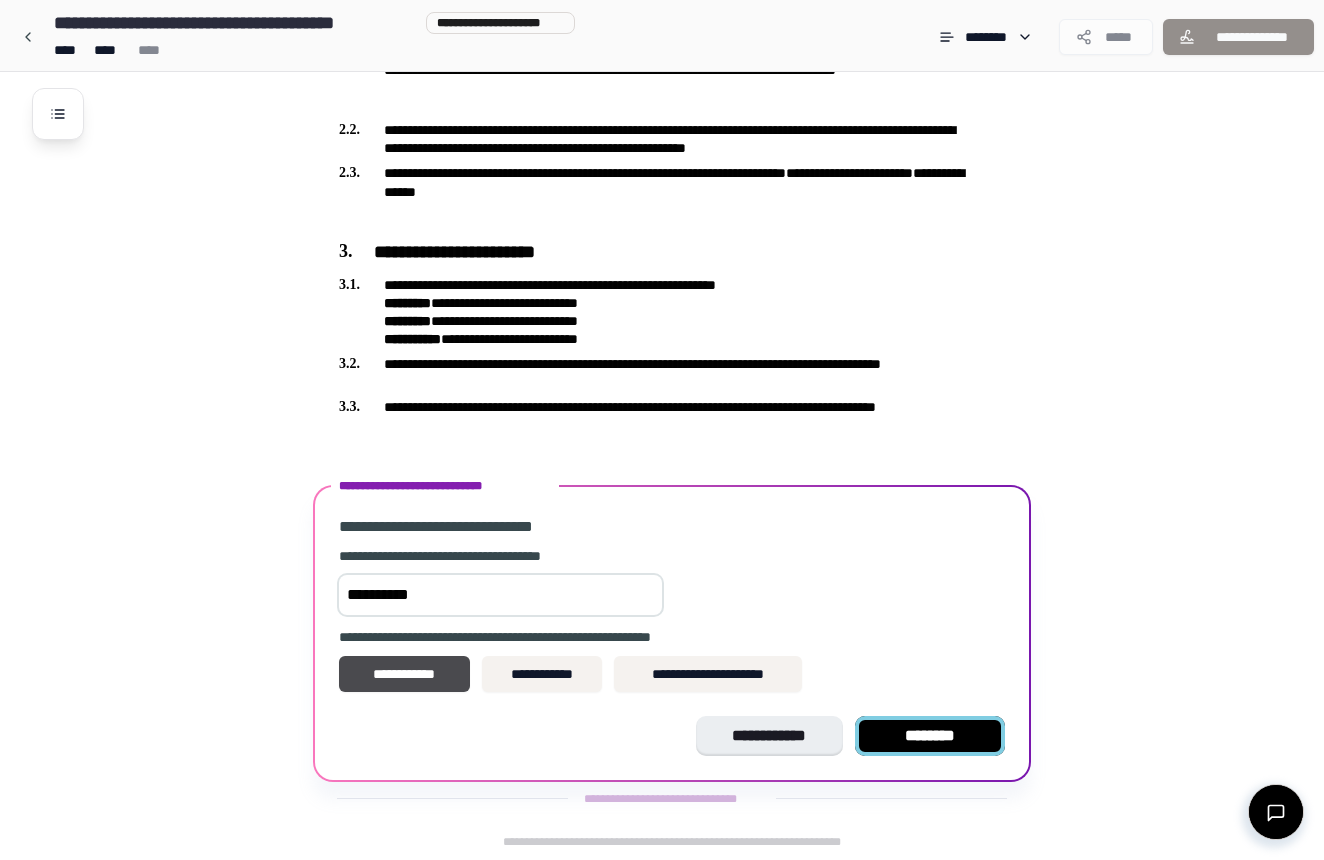 click on "********" at bounding box center [930, 736] 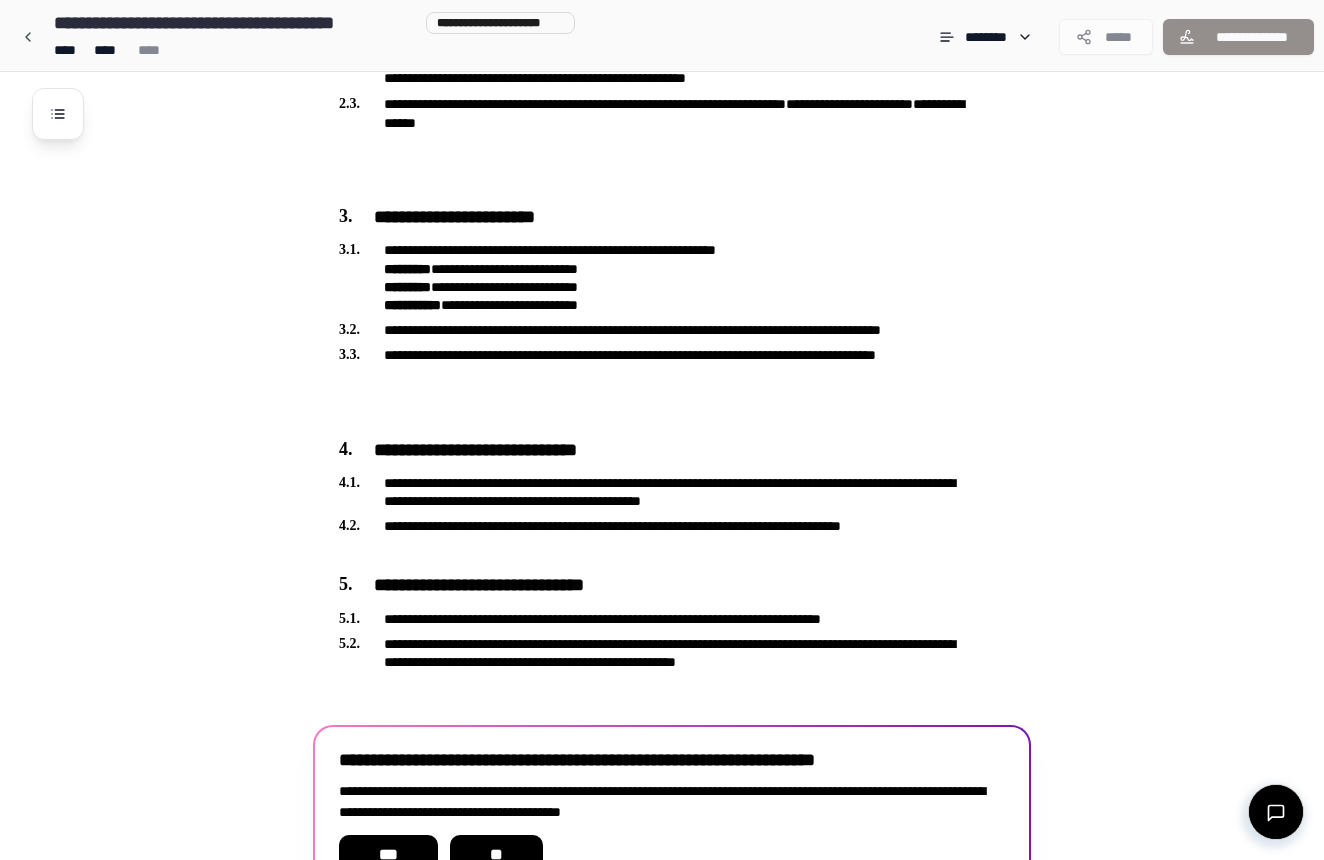 scroll, scrollTop: 880, scrollLeft: 0, axis: vertical 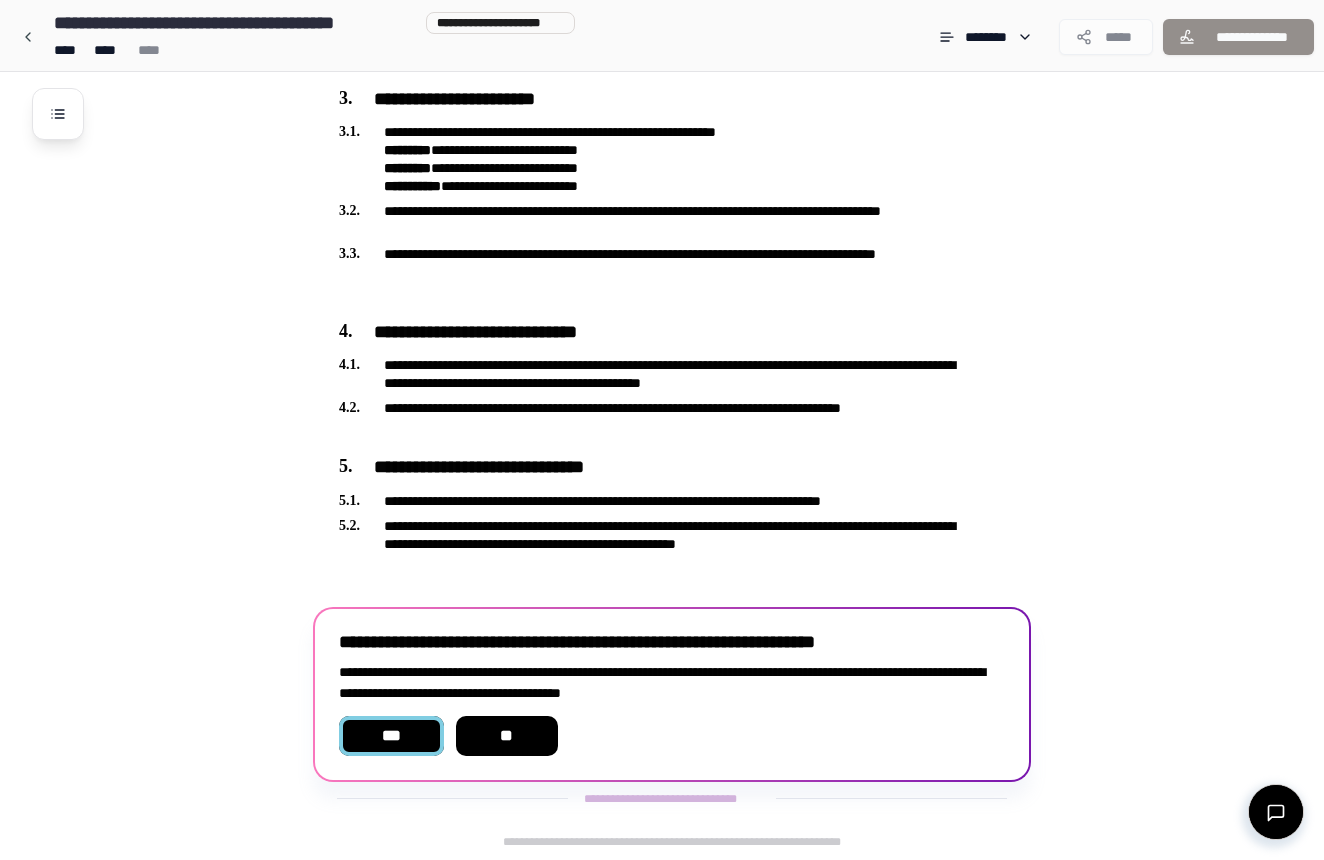 click on "***" at bounding box center (391, 736) 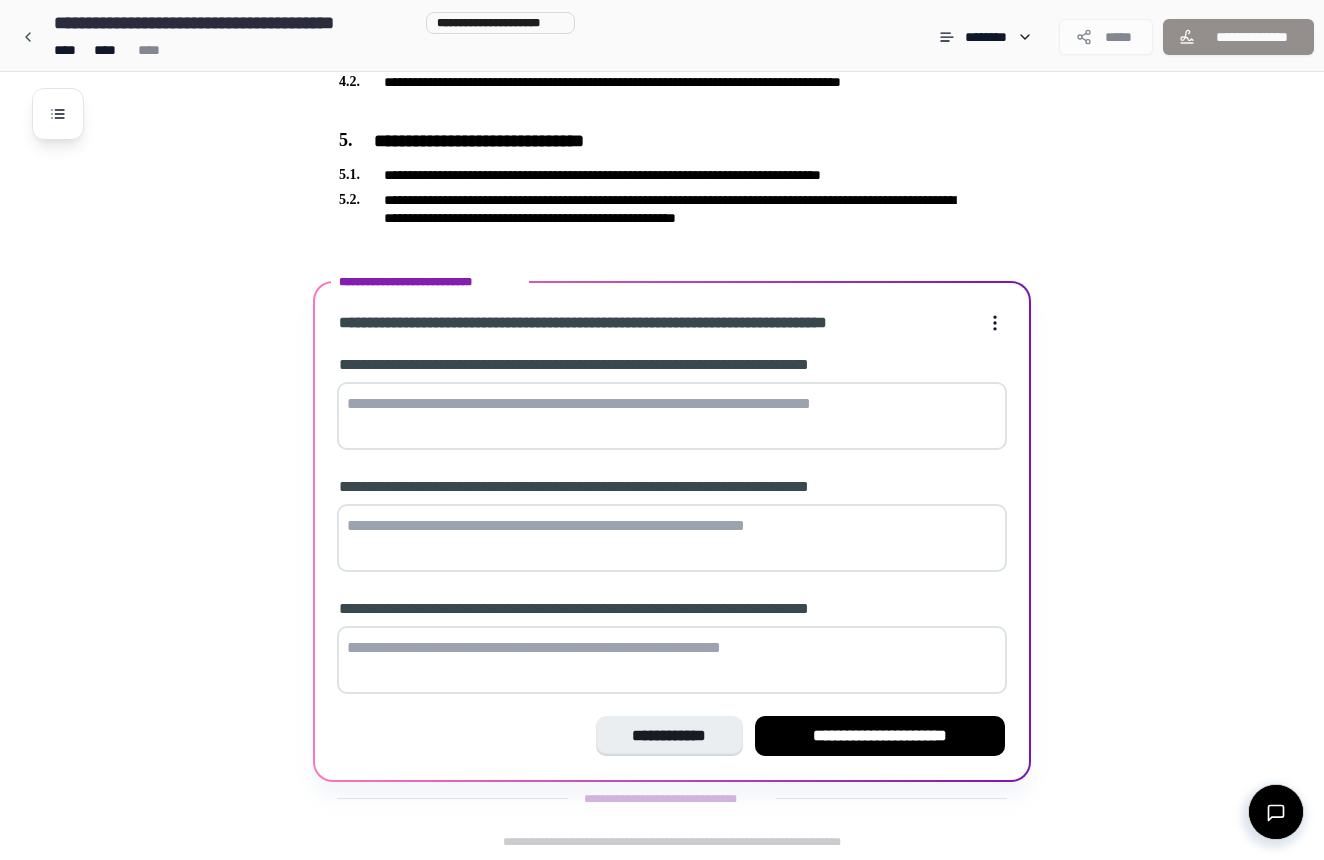 scroll, scrollTop: 1206, scrollLeft: 0, axis: vertical 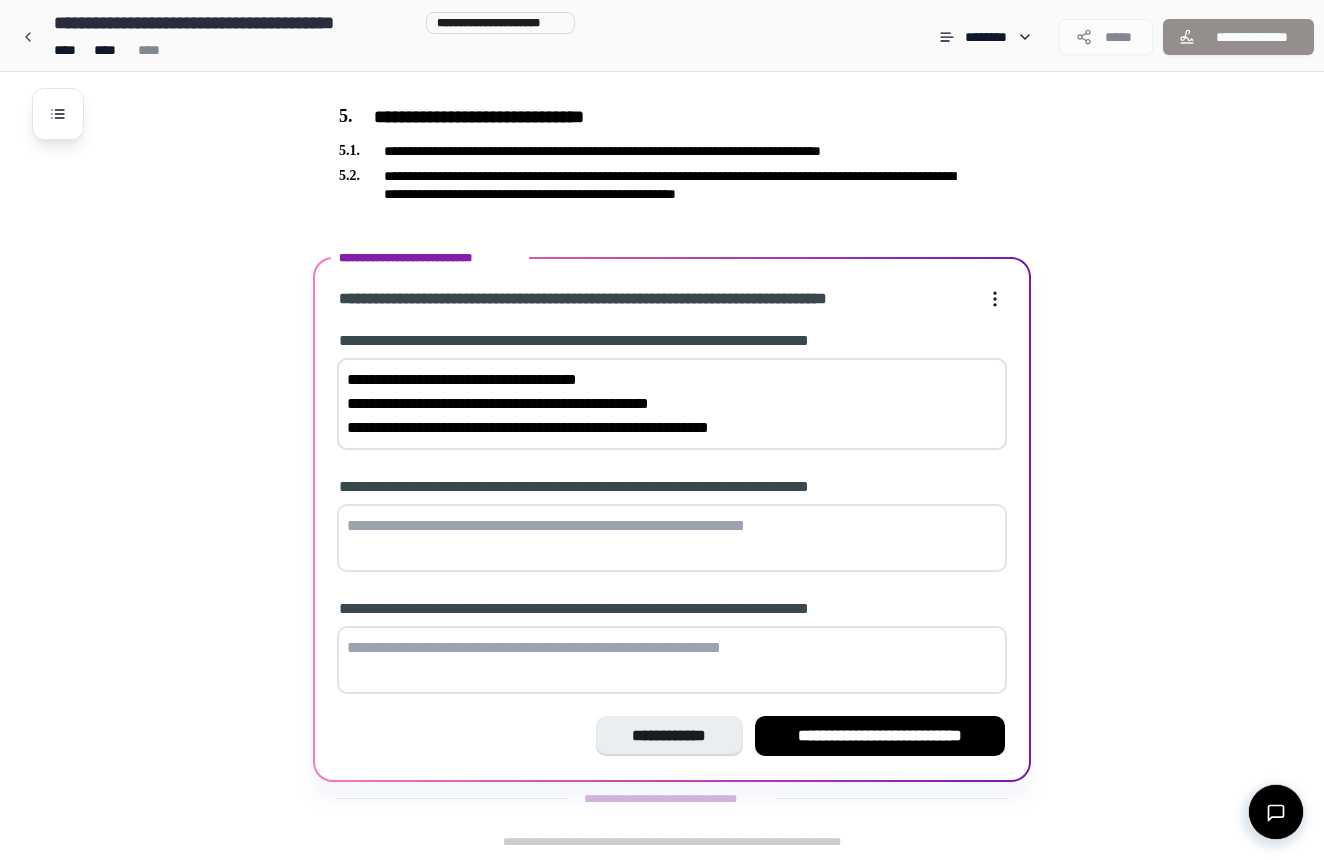 type on "**********" 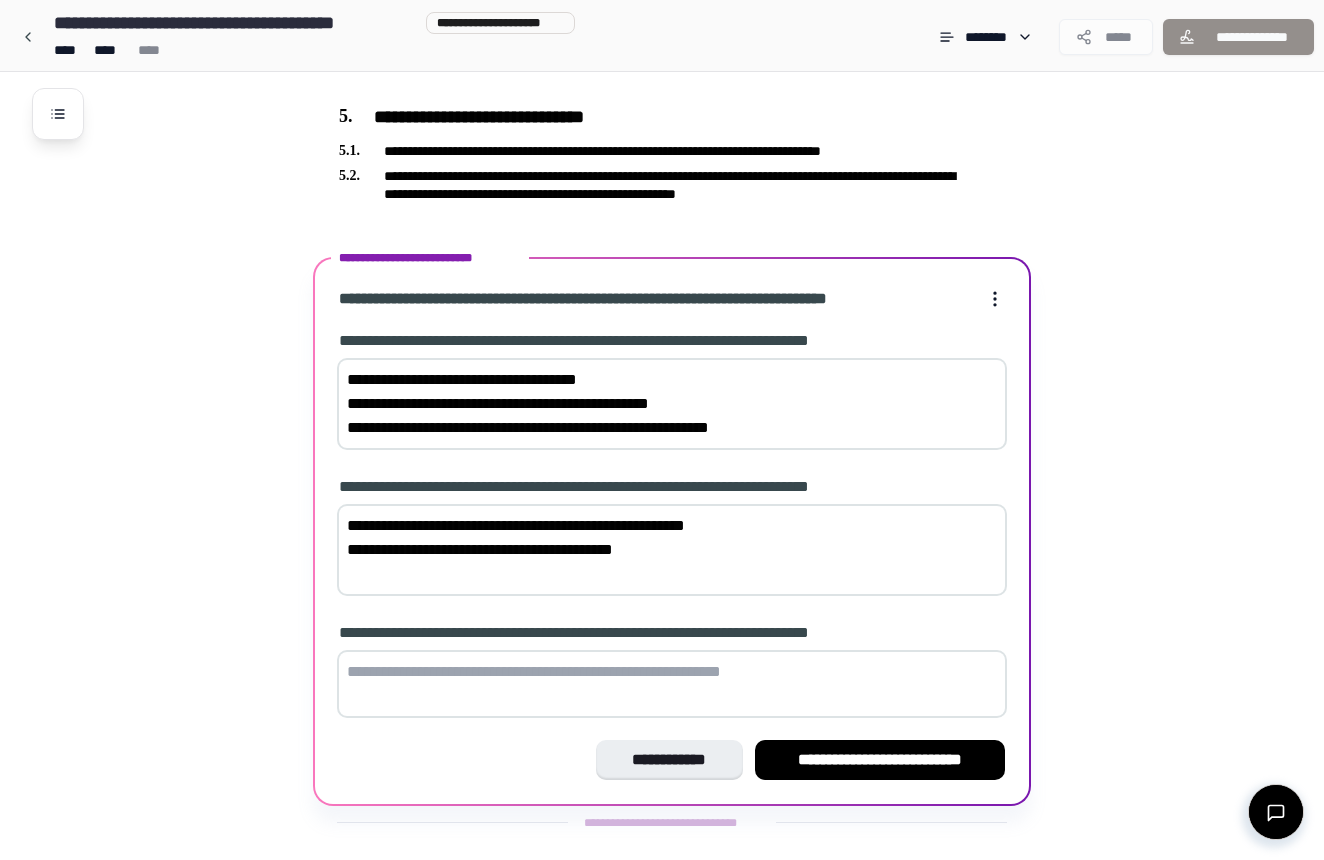 scroll, scrollTop: 1254, scrollLeft: 0, axis: vertical 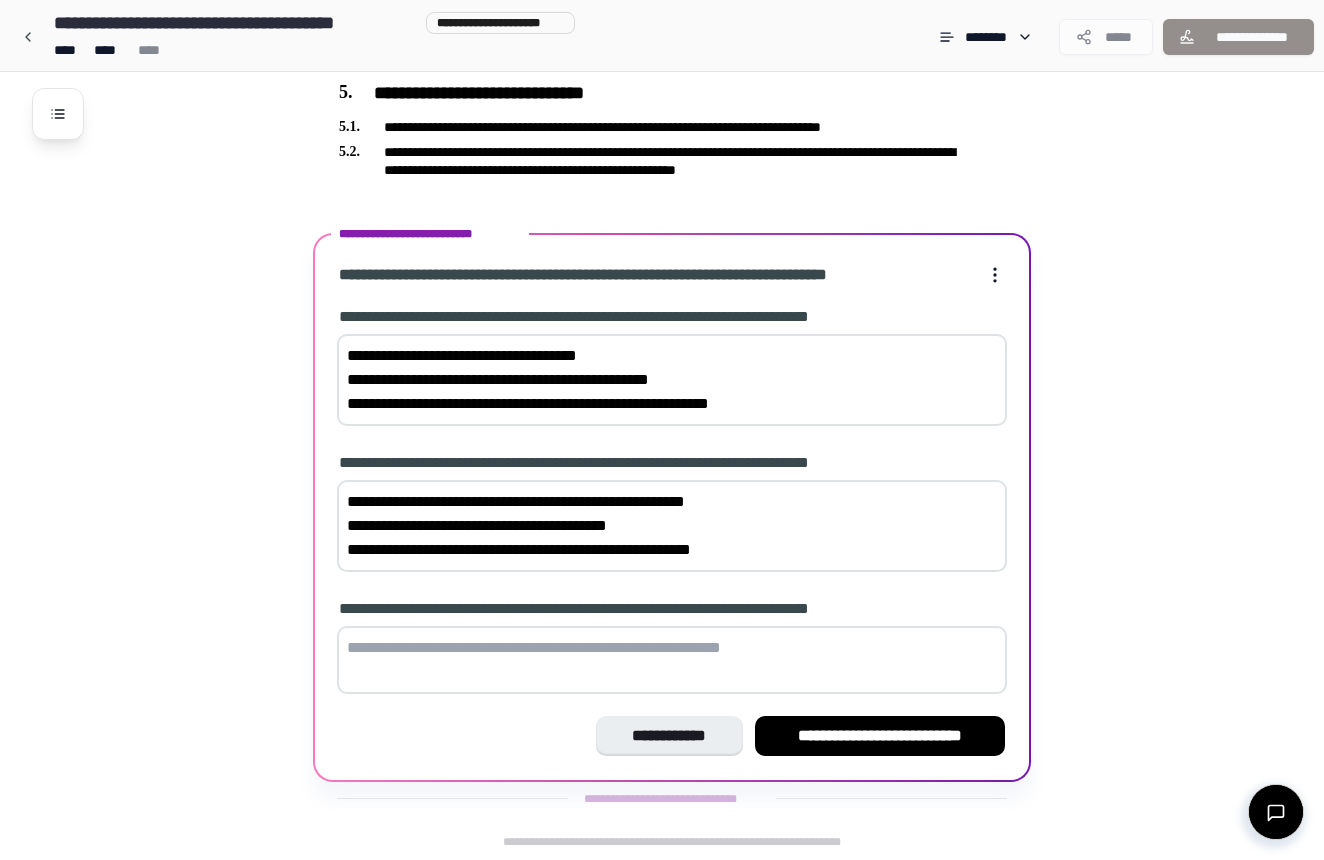 type on "**********" 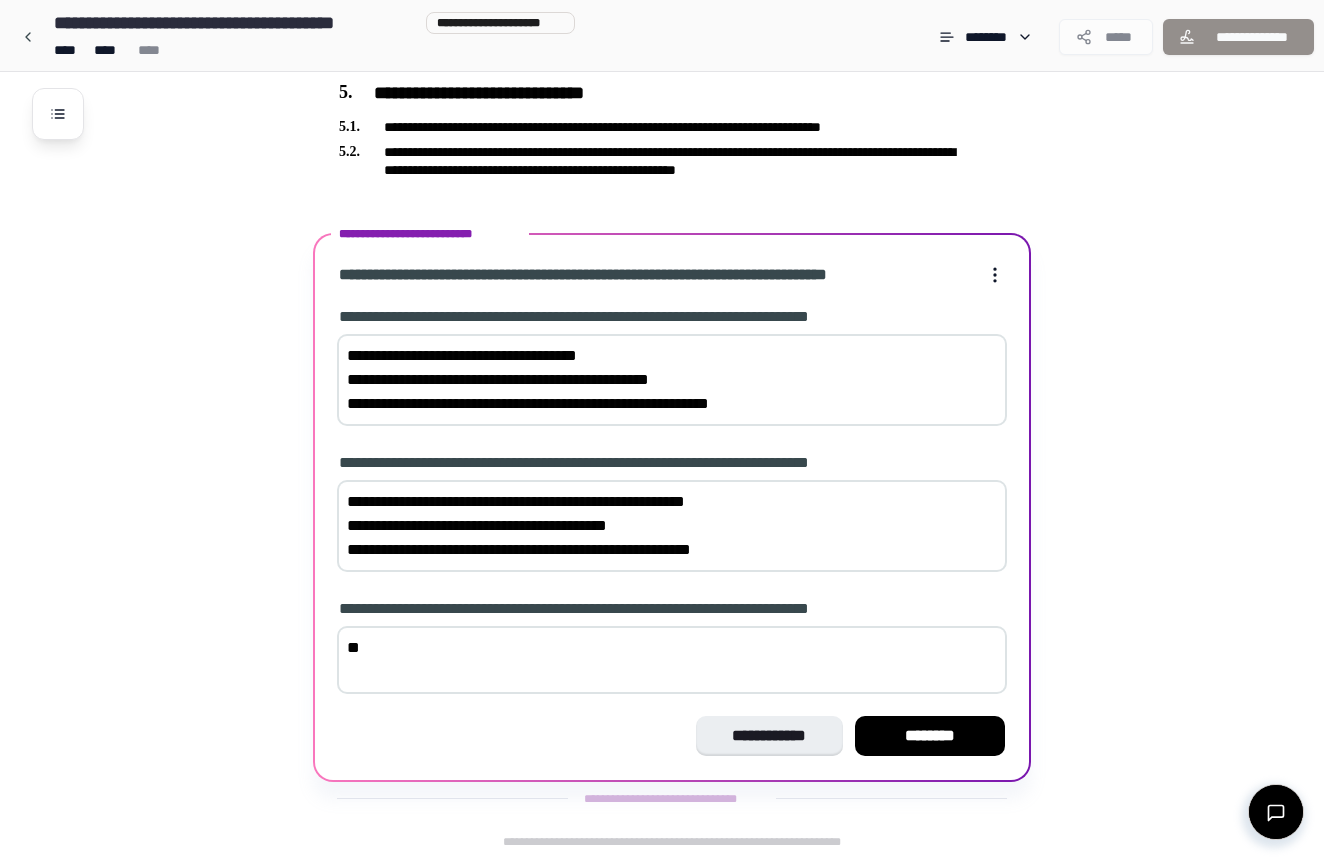type on "*" 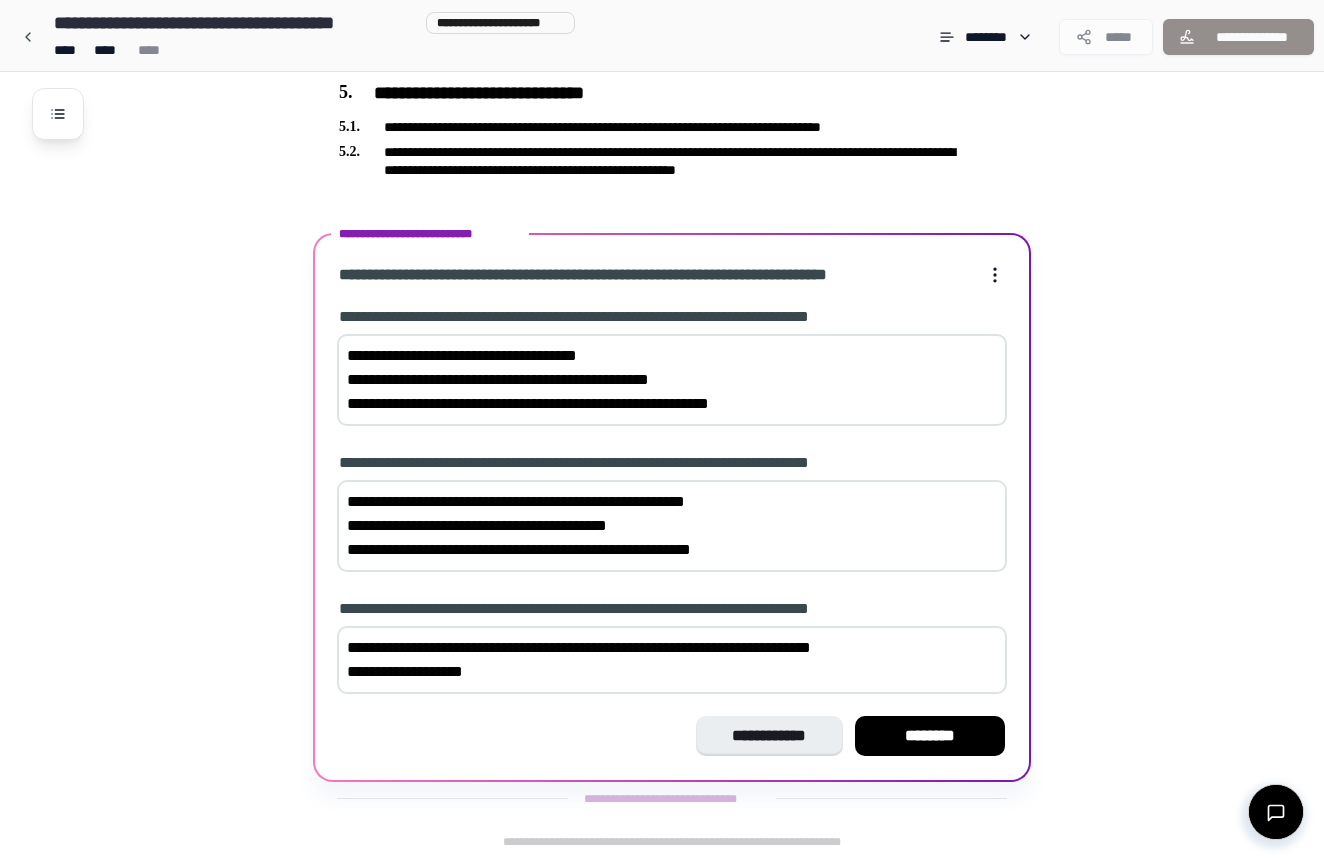 scroll, scrollTop: 1251, scrollLeft: 0, axis: vertical 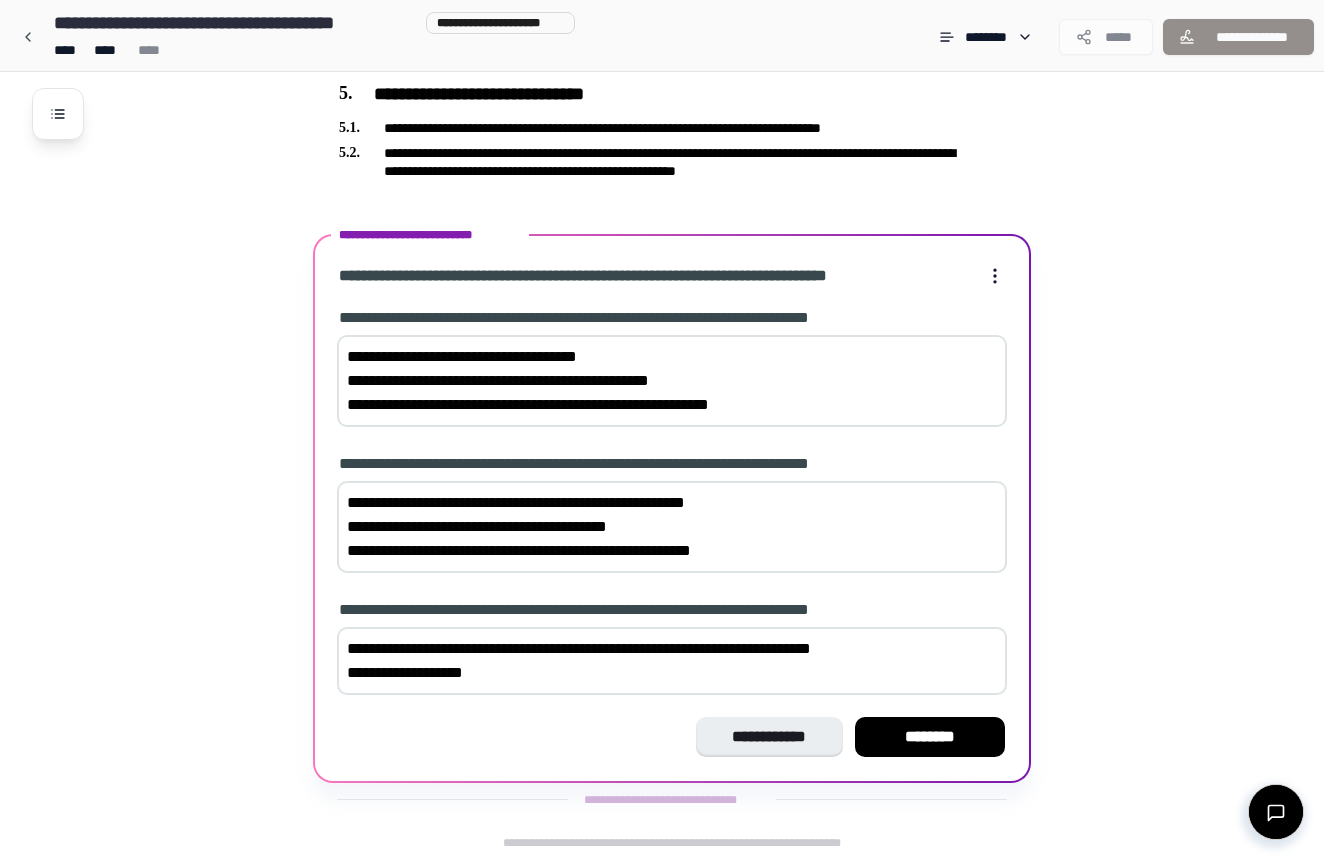 click on "**********" at bounding box center [672, 661] 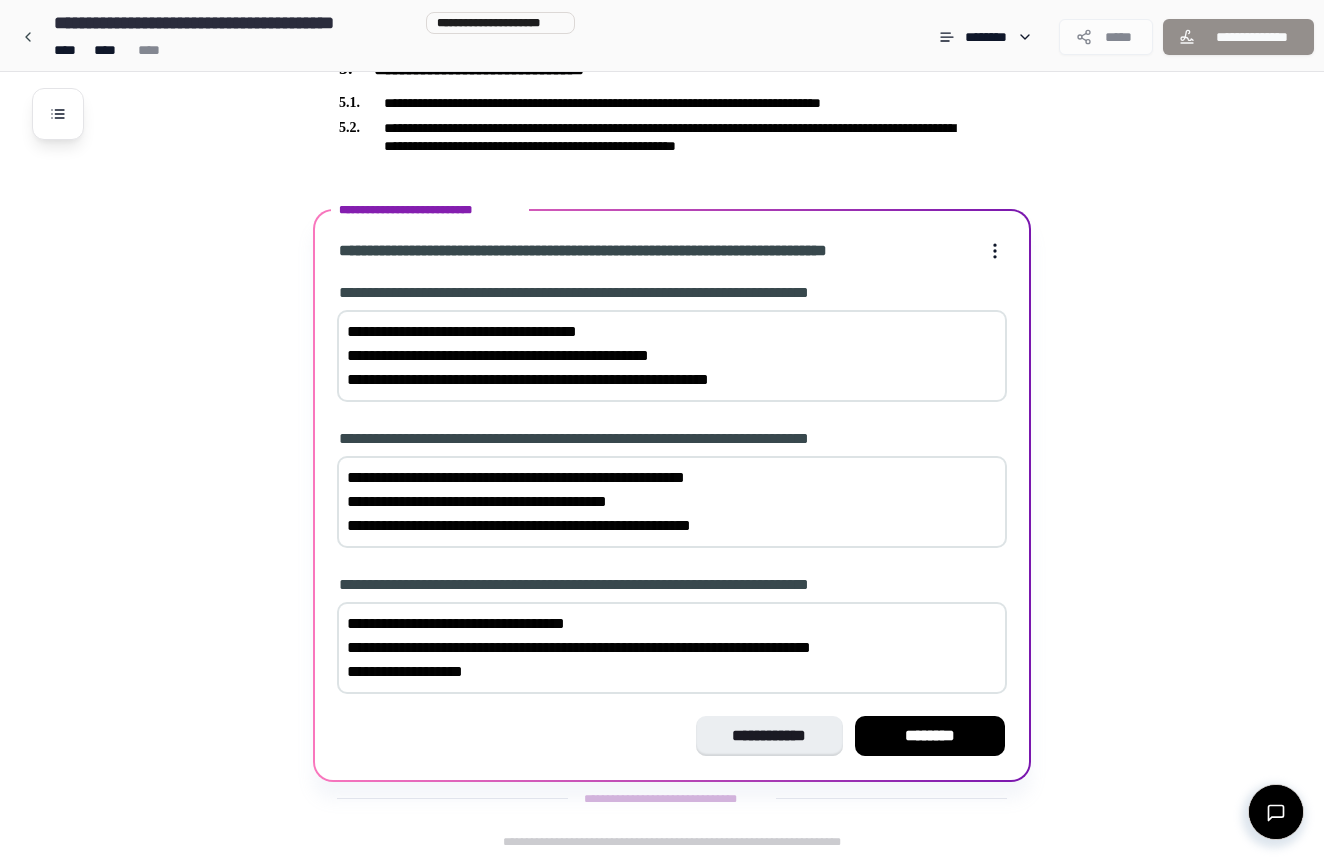 scroll, scrollTop: 1279, scrollLeft: 0, axis: vertical 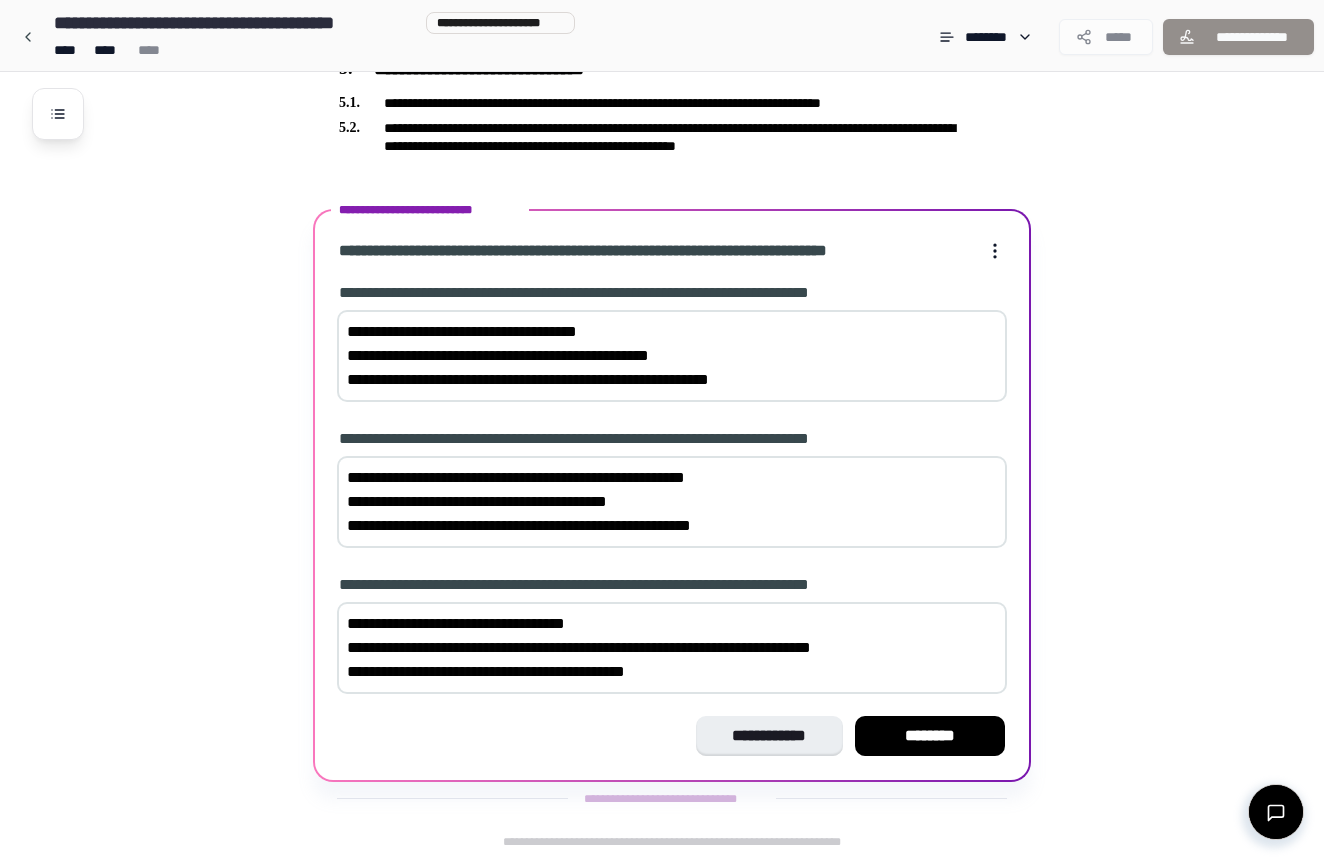 type on "**********" 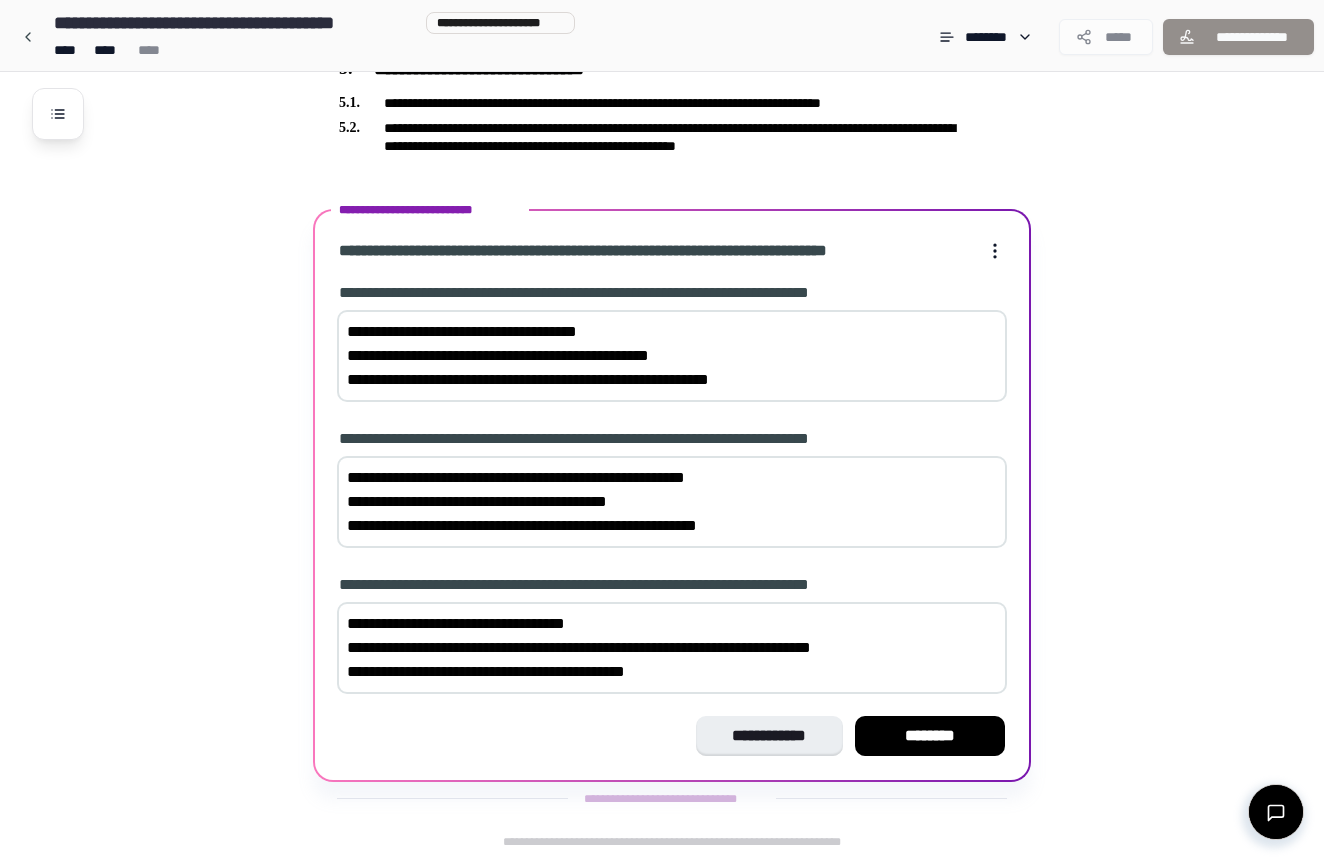 scroll, scrollTop: 1302, scrollLeft: 0, axis: vertical 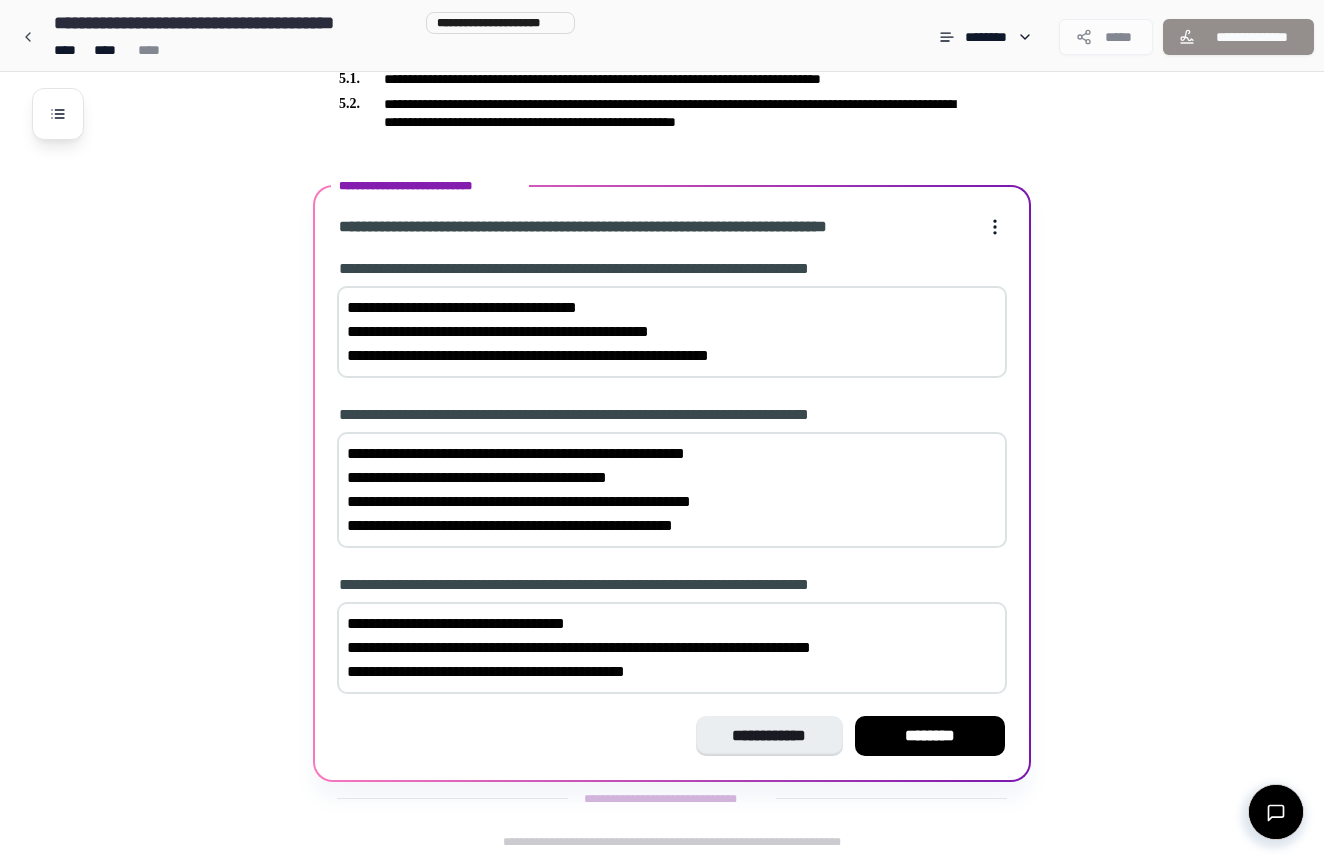 type on "**********" 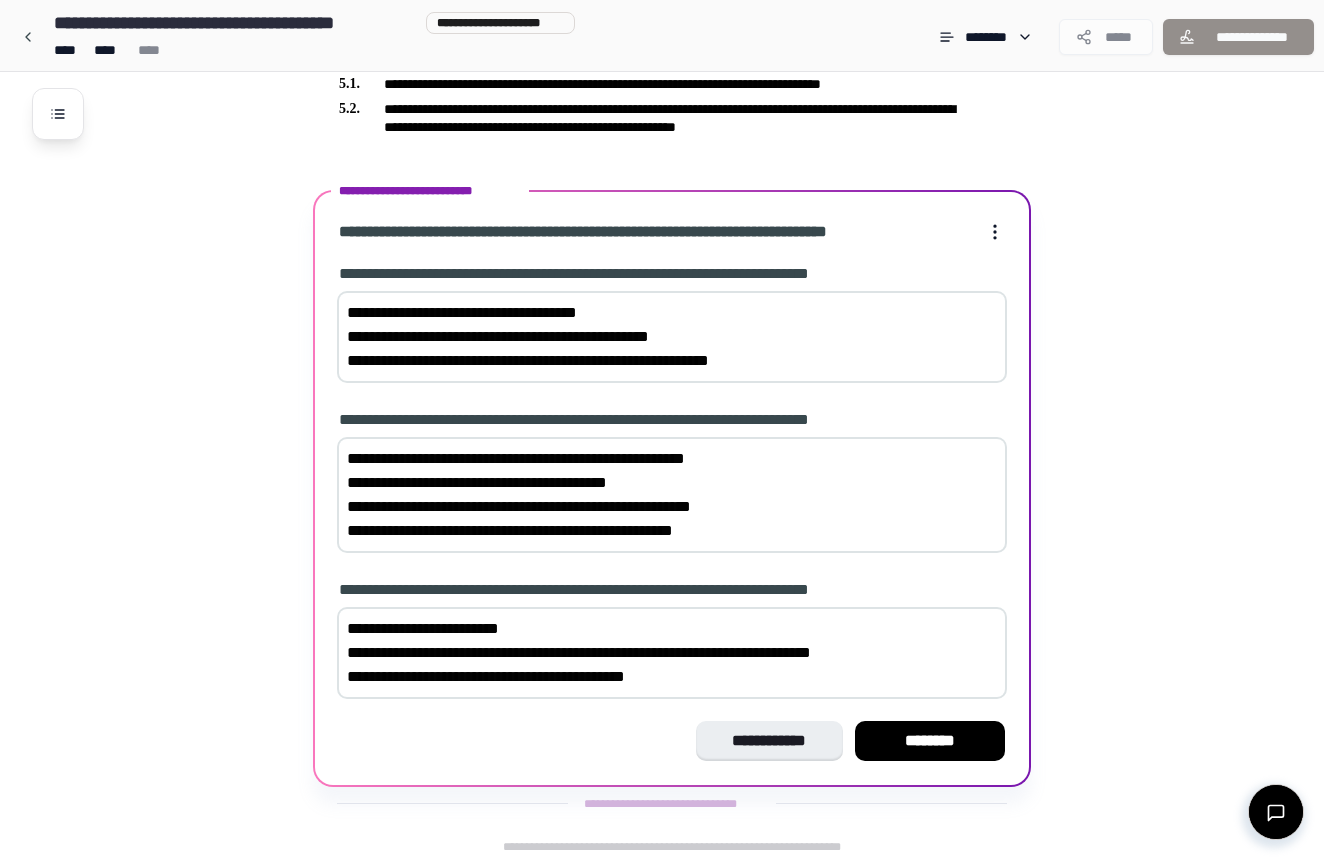 scroll, scrollTop: 1298, scrollLeft: 0, axis: vertical 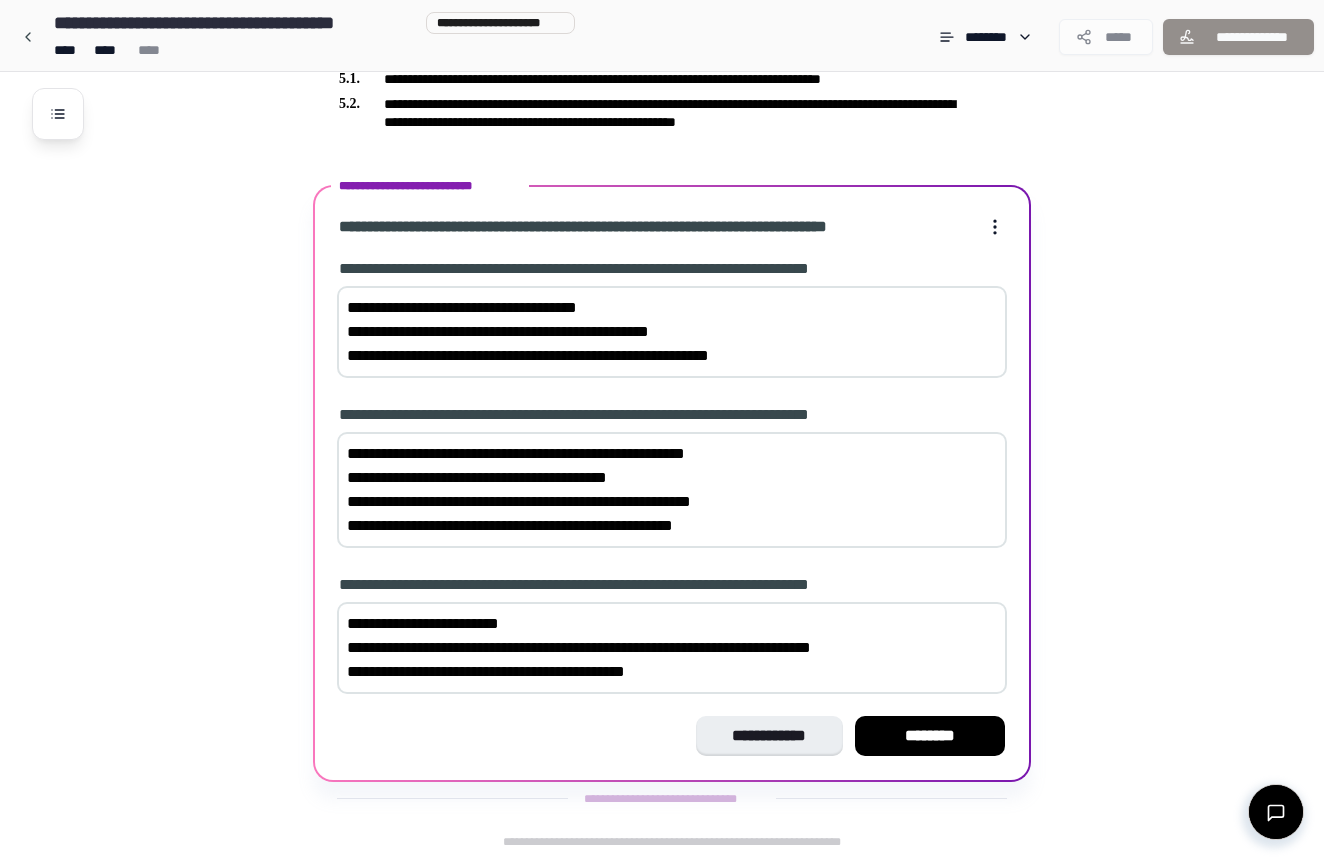 click on "**********" at bounding box center (672, 648) 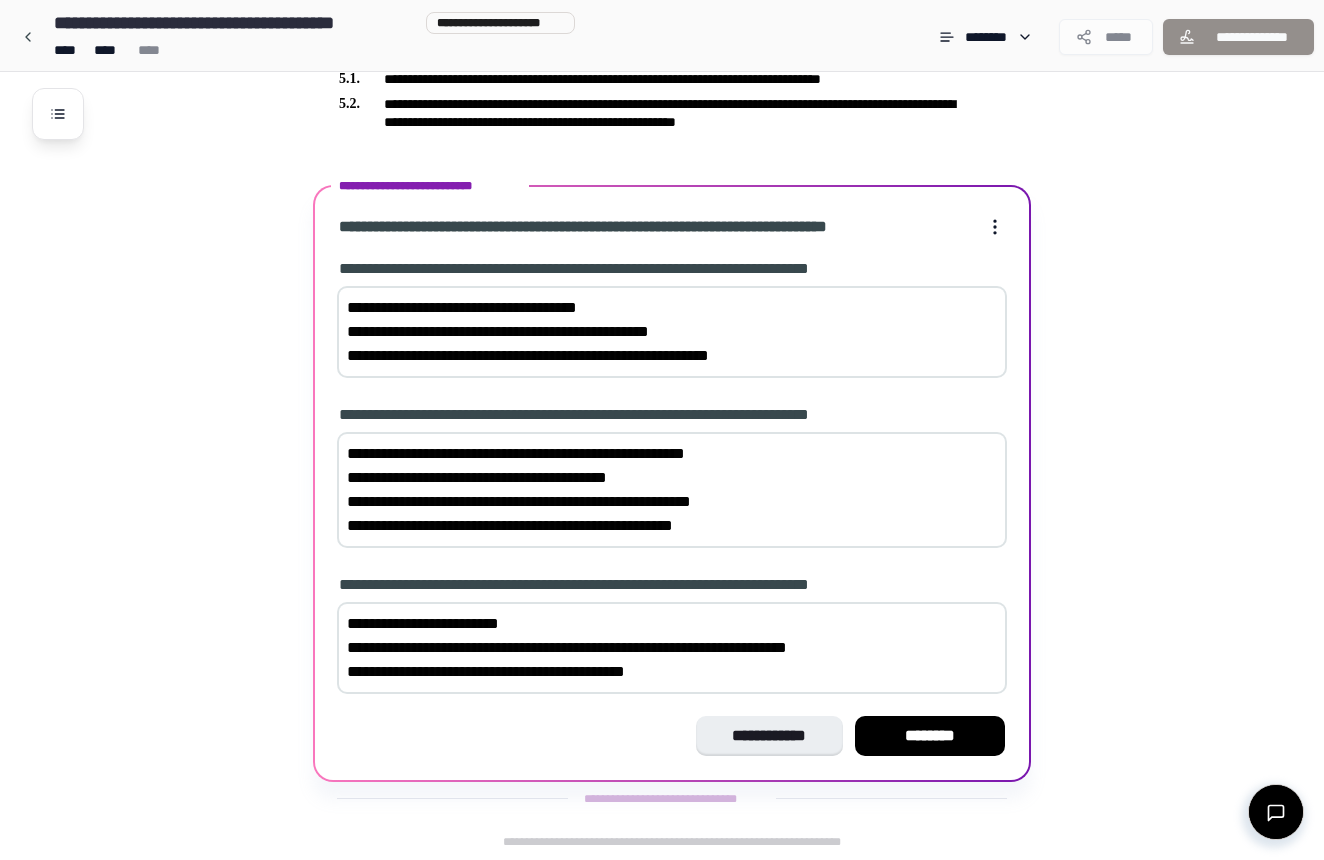 click on "**********" at bounding box center (672, 648) 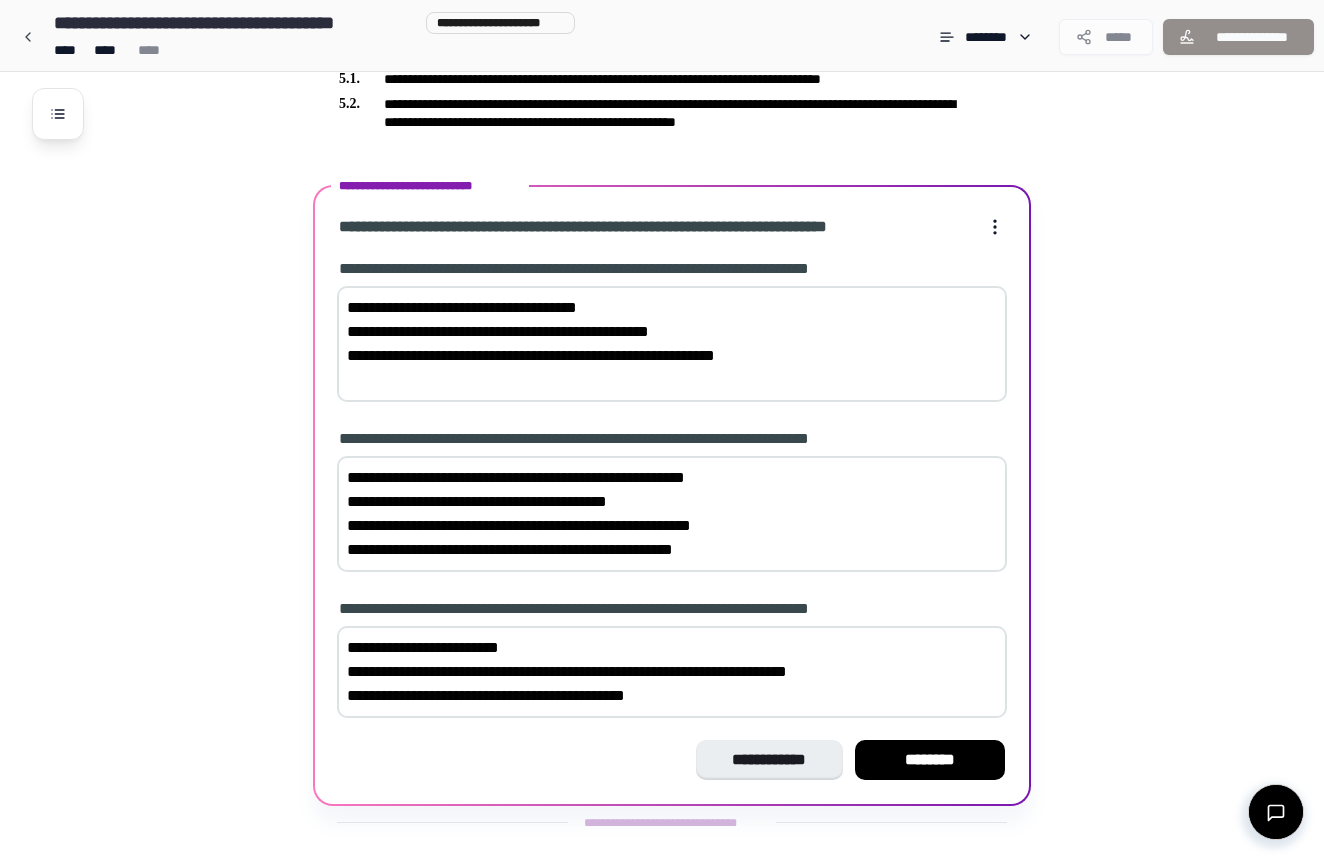 scroll, scrollTop: 1326, scrollLeft: 0, axis: vertical 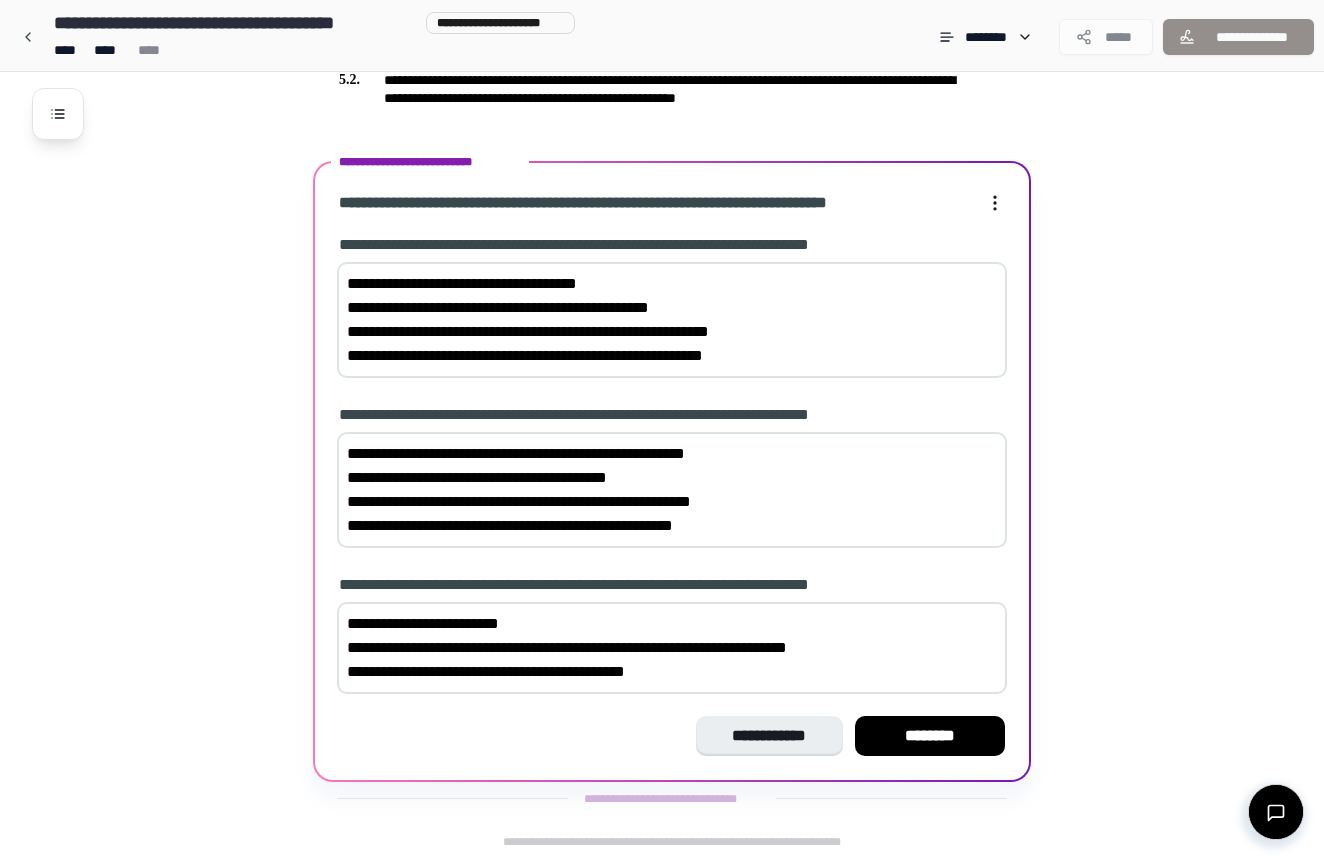 type on "**********" 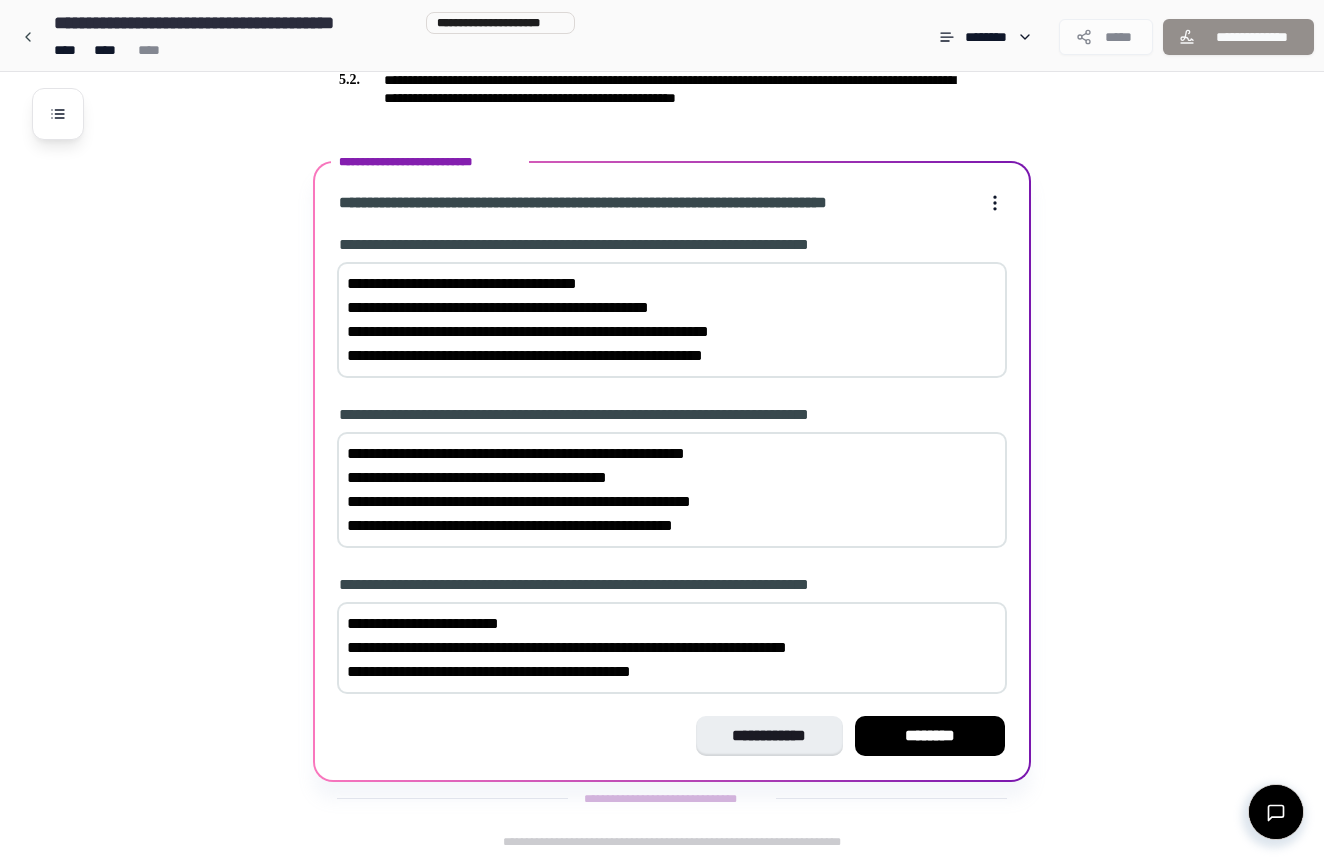 scroll, scrollTop: 1350, scrollLeft: 0, axis: vertical 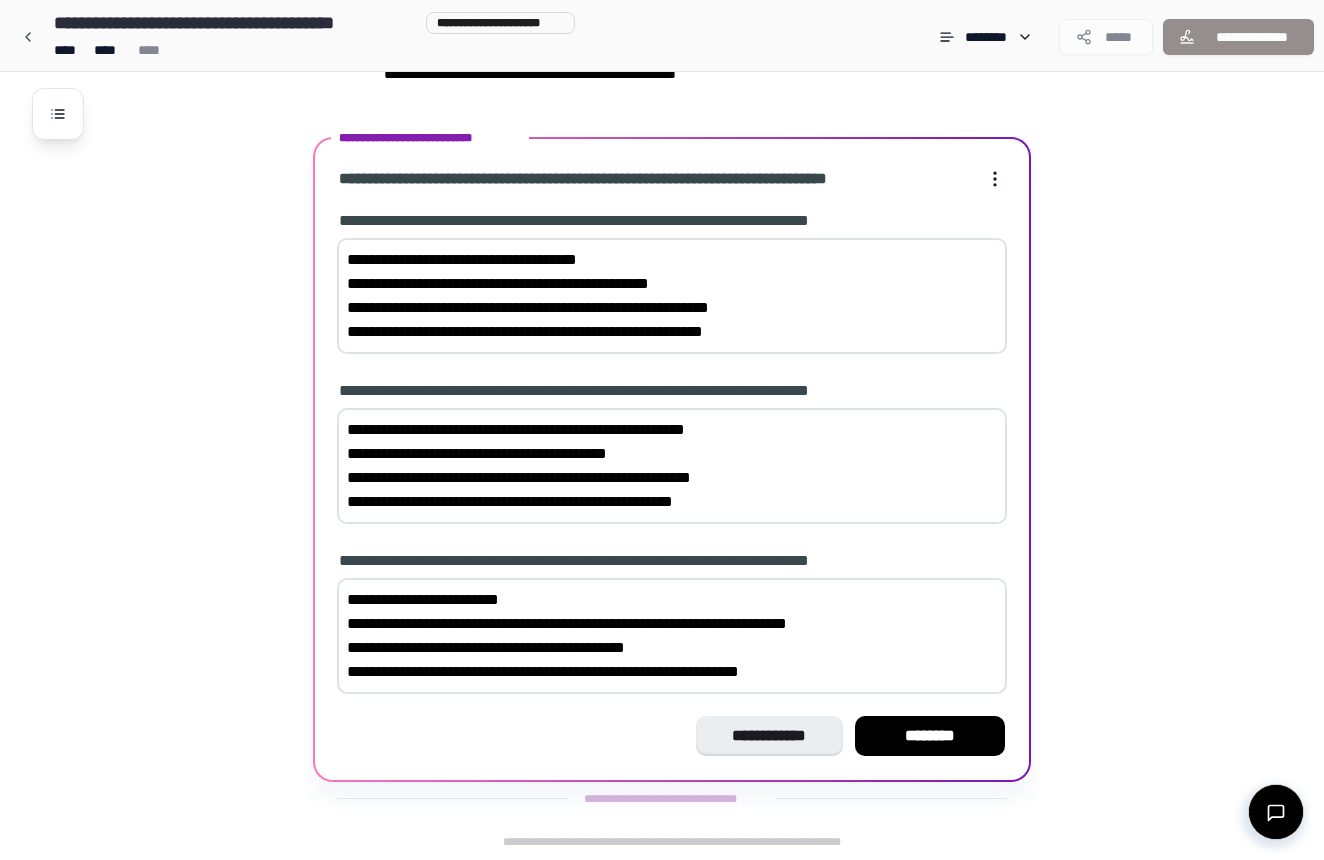 type on "**********" 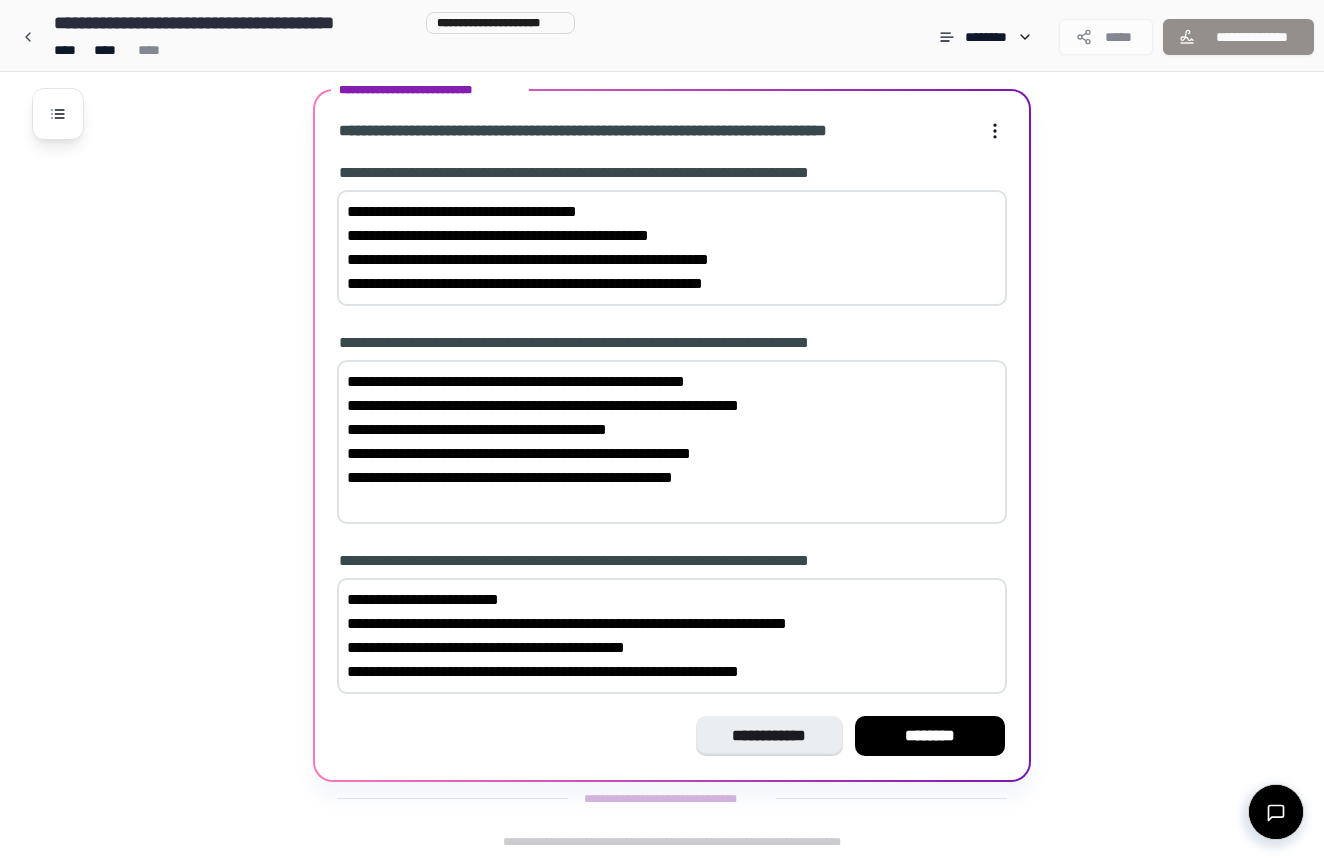 scroll, scrollTop: 1374, scrollLeft: 0, axis: vertical 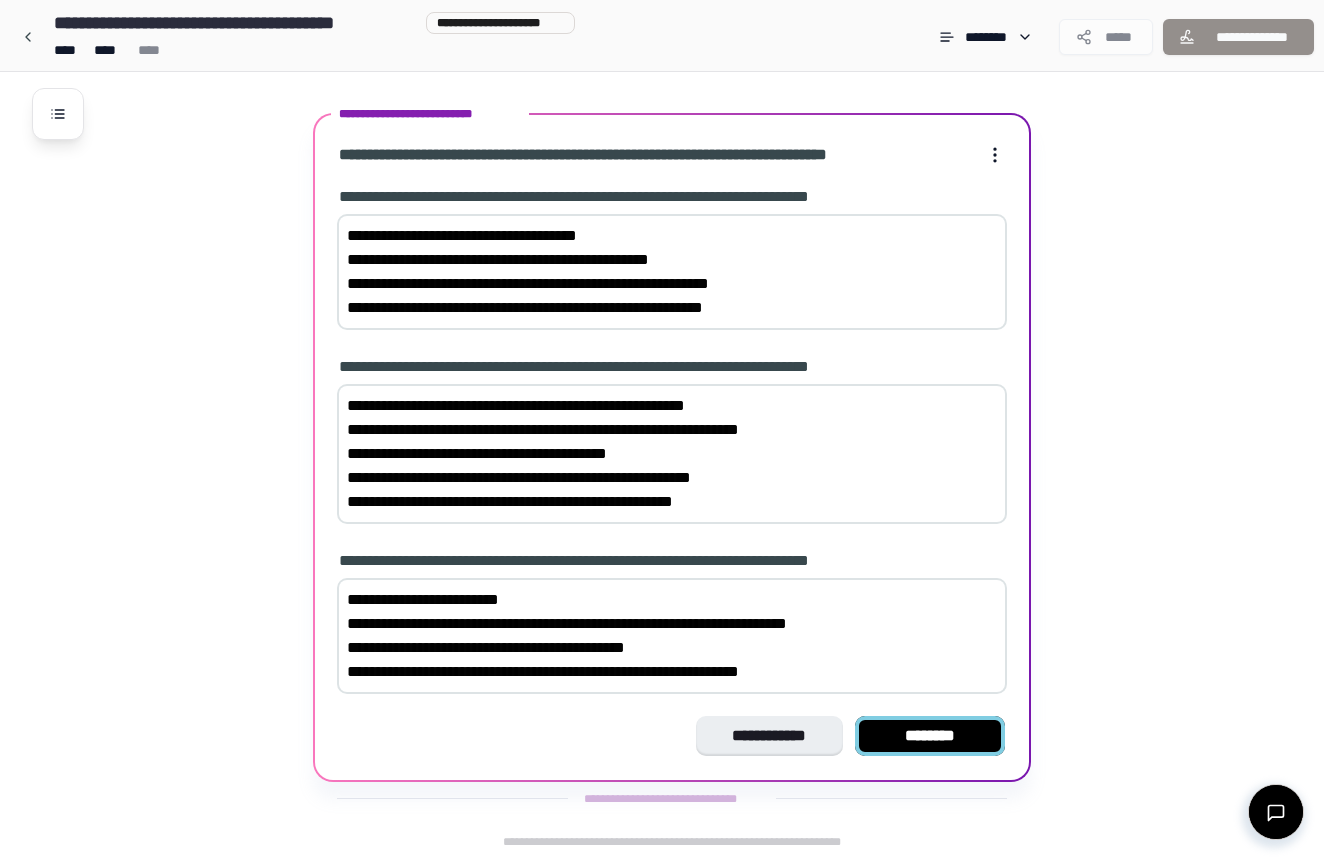 type on "**********" 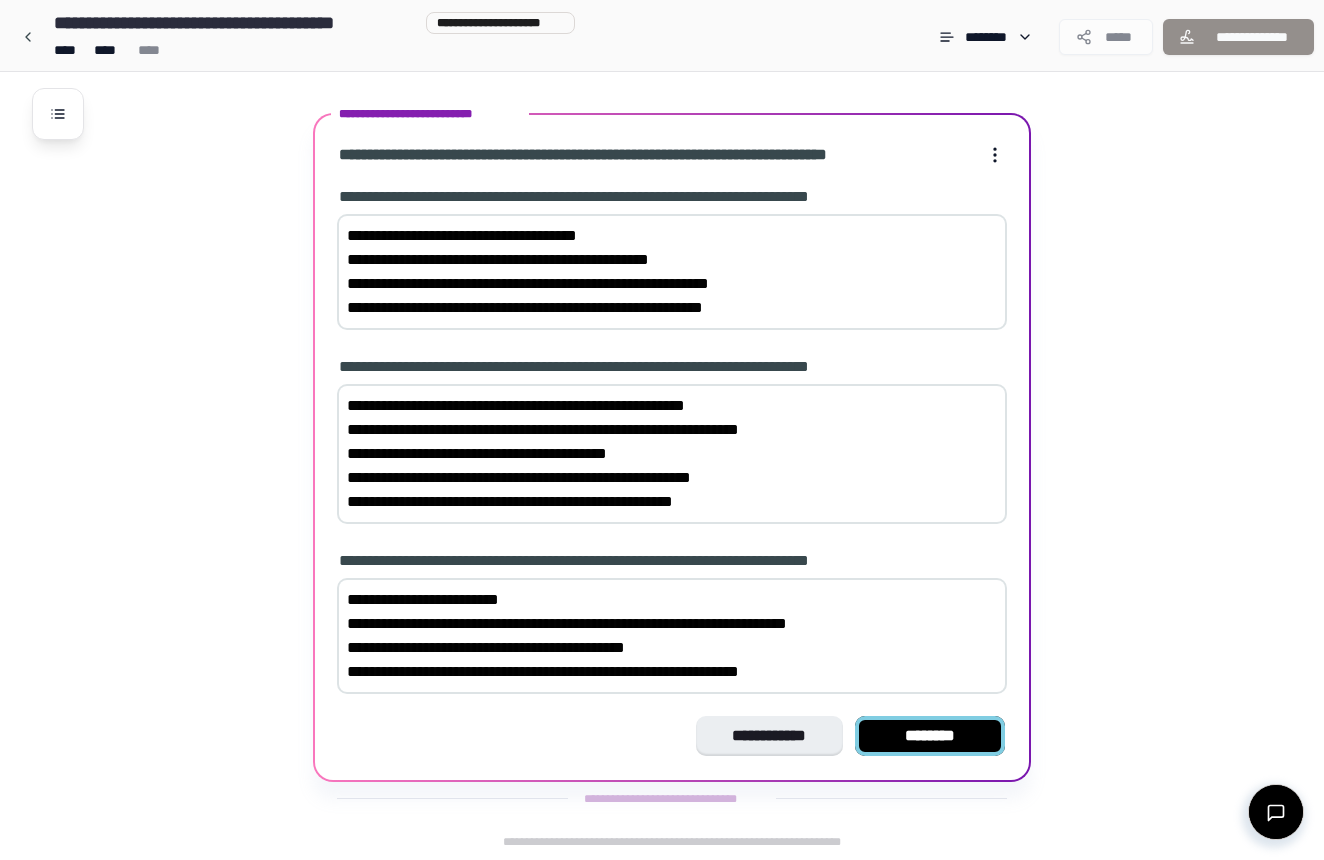 click on "********" at bounding box center [930, 736] 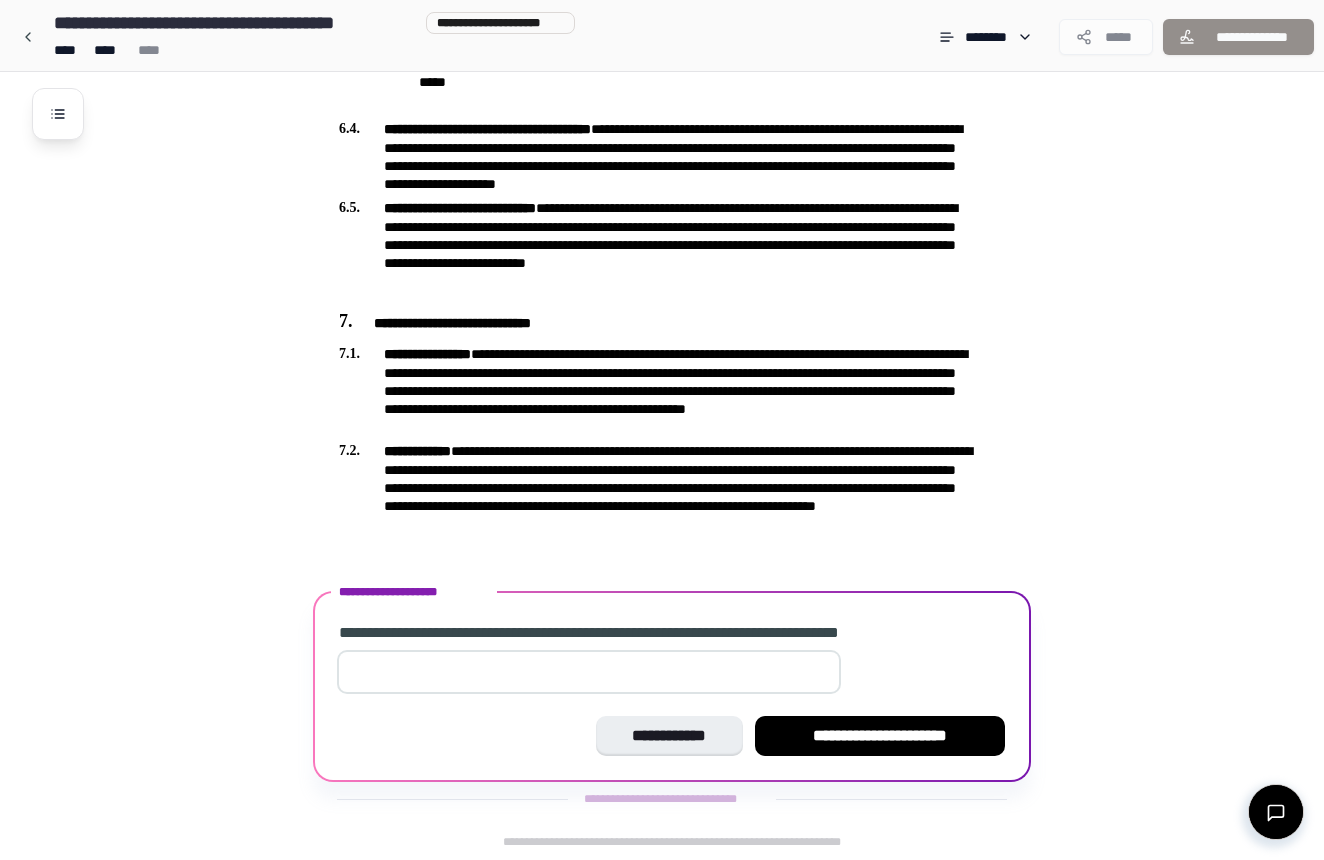 scroll, scrollTop: 2009, scrollLeft: 0, axis: vertical 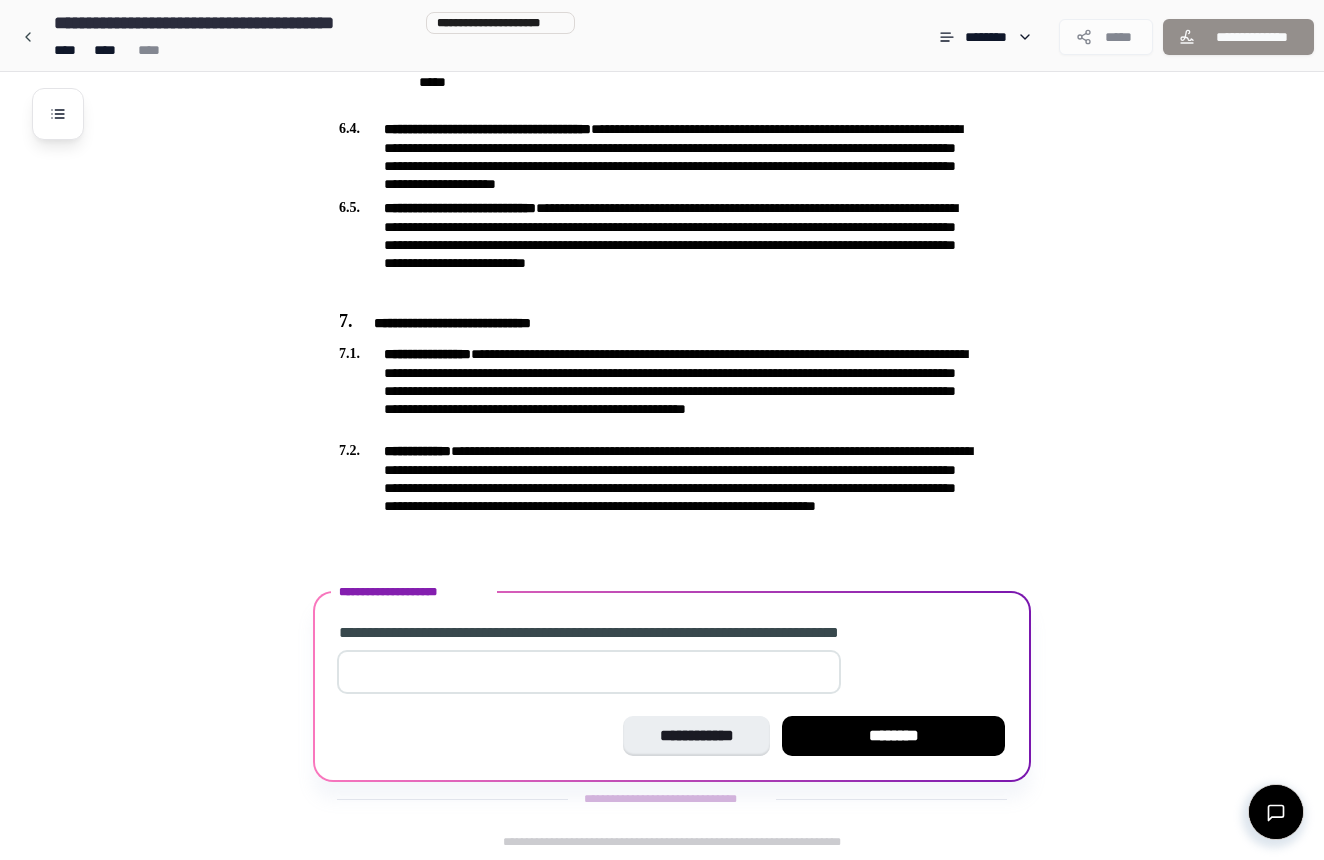 click on "**" at bounding box center [589, 672] 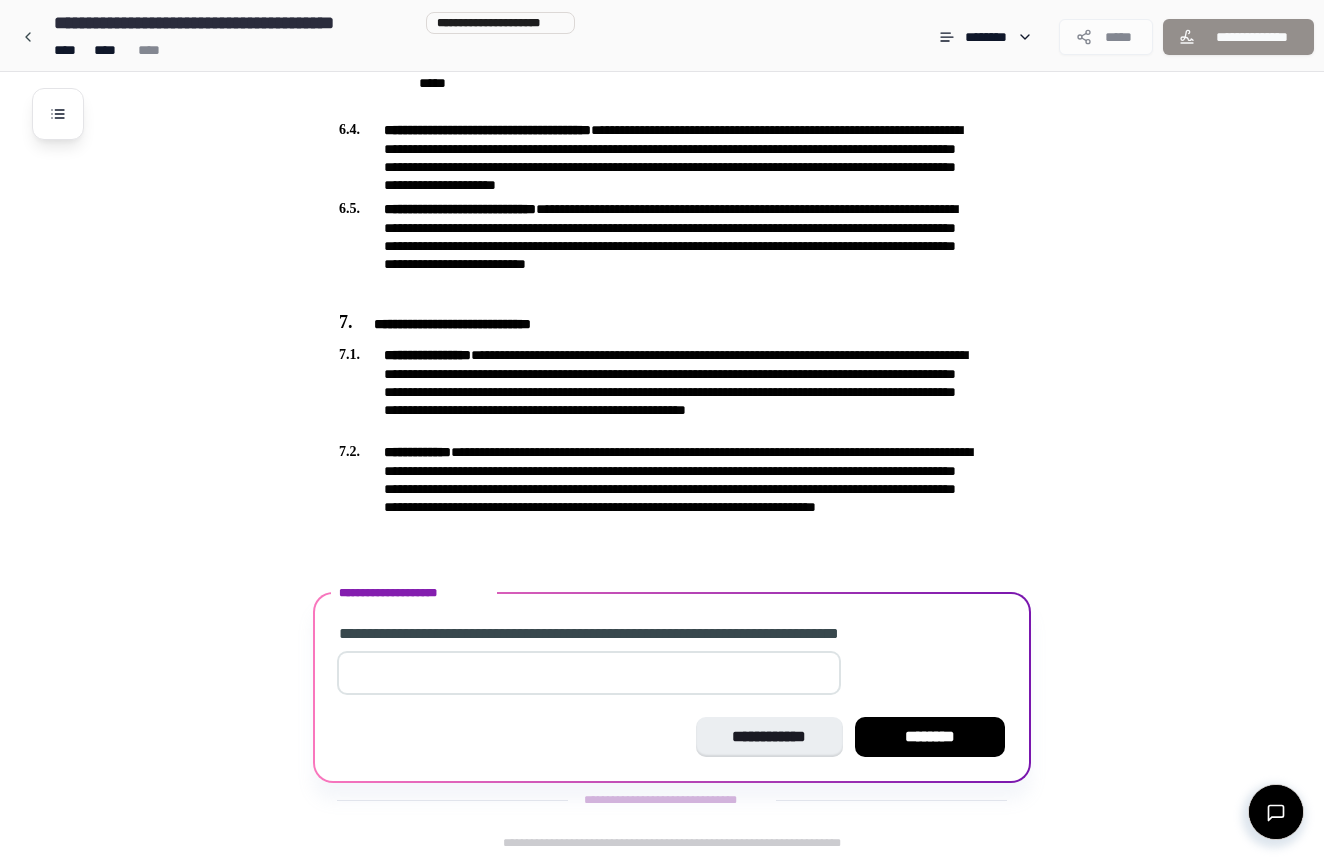scroll, scrollTop: 2009, scrollLeft: 0, axis: vertical 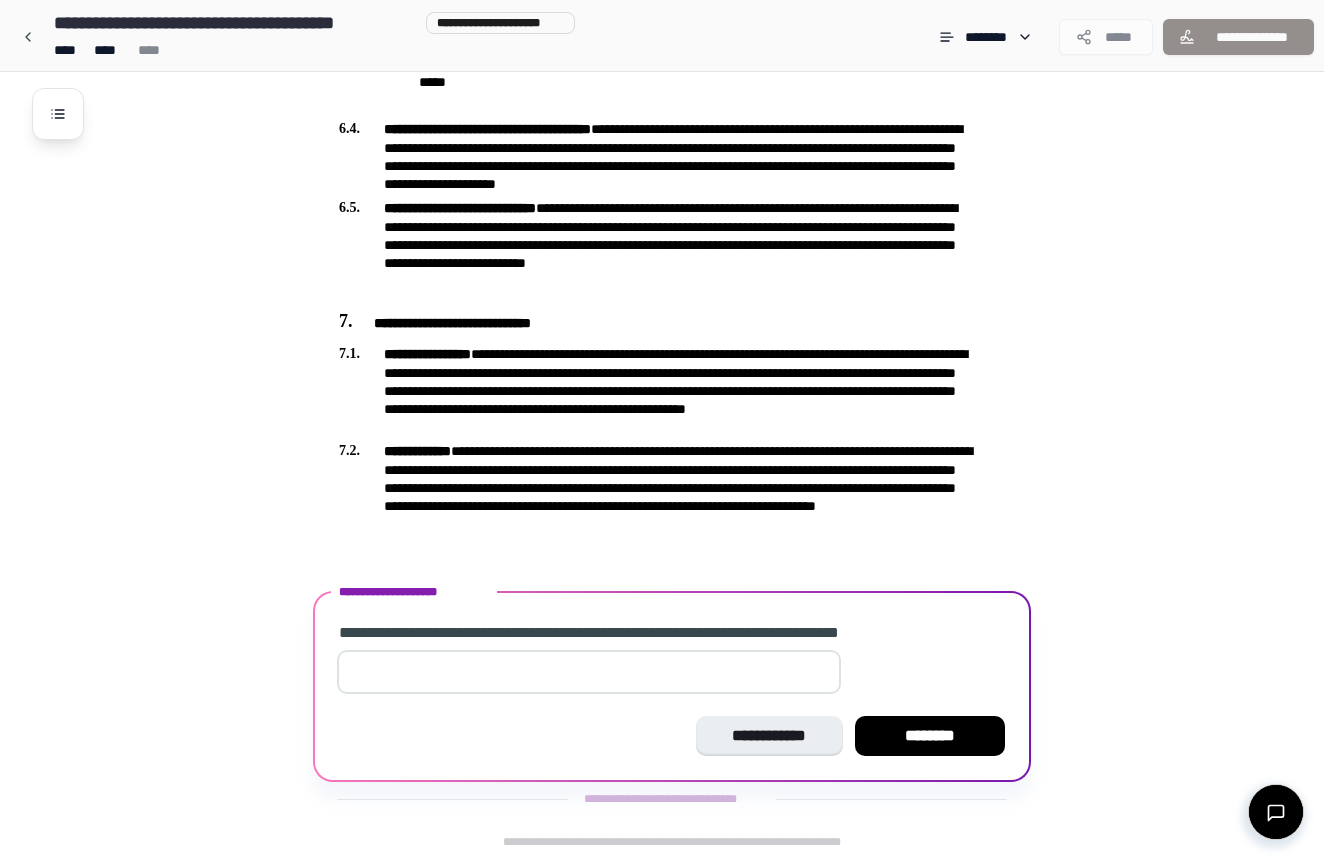 click on "*" at bounding box center (589, 672) 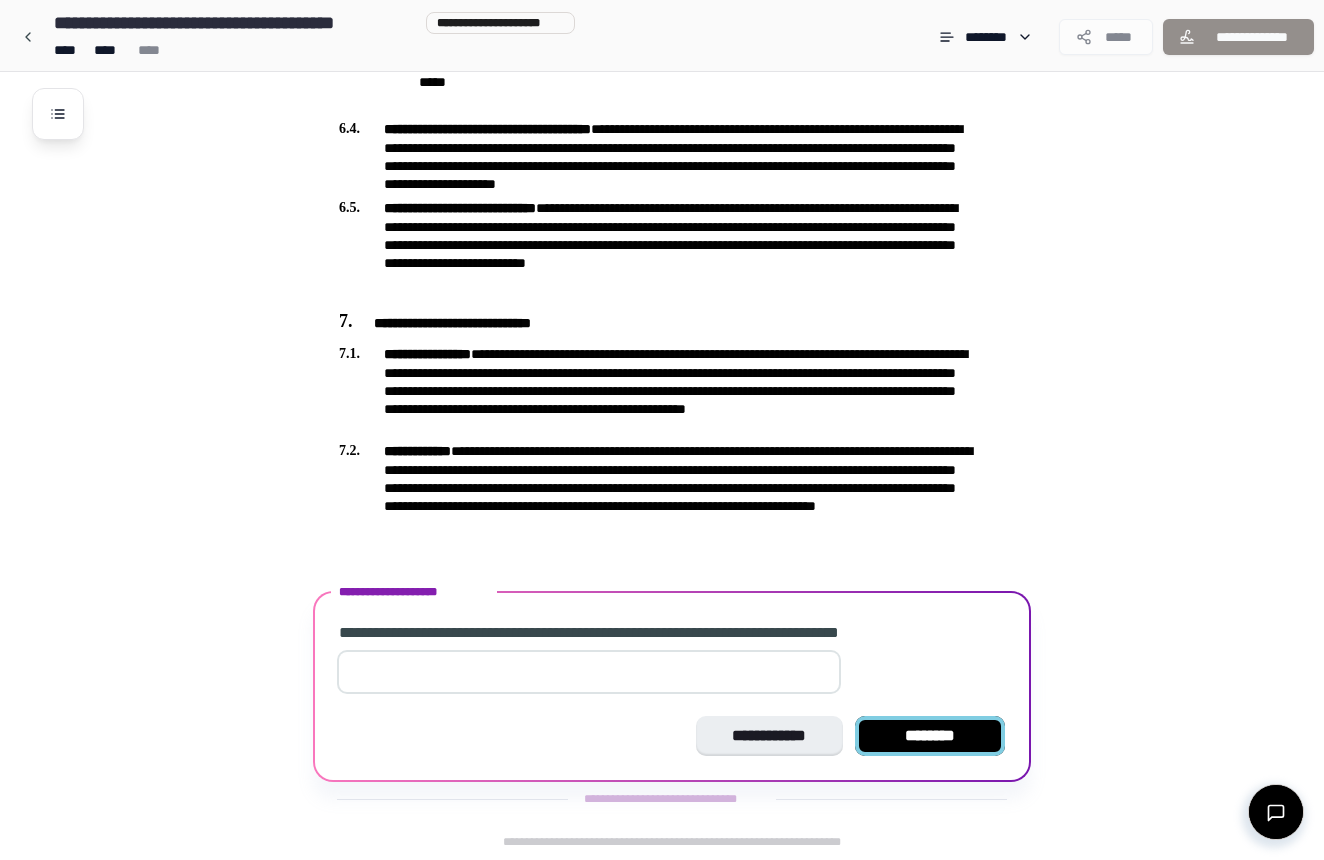 click on "********" at bounding box center (930, 736) 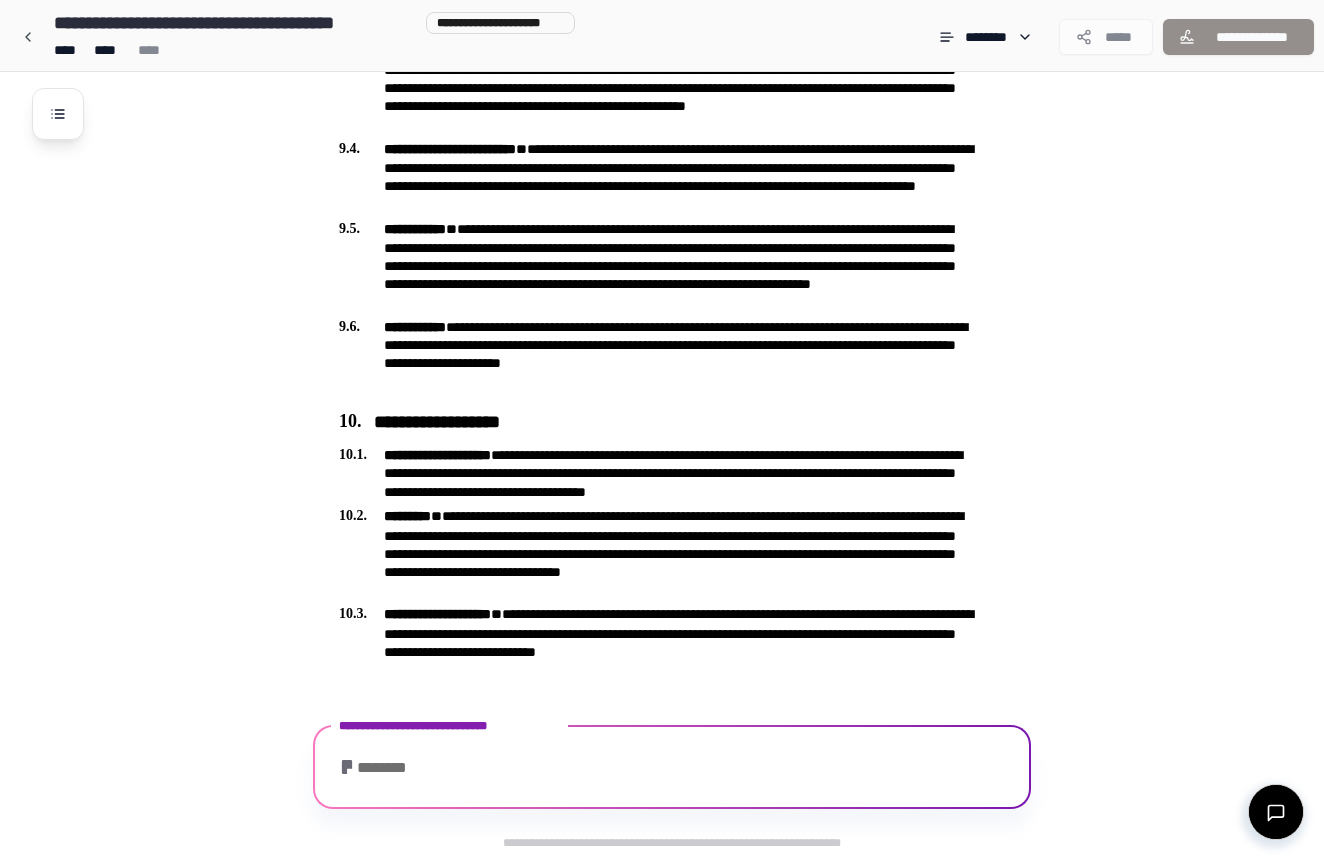 scroll, scrollTop: 3105, scrollLeft: 0, axis: vertical 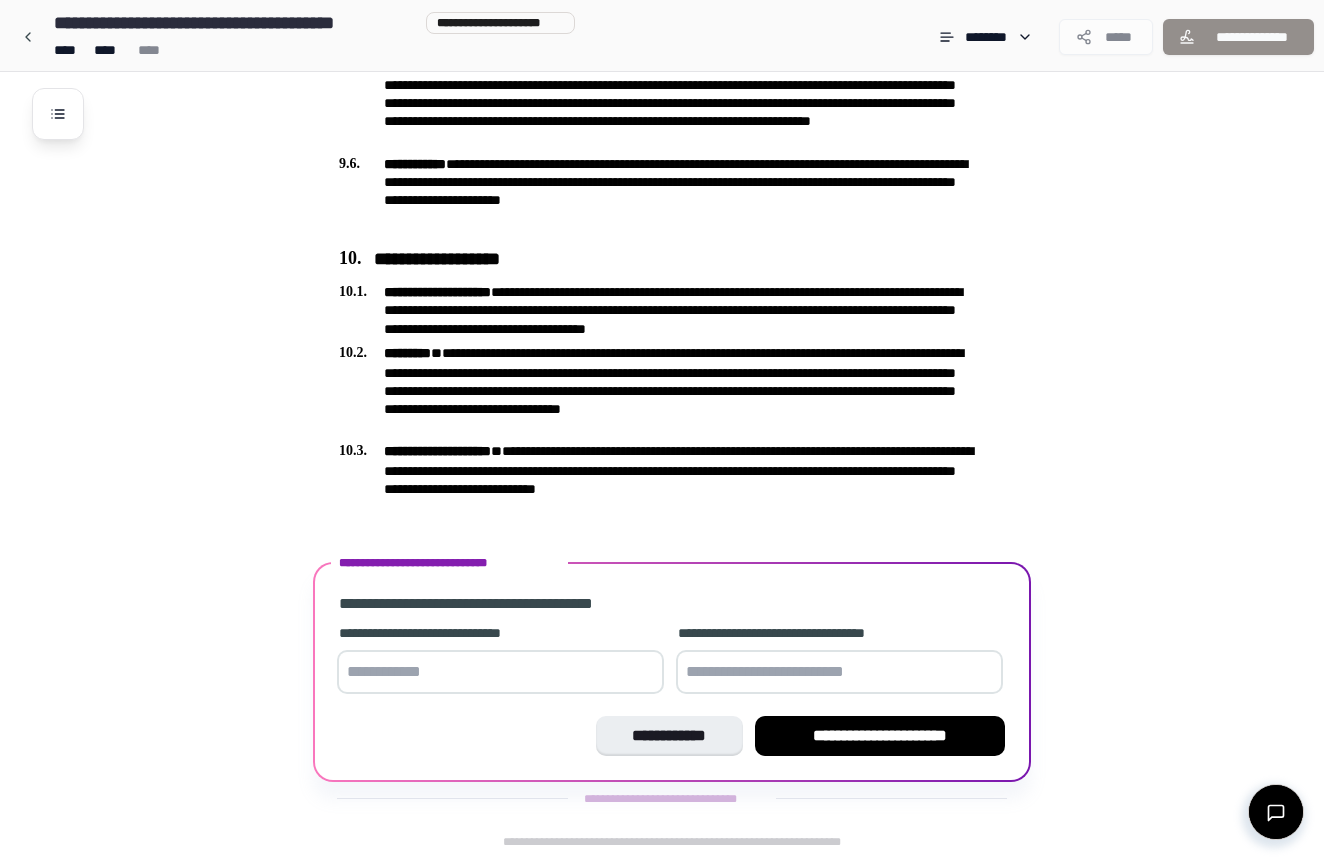 click at bounding box center (500, 672) 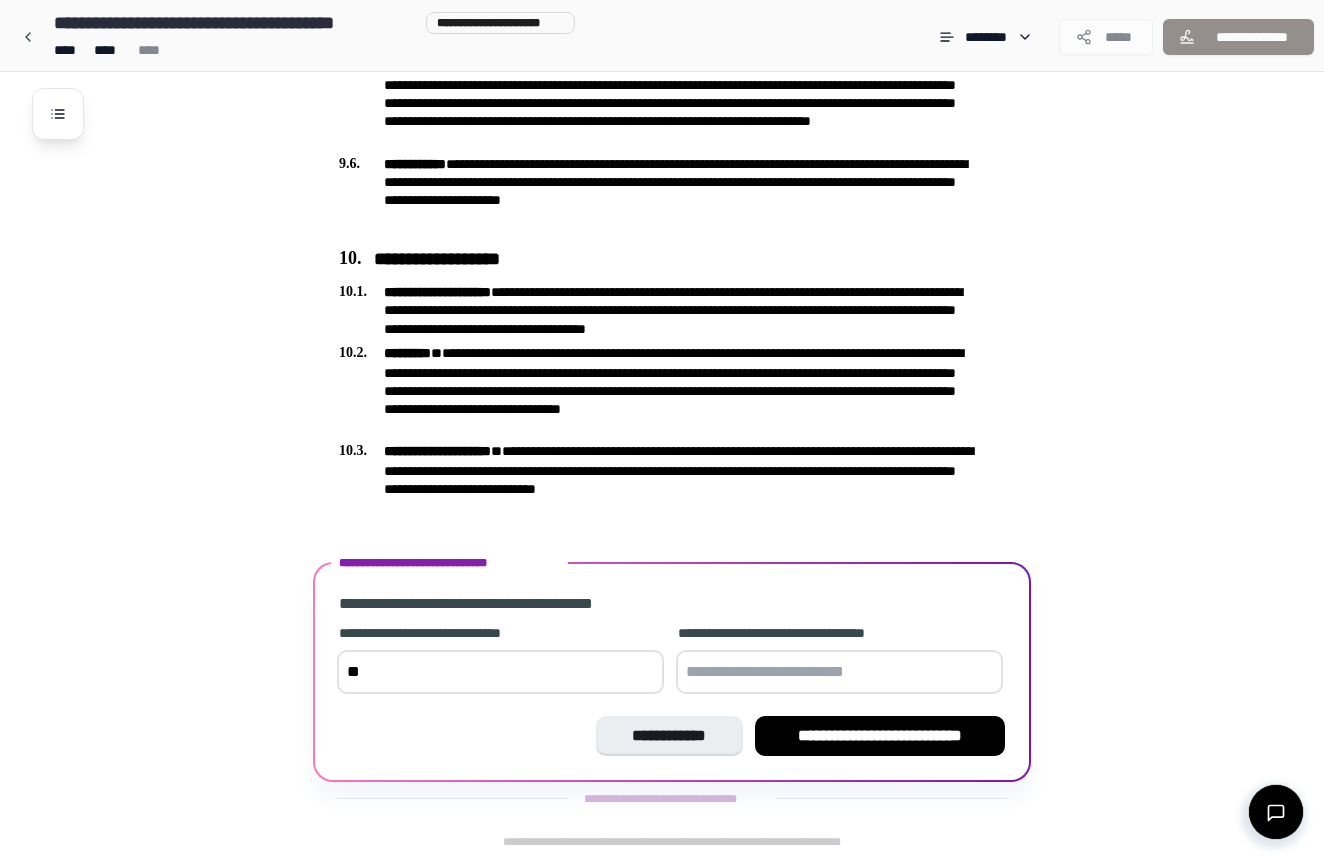 type on "*" 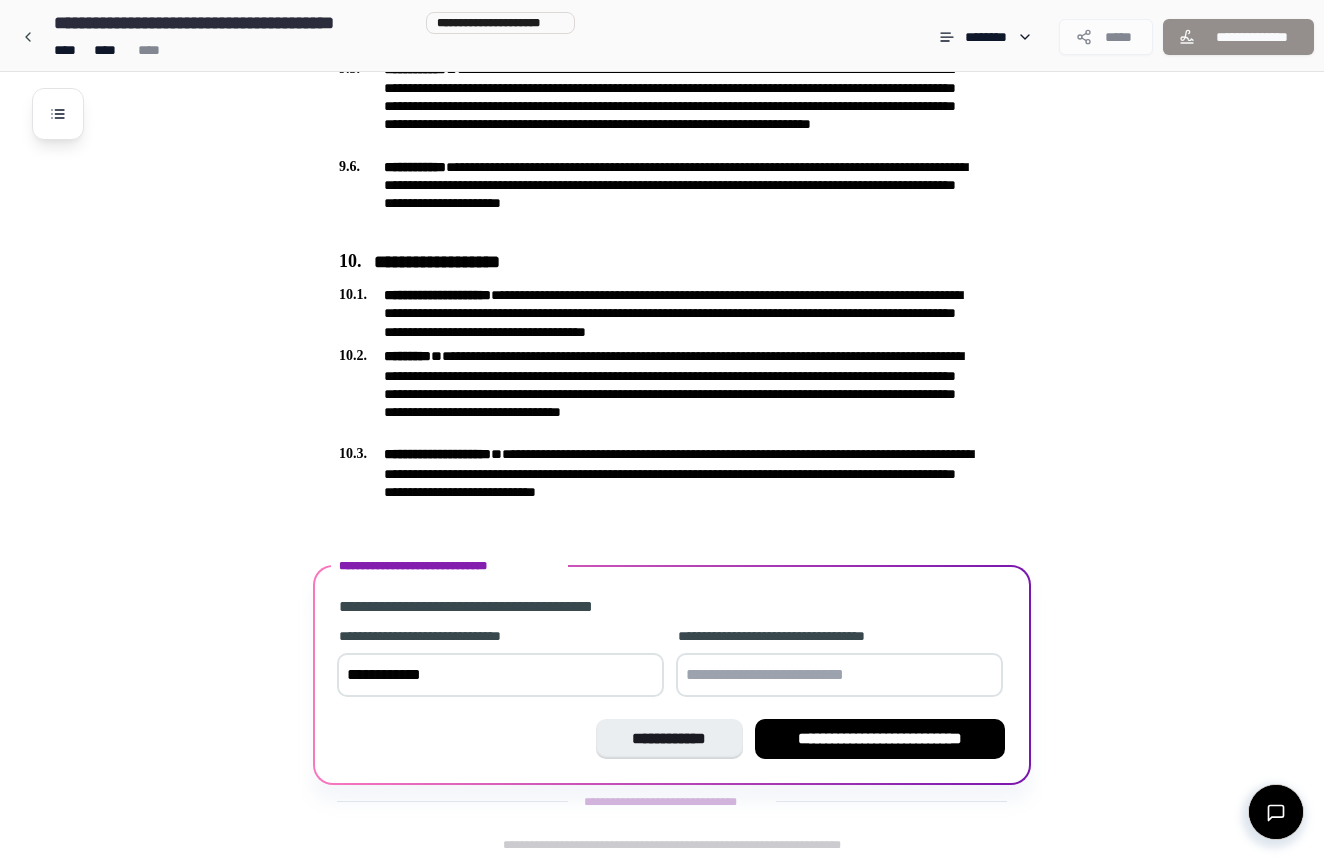 type on "**********" 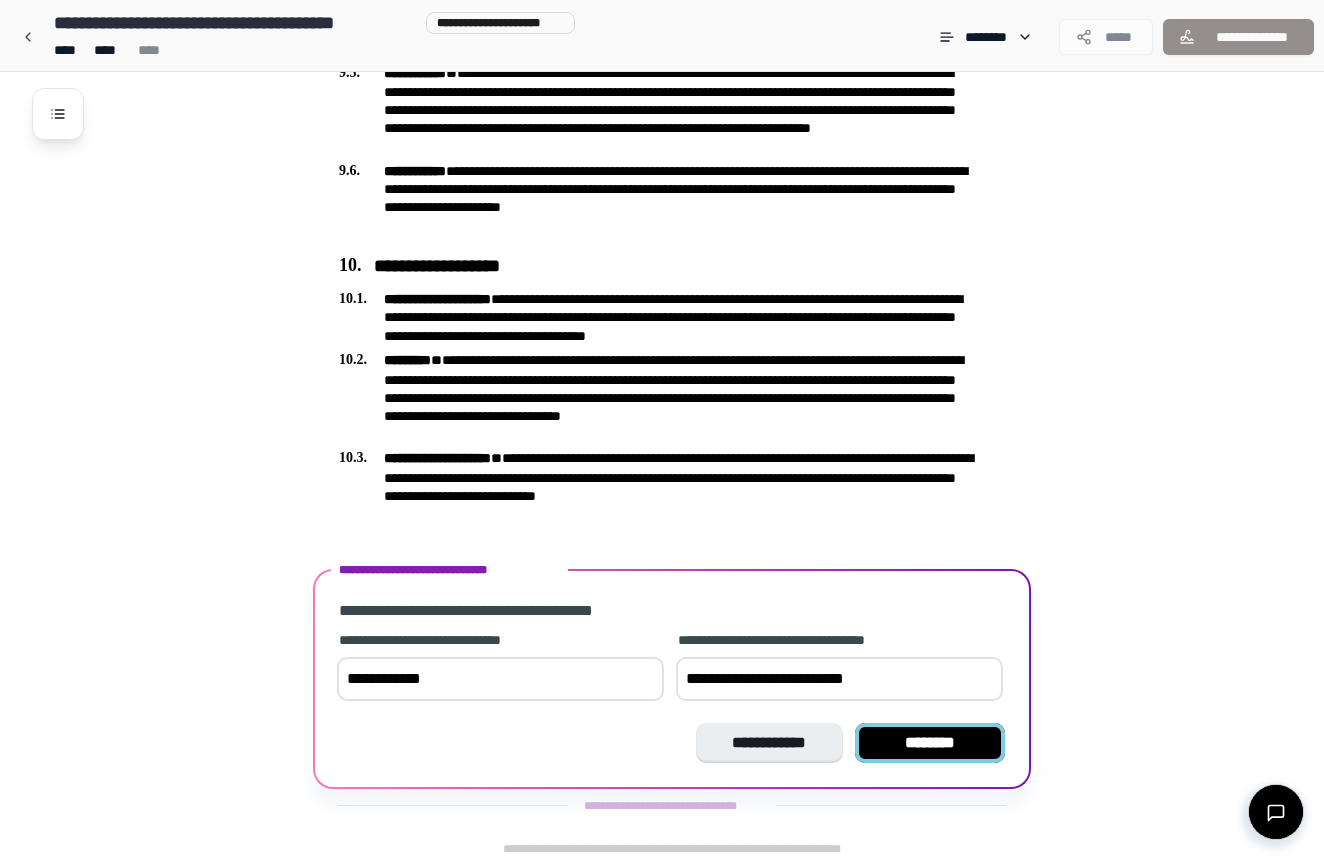 type on "**********" 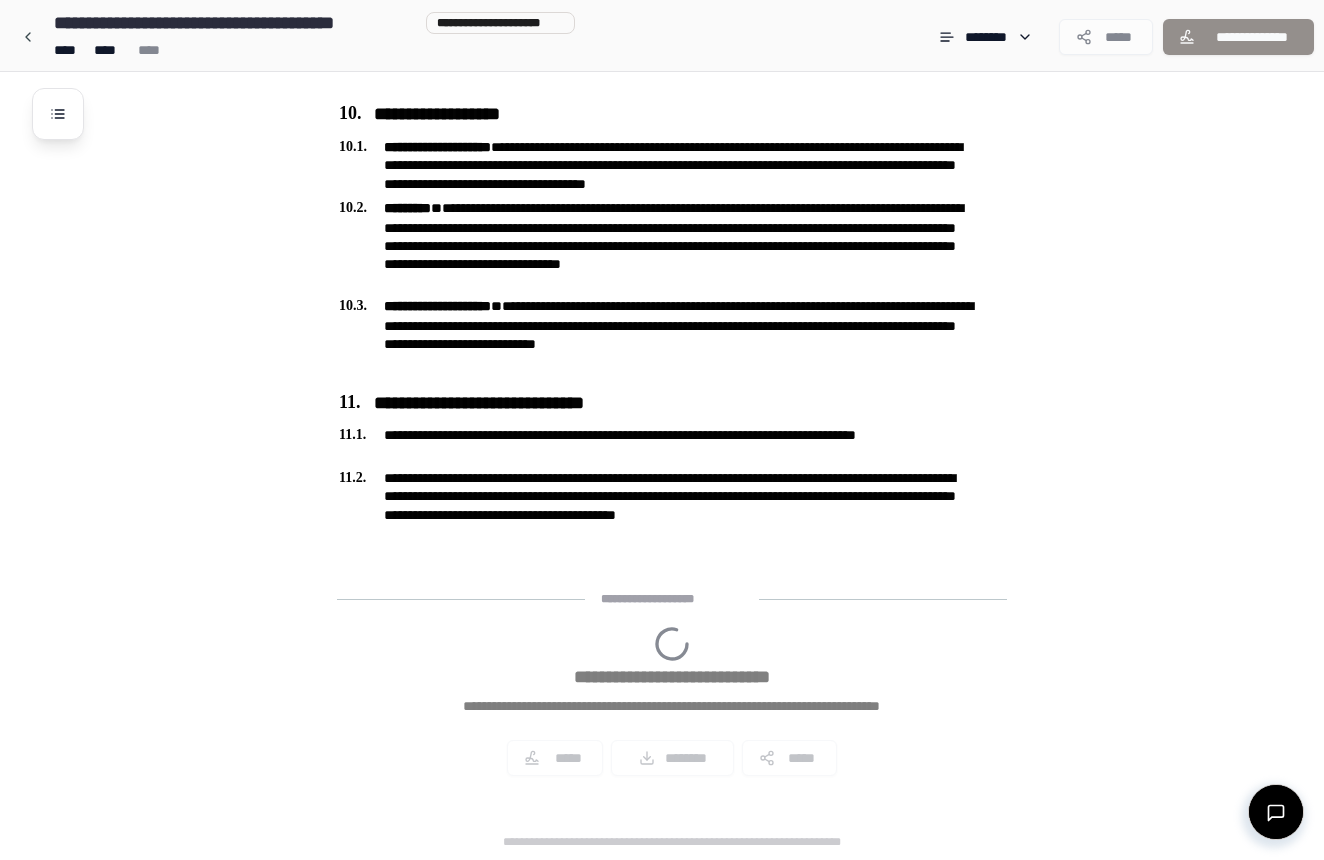 scroll, scrollTop: 3384, scrollLeft: 0, axis: vertical 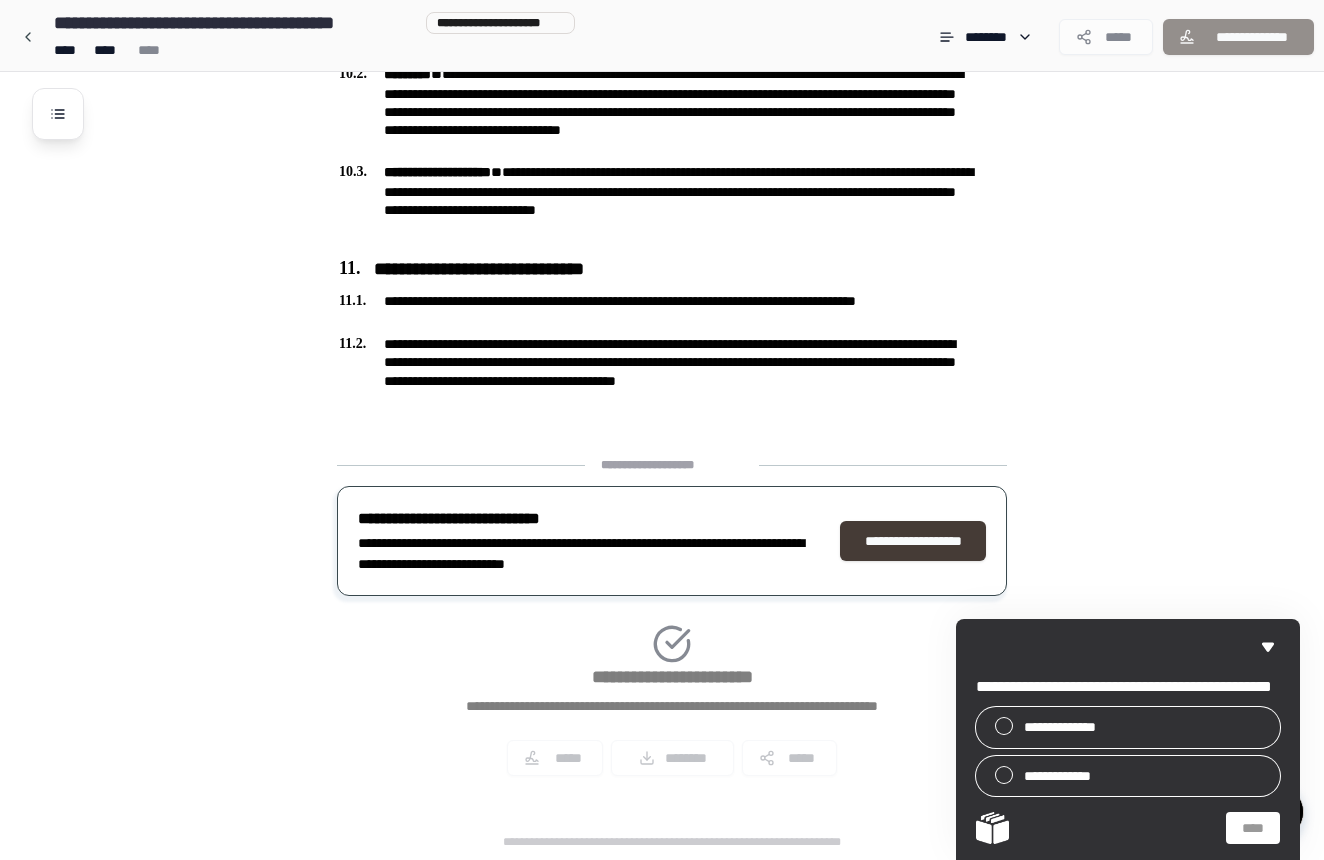 click on "**********" at bounding box center [913, 541] 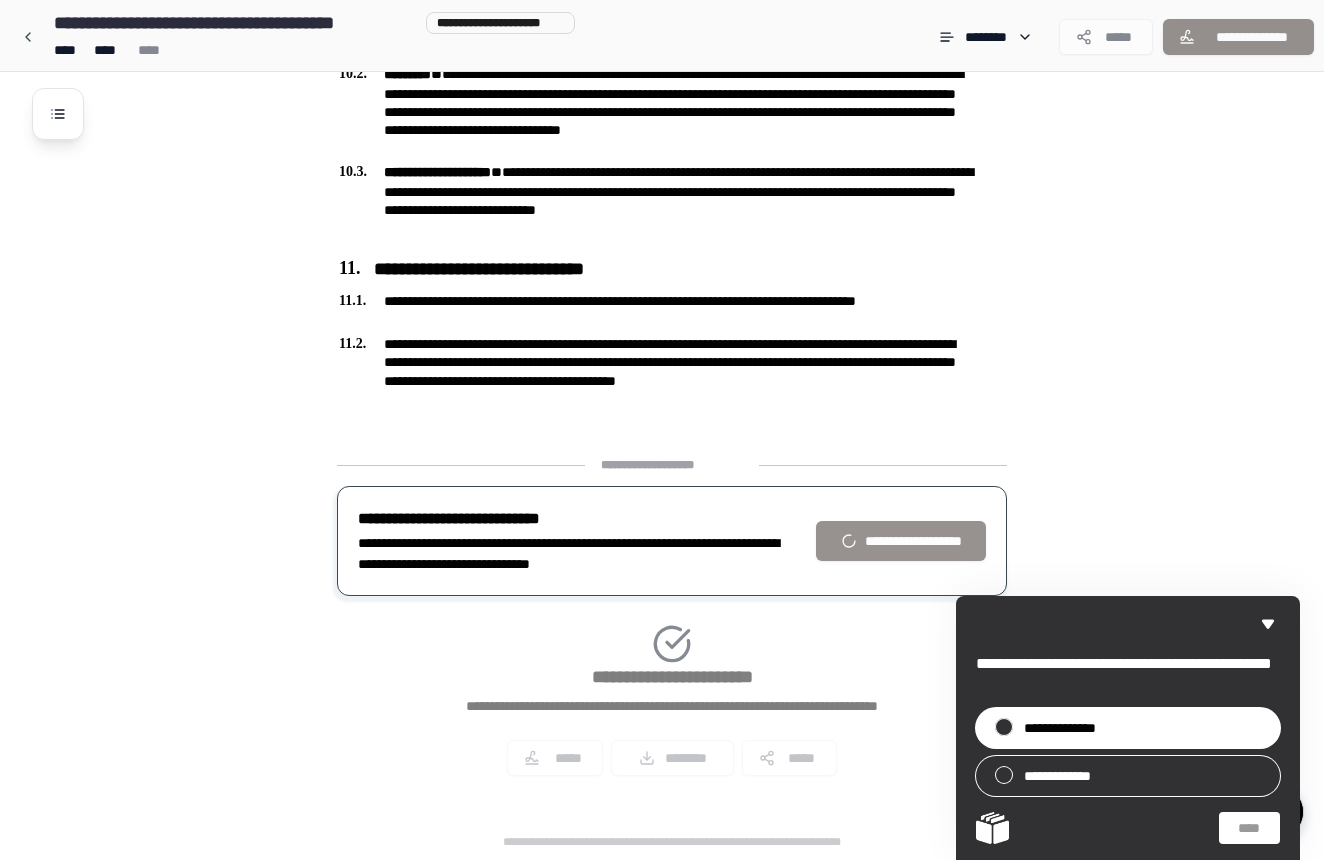click at bounding box center (1004, 727) 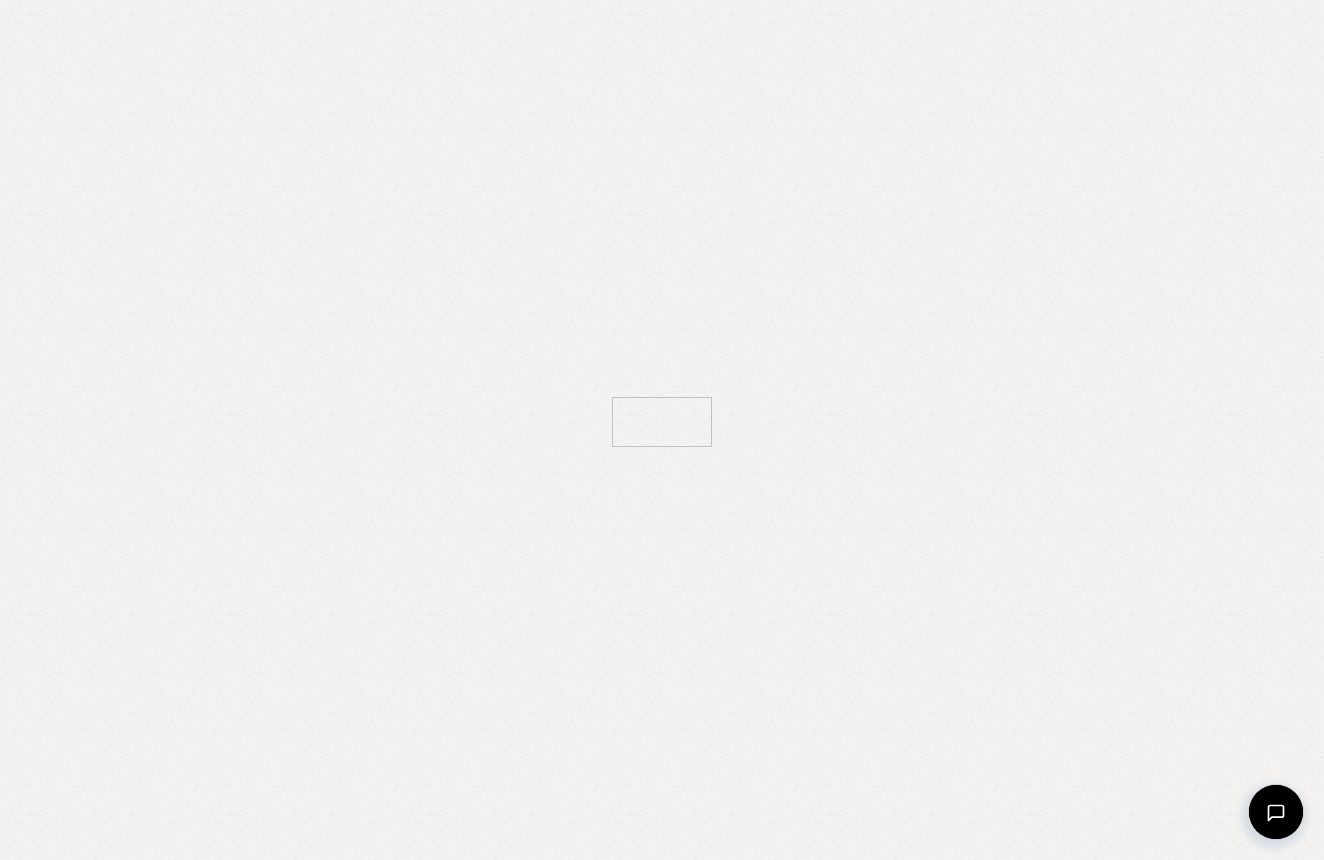 scroll, scrollTop: 0, scrollLeft: 0, axis: both 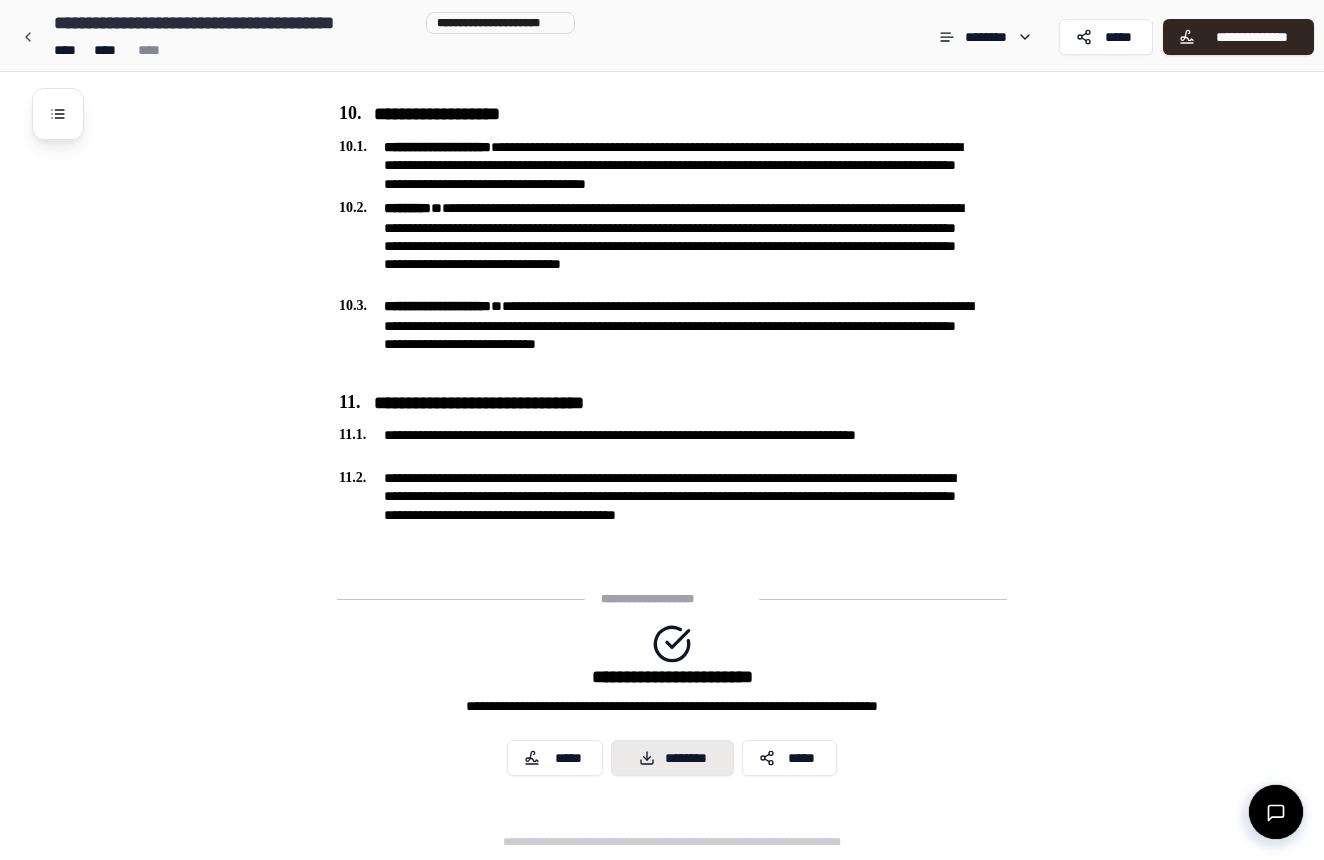 click on "********" at bounding box center (672, 758) 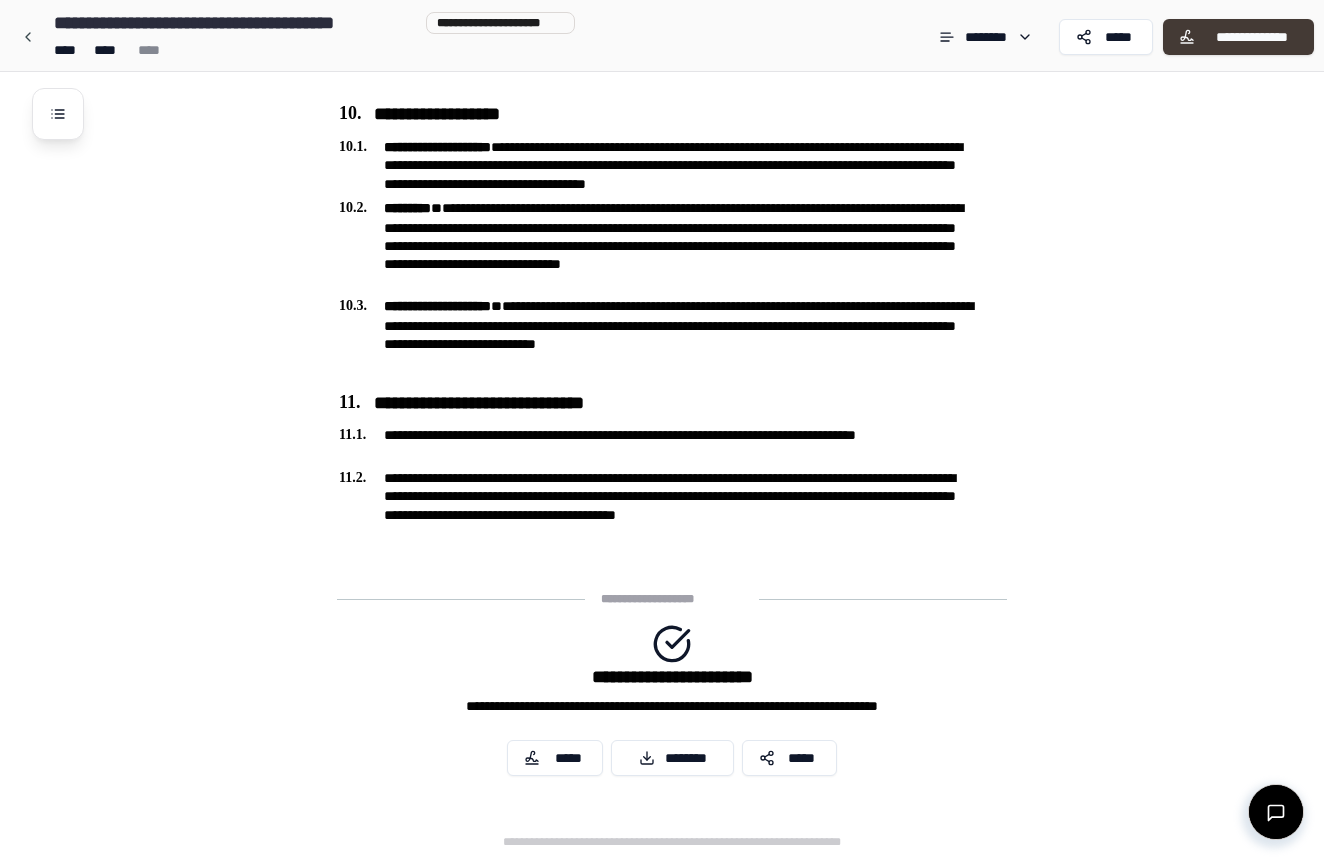 click on "**********" at bounding box center [1251, 37] 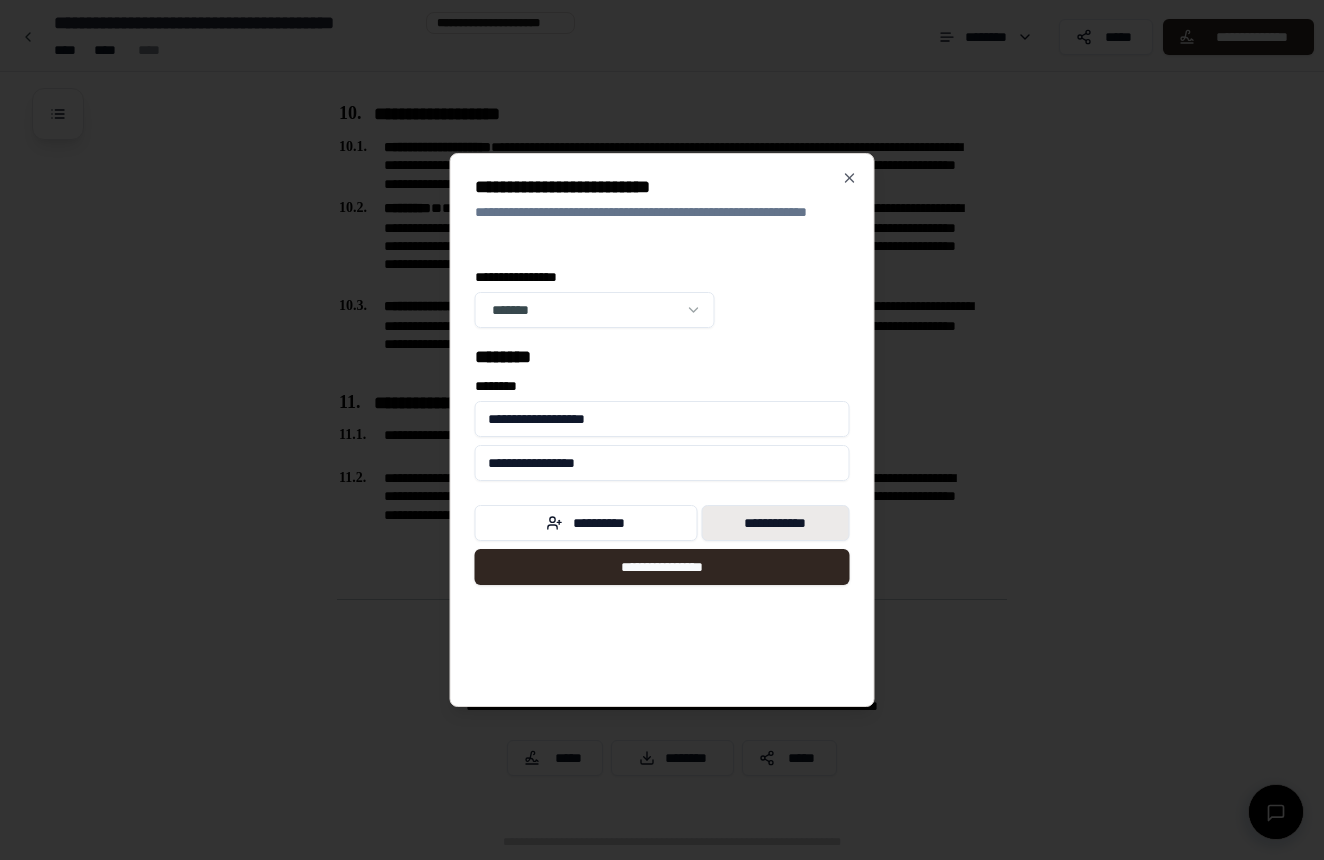 click on "**********" at bounding box center [775, 523] 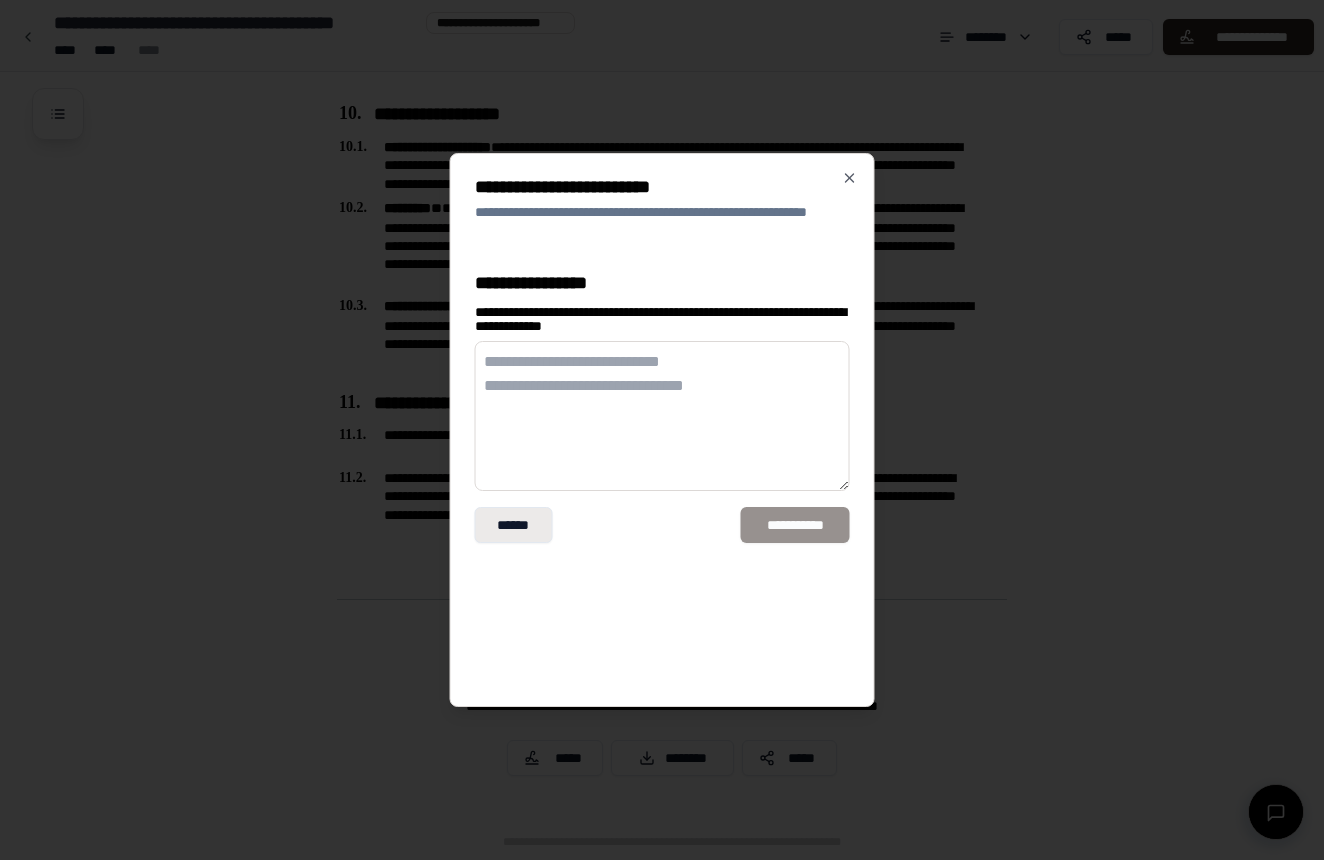 click on "******" at bounding box center (514, 525) 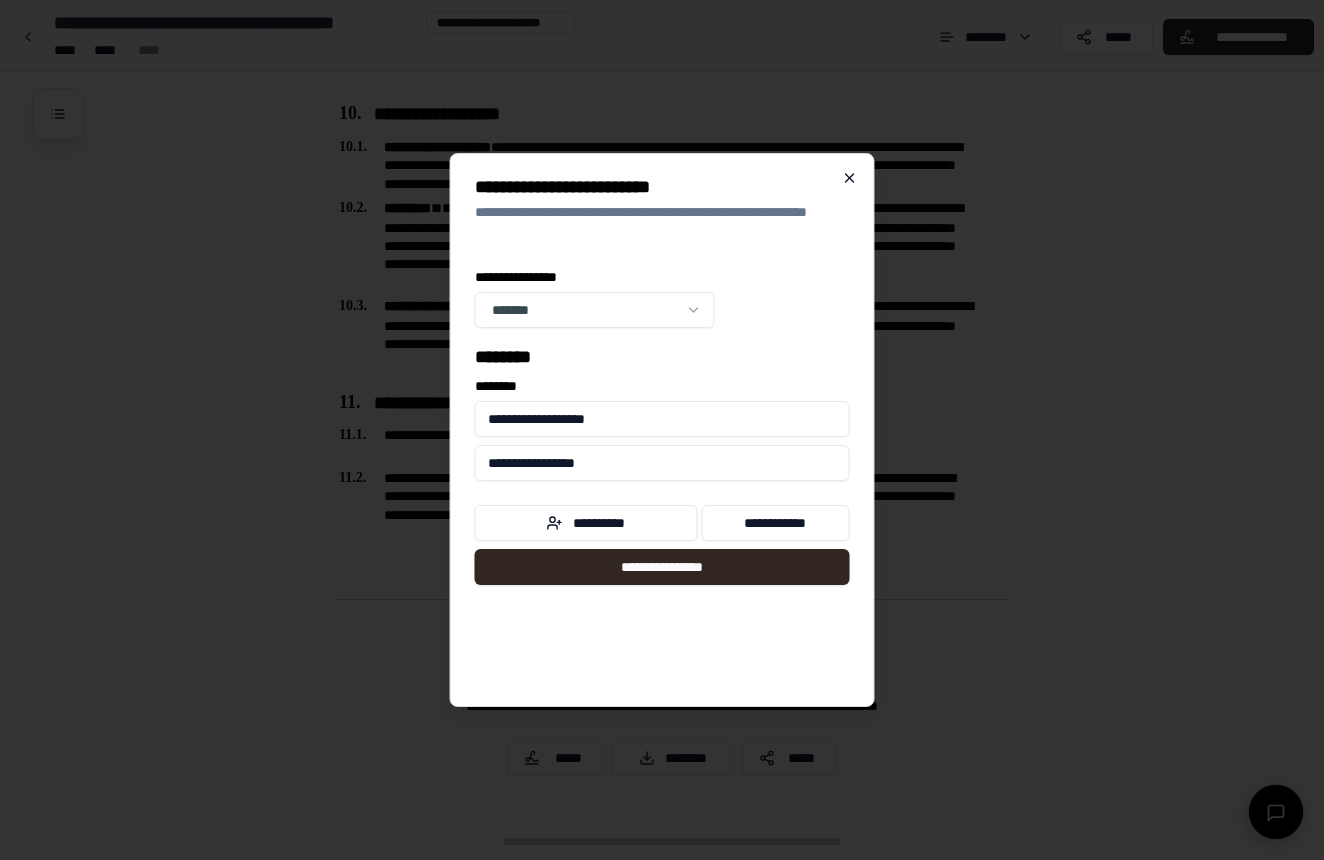 click 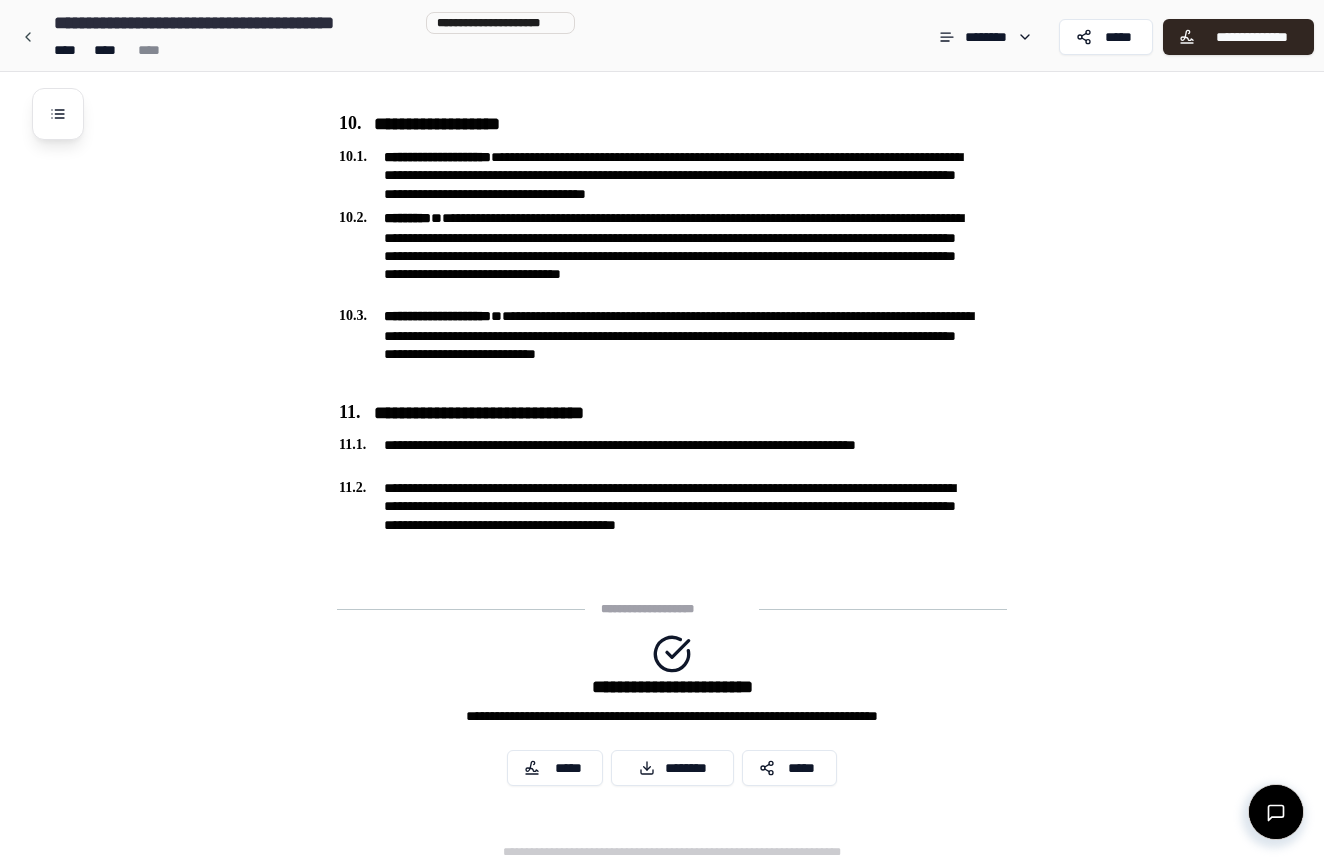 scroll, scrollTop: 3235, scrollLeft: 0, axis: vertical 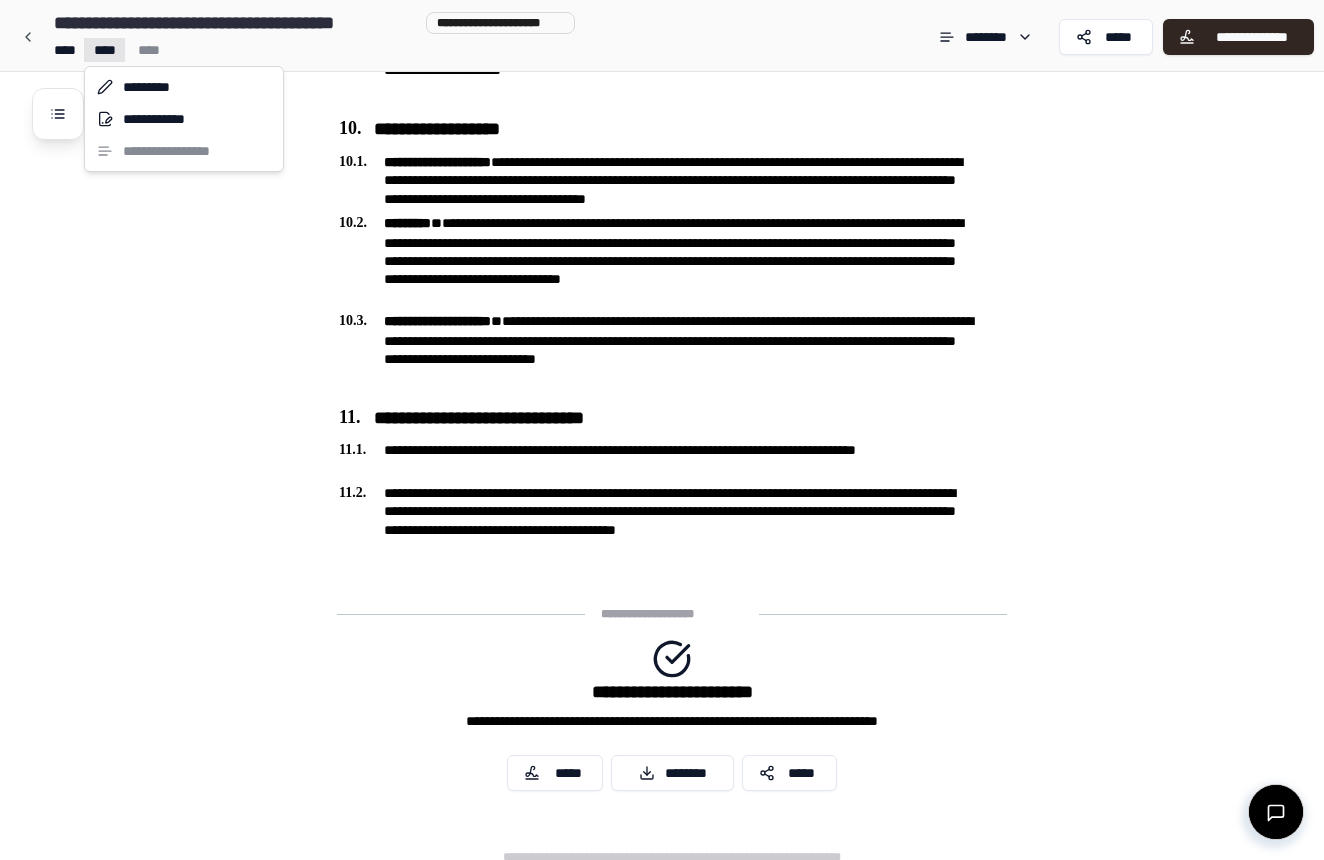 click on "**********" at bounding box center (662, -1180) 